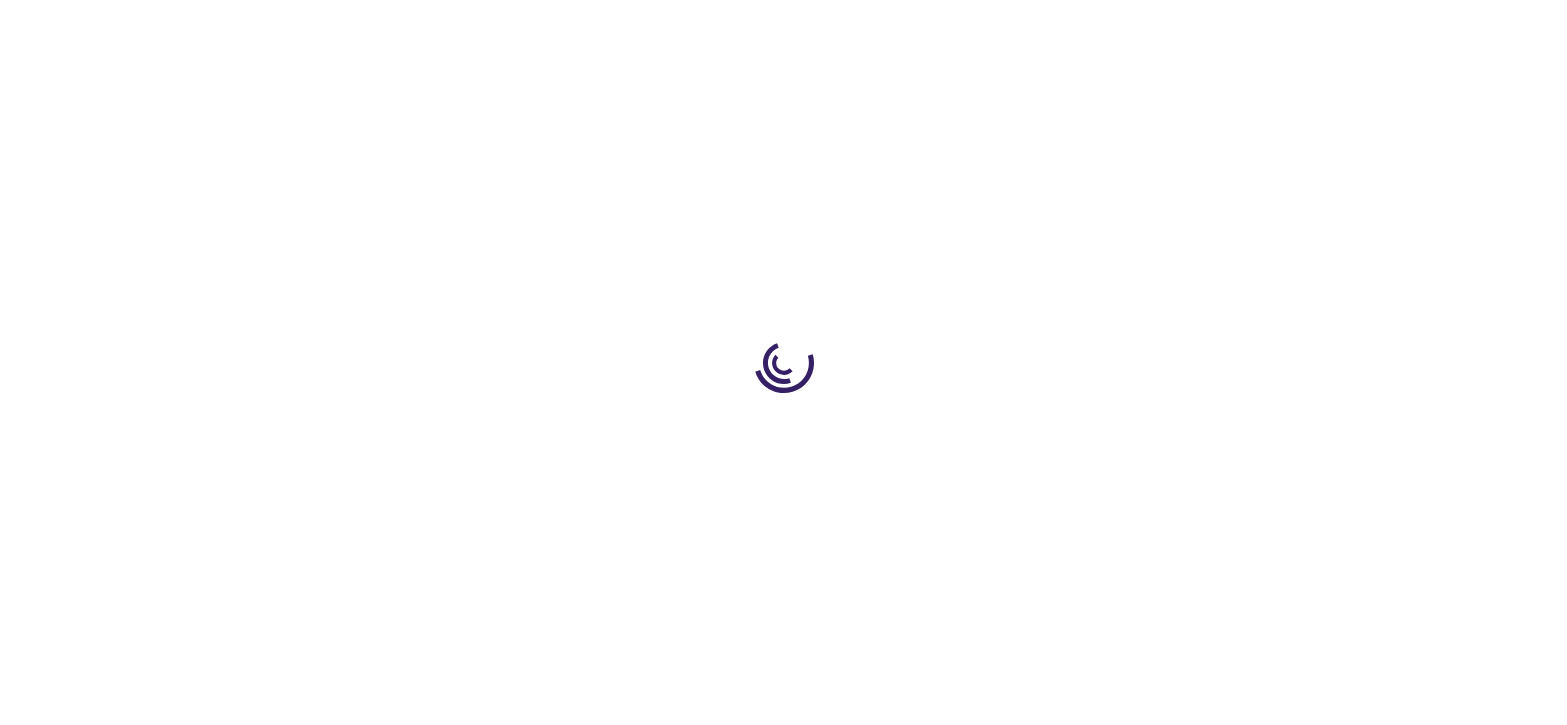scroll, scrollTop: 0, scrollLeft: 0, axis: both 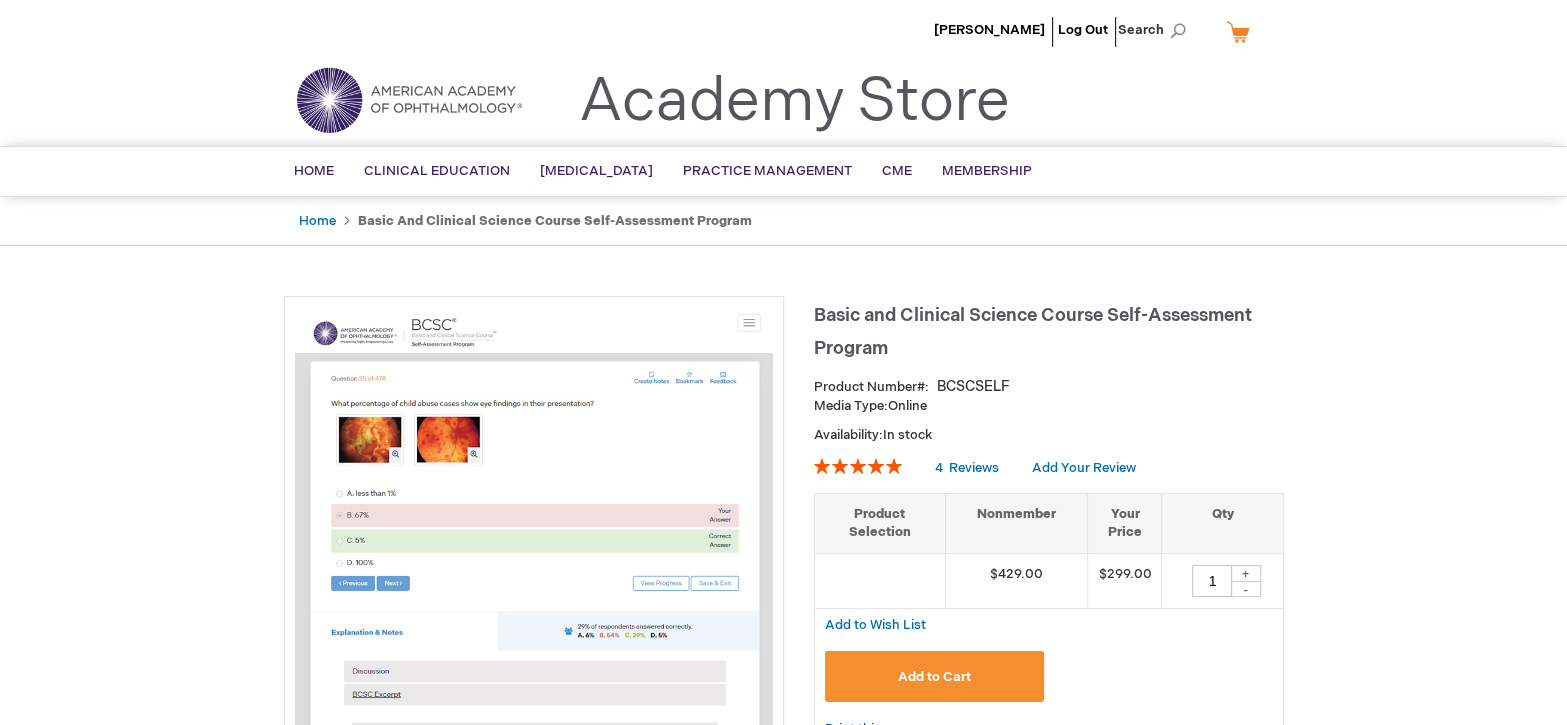 drag, startPoint x: 937, startPoint y: 405, endPoint x: 813, endPoint y: 385, distance: 125.60255 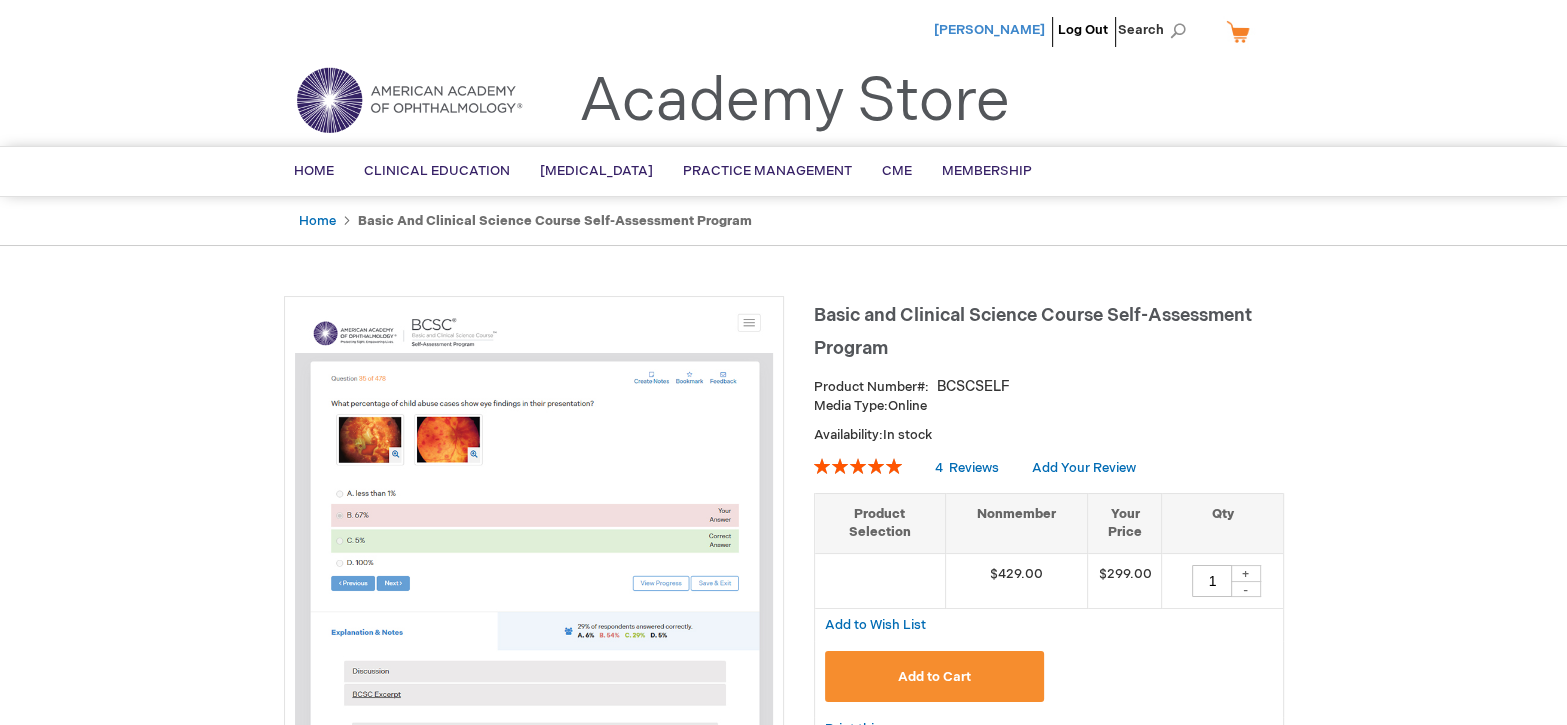 click on "[PERSON_NAME]" at bounding box center [989, 30] 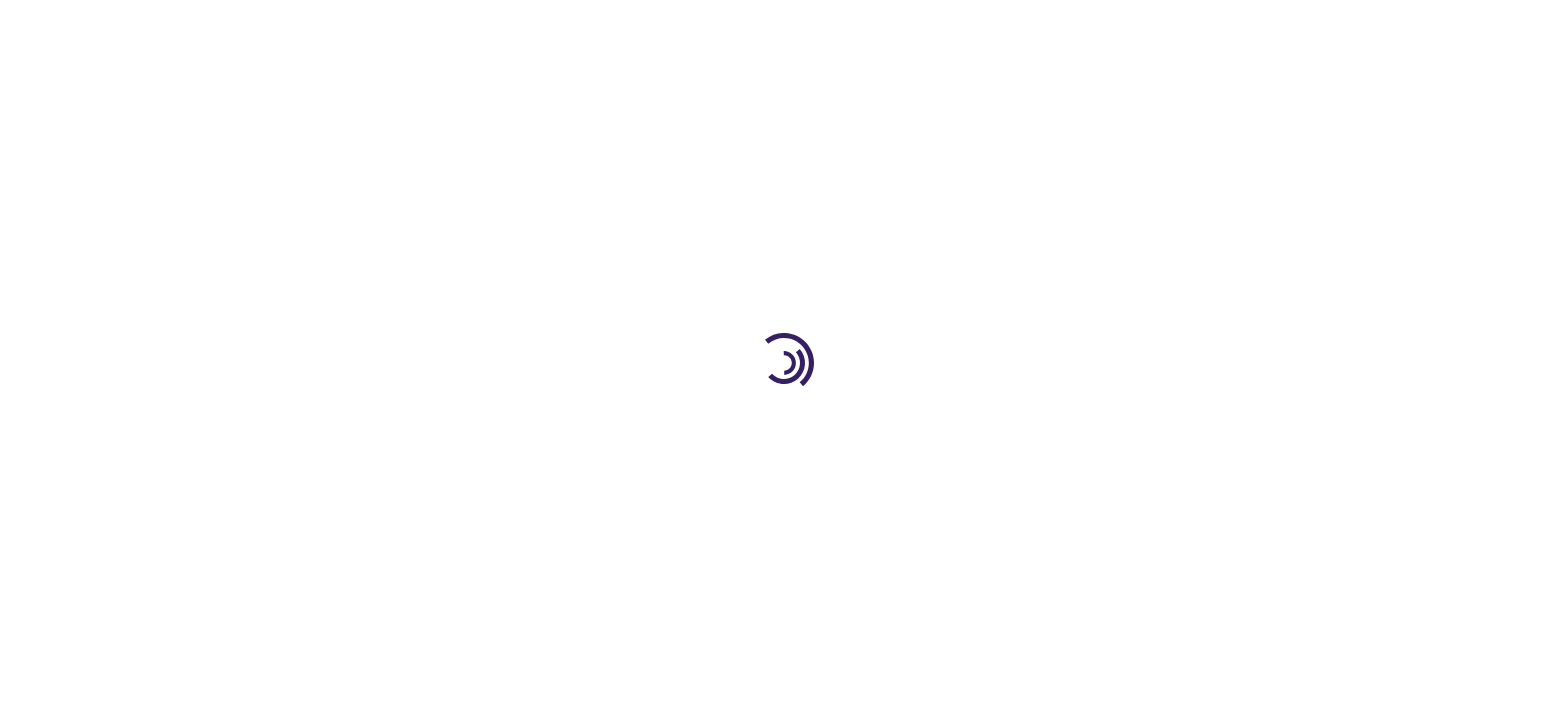 scroll, scrollTop: 0, scrollLeft: 0, axis: both 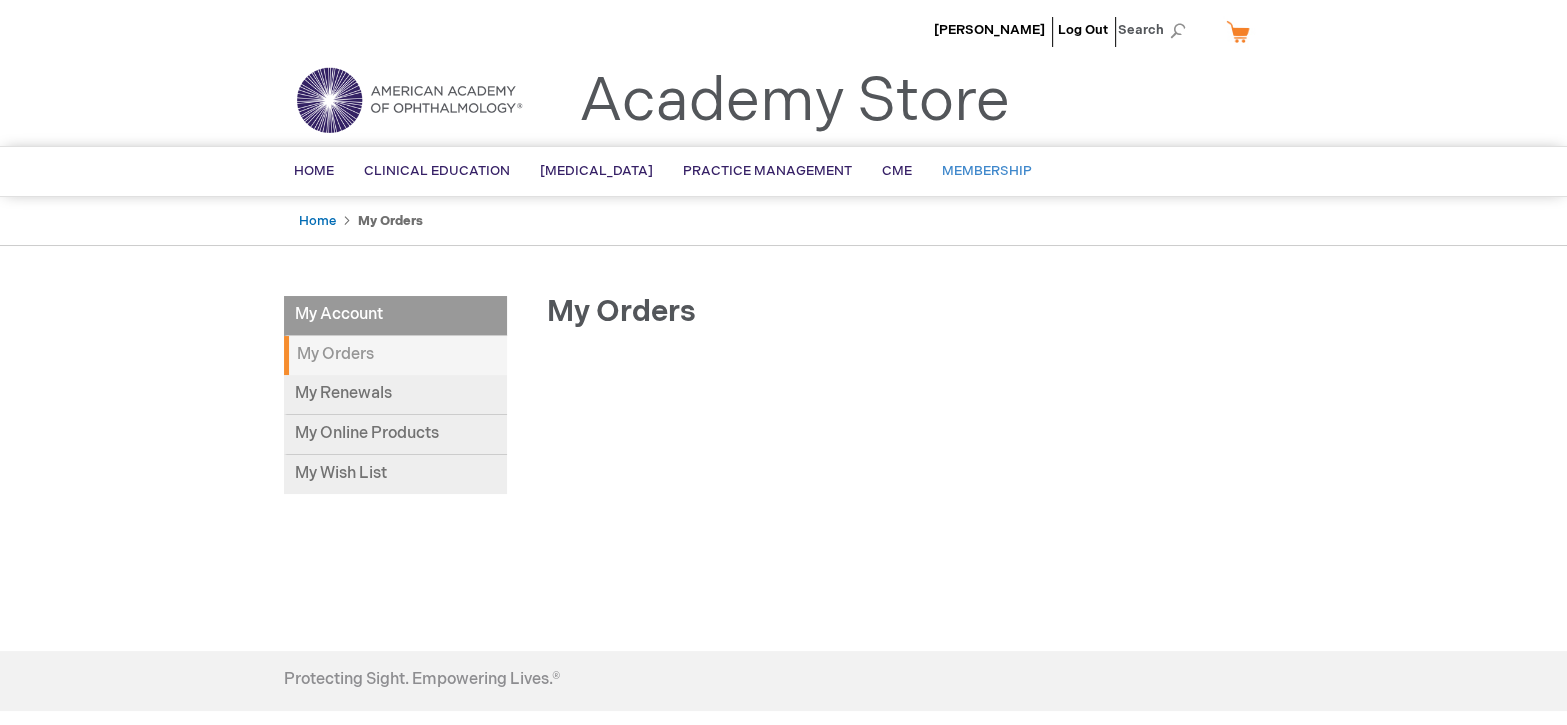 click on "Membership" at bounding box center (987, 171) 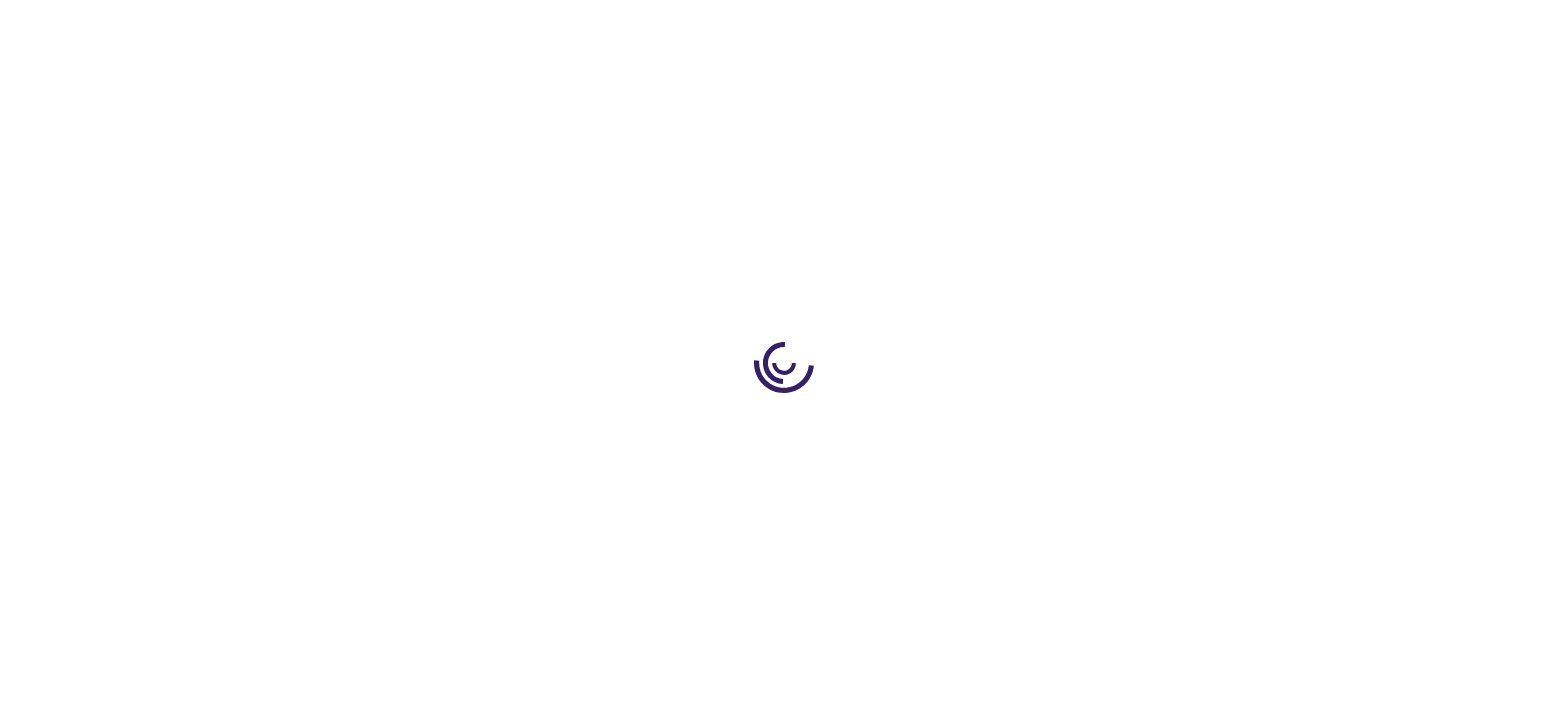 scroll, scrollTop: 0, scrollLeft: 0, axis: both 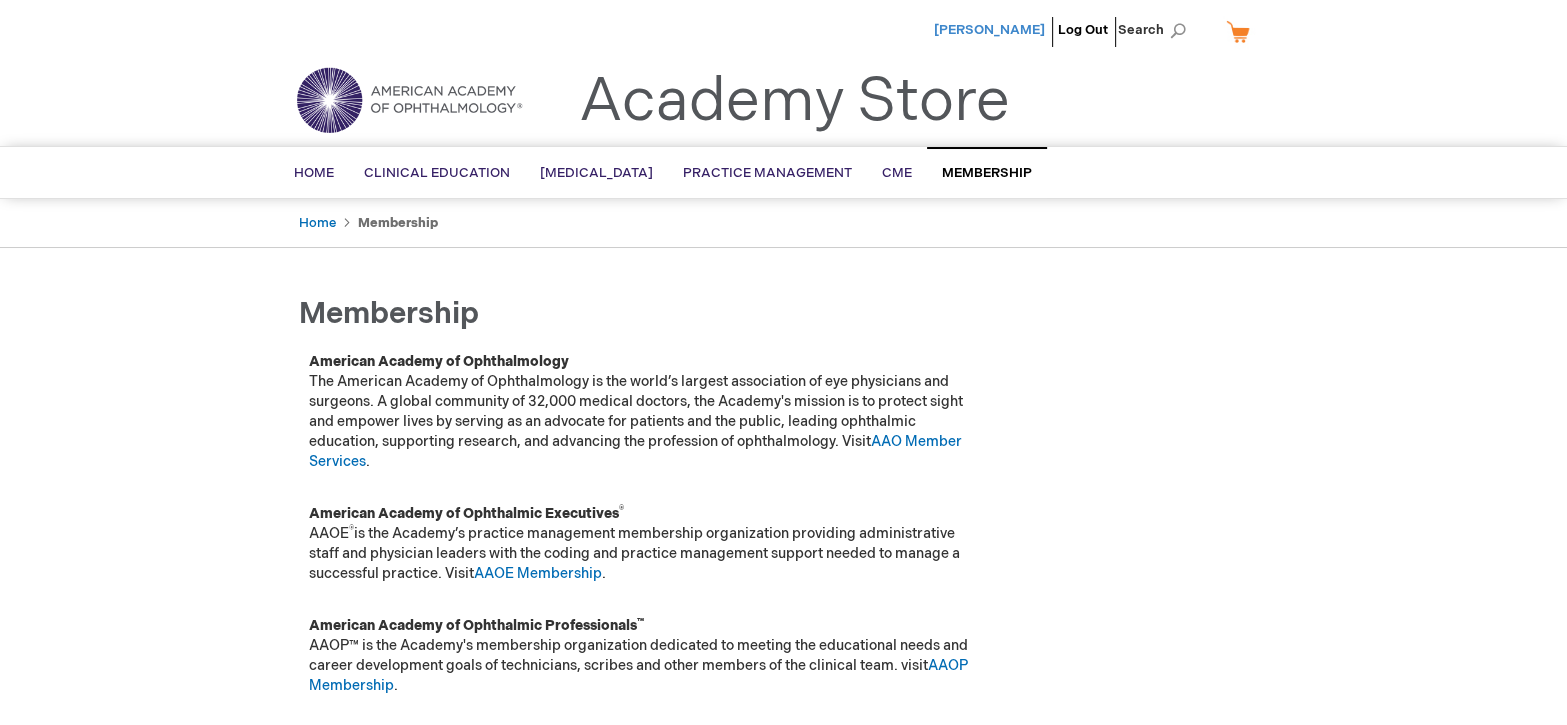 click on "[PERSON_NAME]" at bounding box center (989, 30) 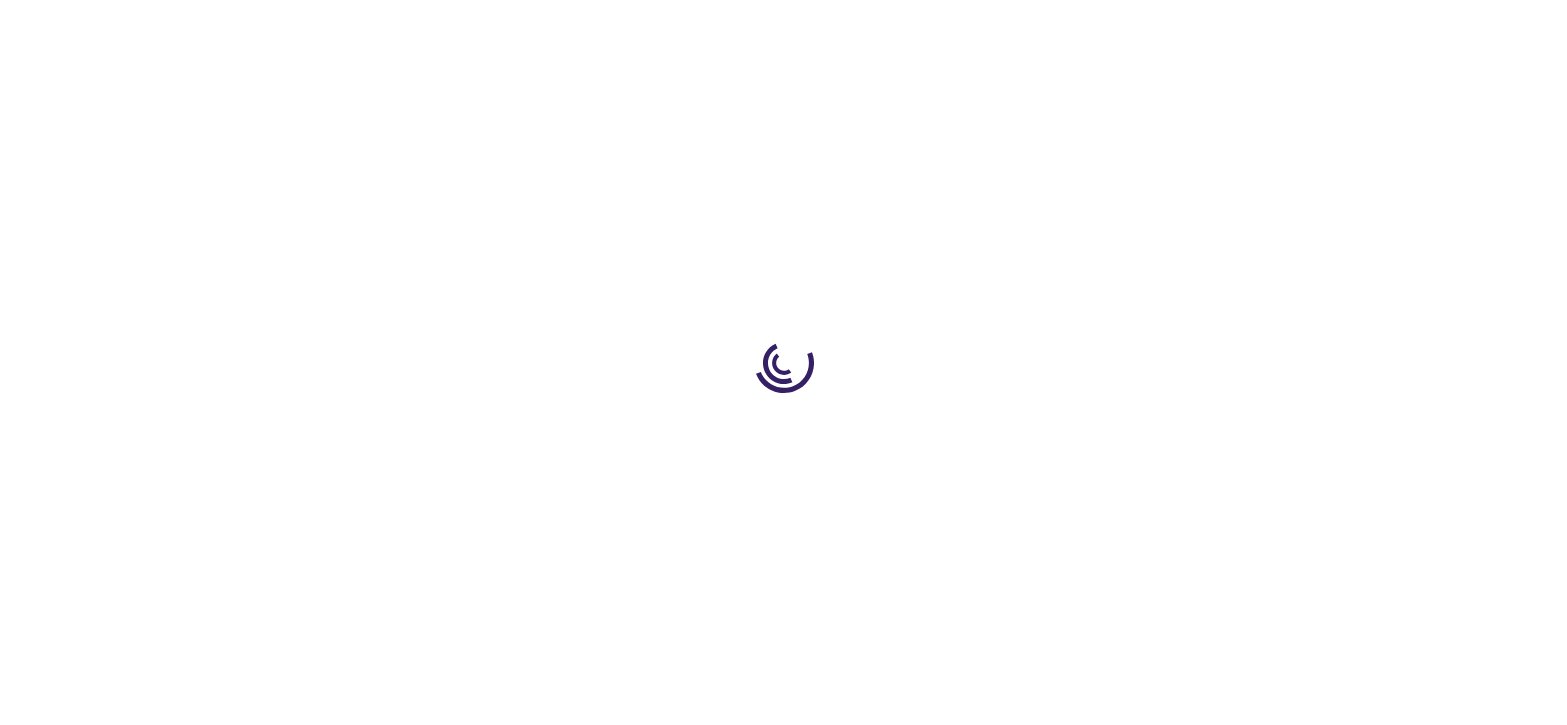 scroll, scrollTop: 0, scrollLeft: 0, axis: both 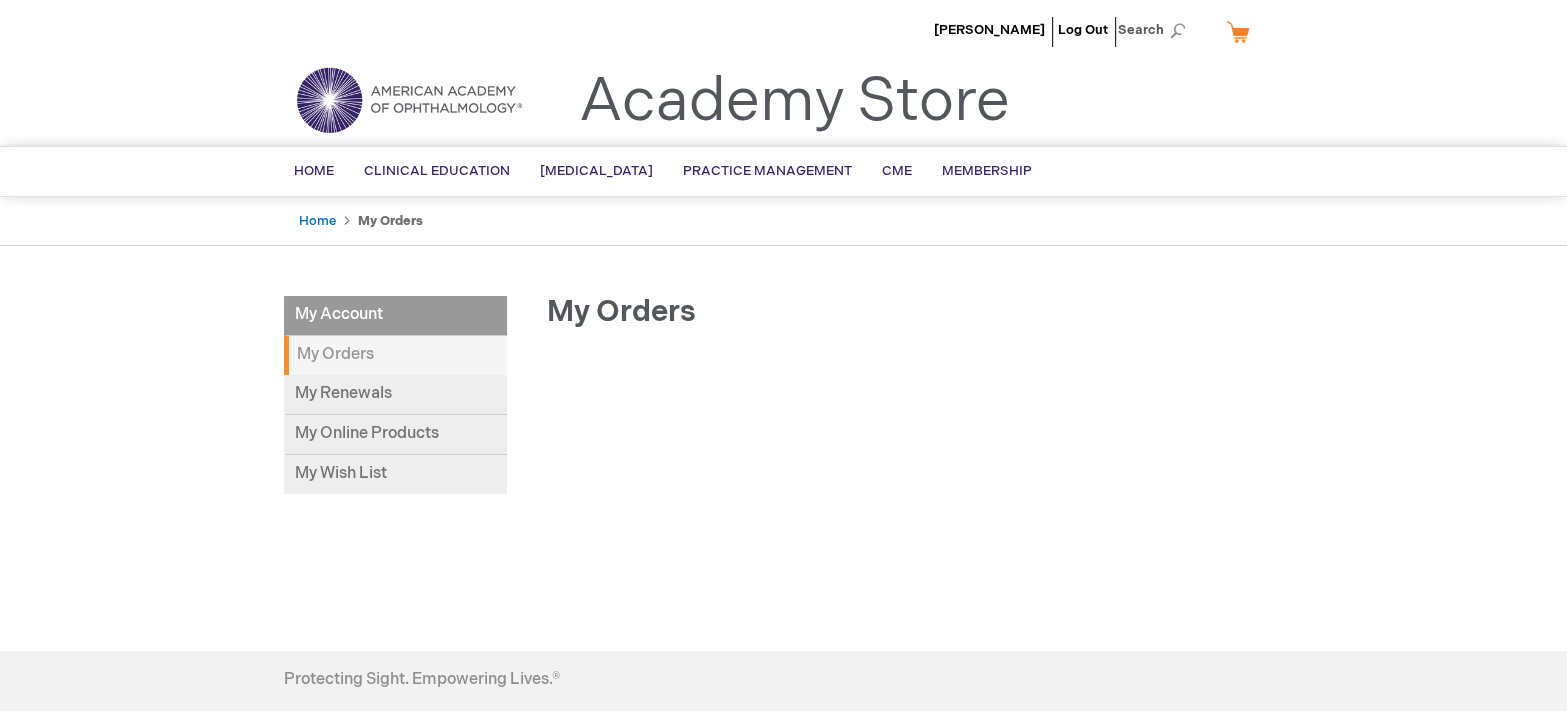 click on "My Account" at bounding box center (395, 316) 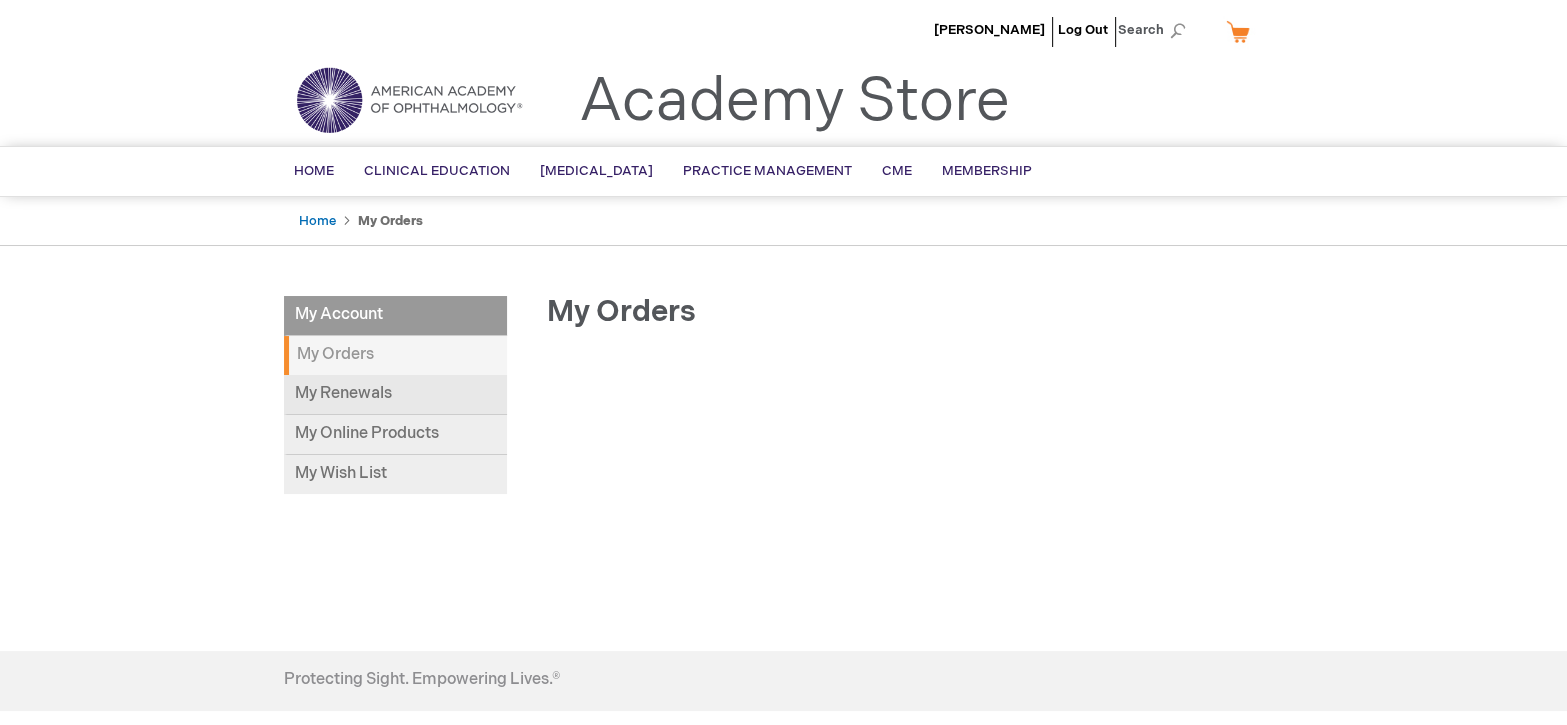 click on "My Renewals" at bounding box center [395, 395] 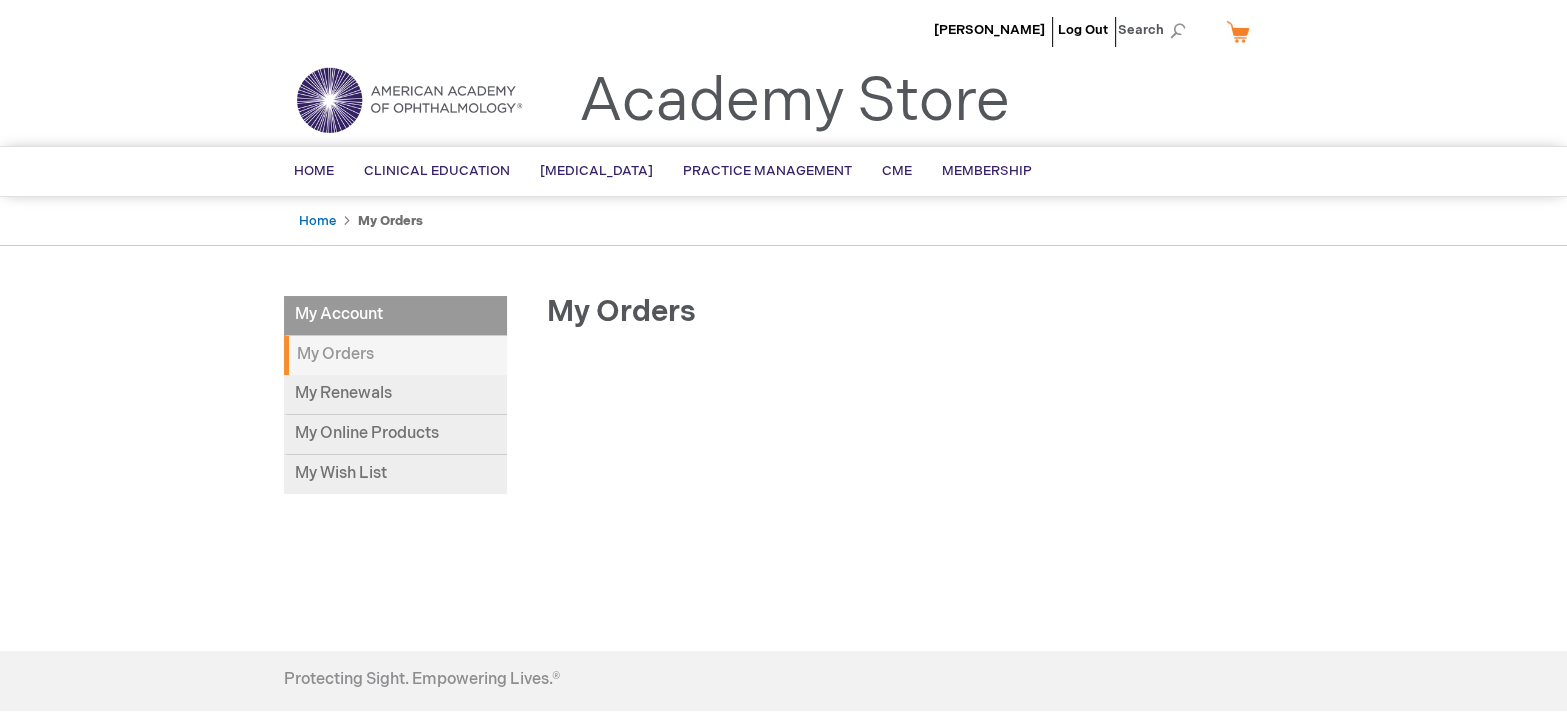 click on "My Account" at bounding box center (395, 316) 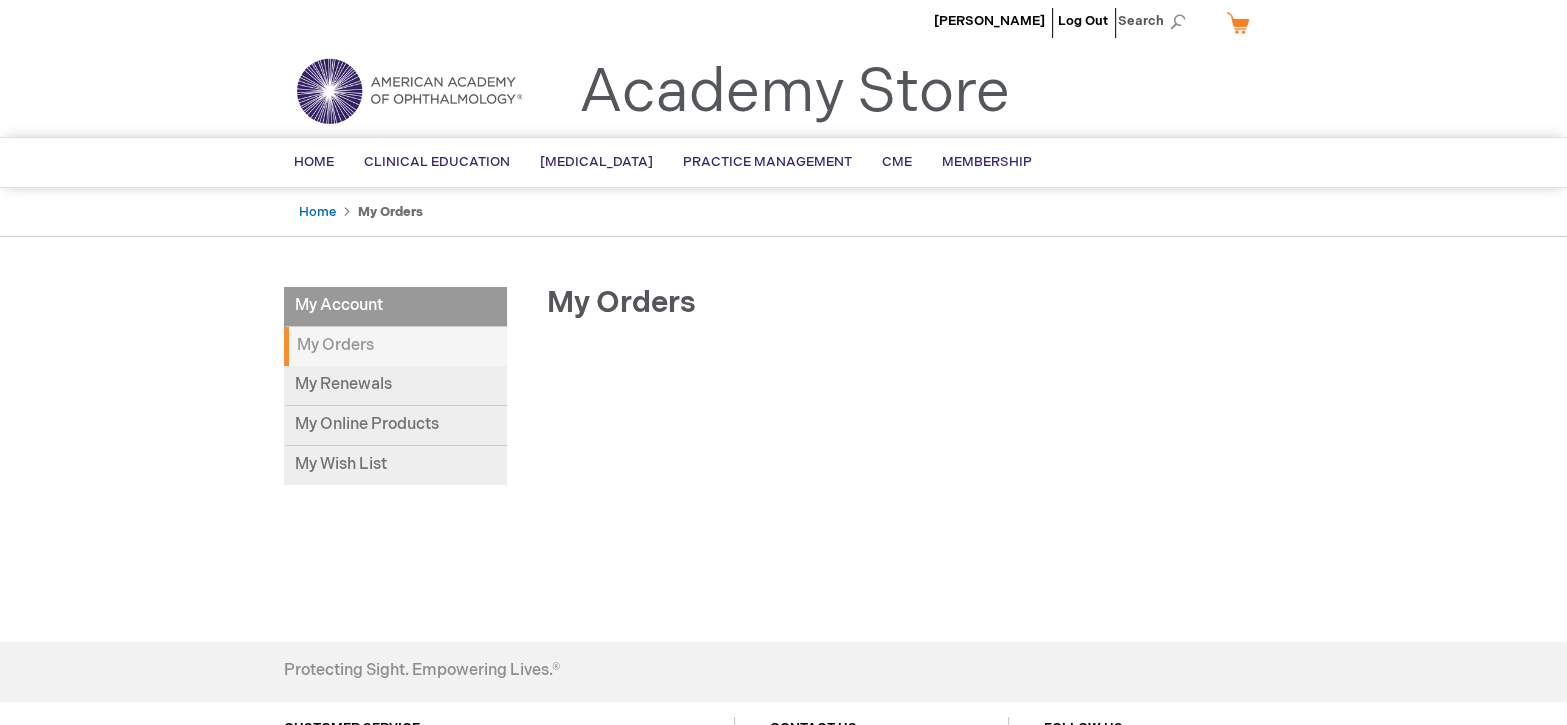 scroll, scrollTop: 0, scrollLeft: 0, axis: both 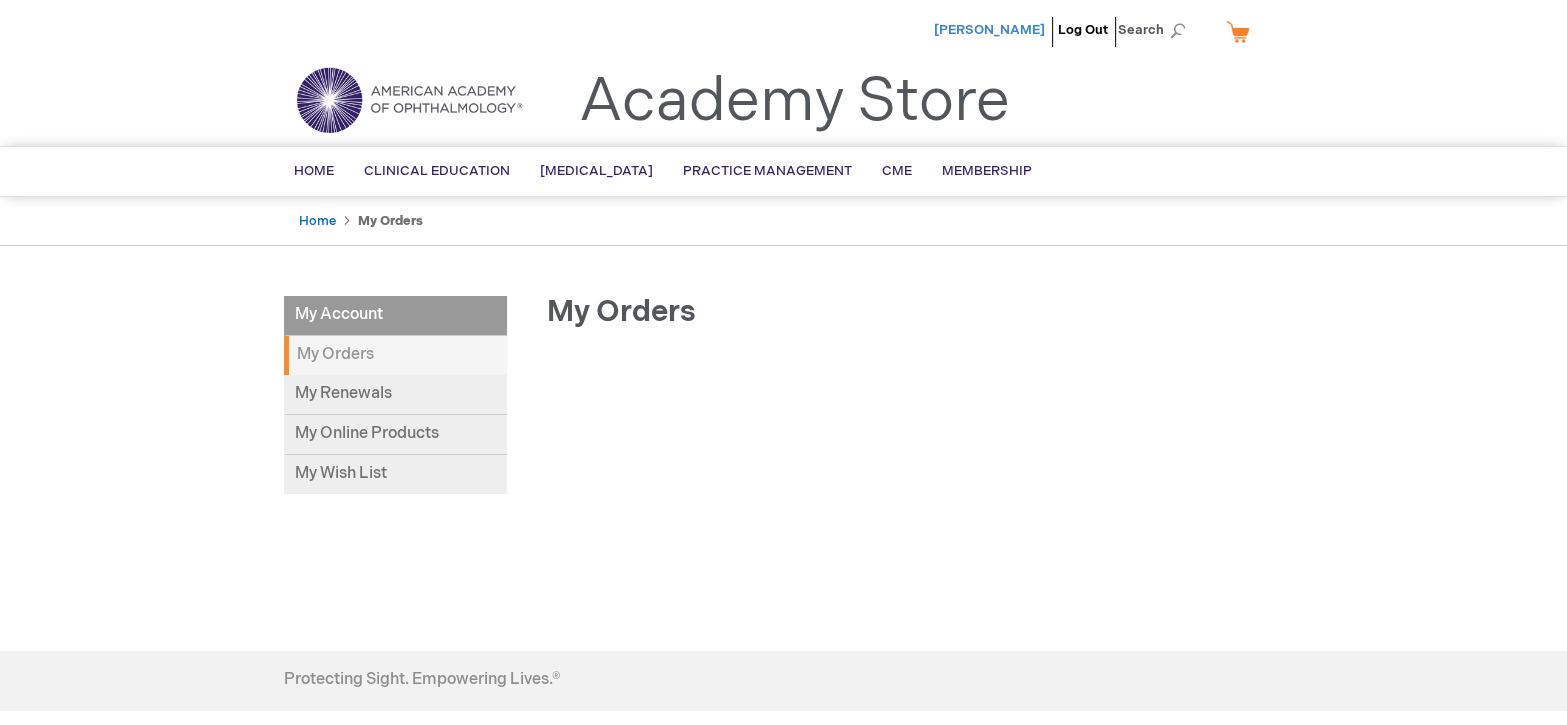 click on "[PERSON_NAME]" at bounding box center [989, 30] 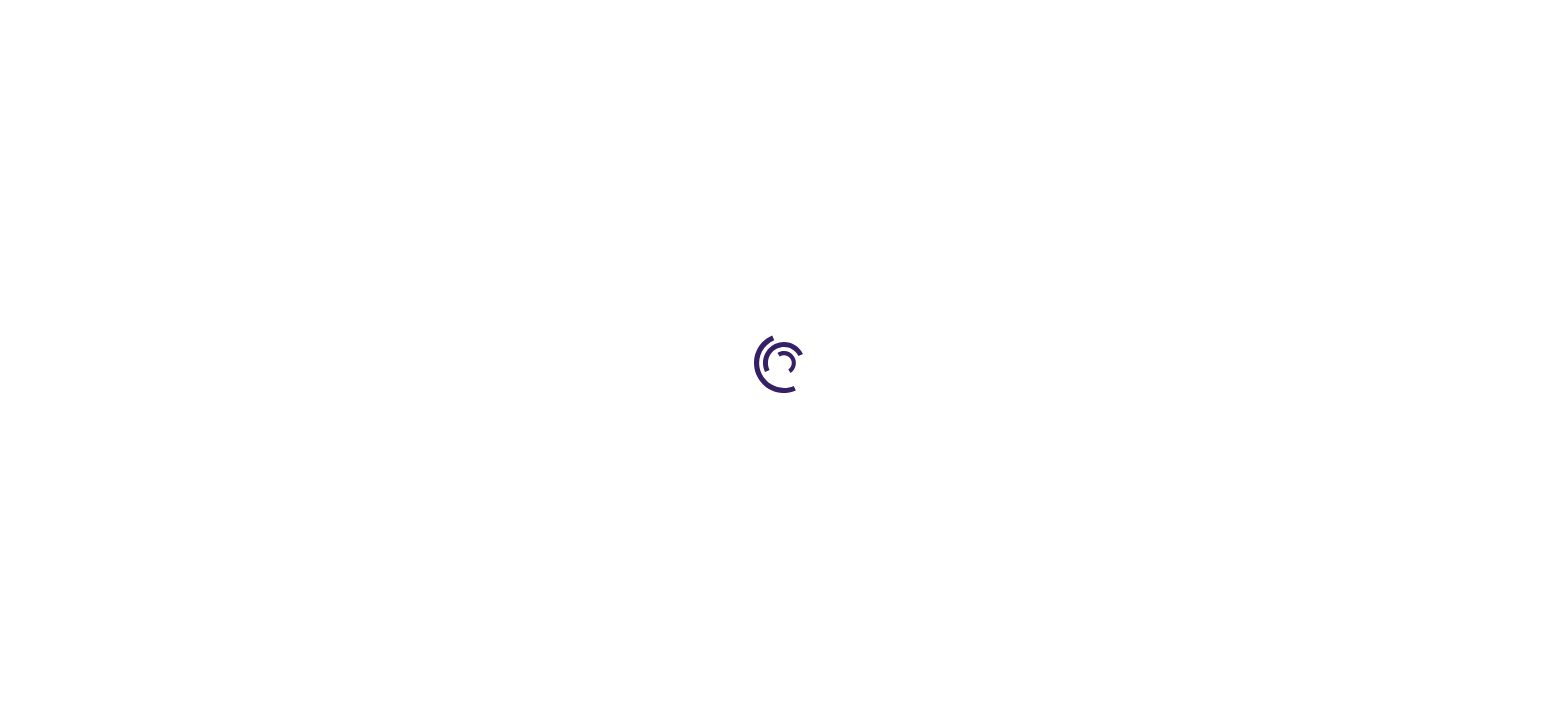 scroll, scrollTop: 0, scrollLeft: 0, axis: both 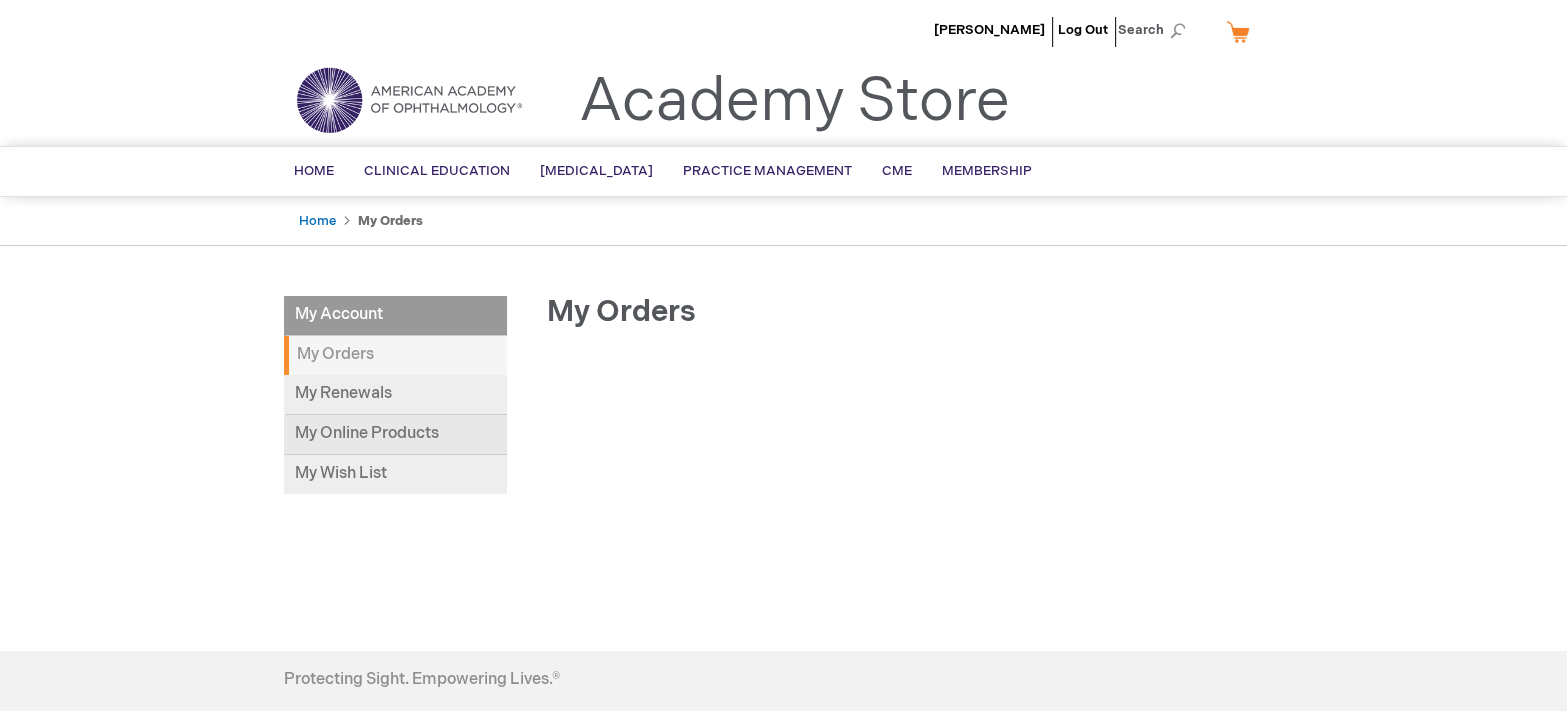 click on "My Online Products" at bounding box center (395, 435) 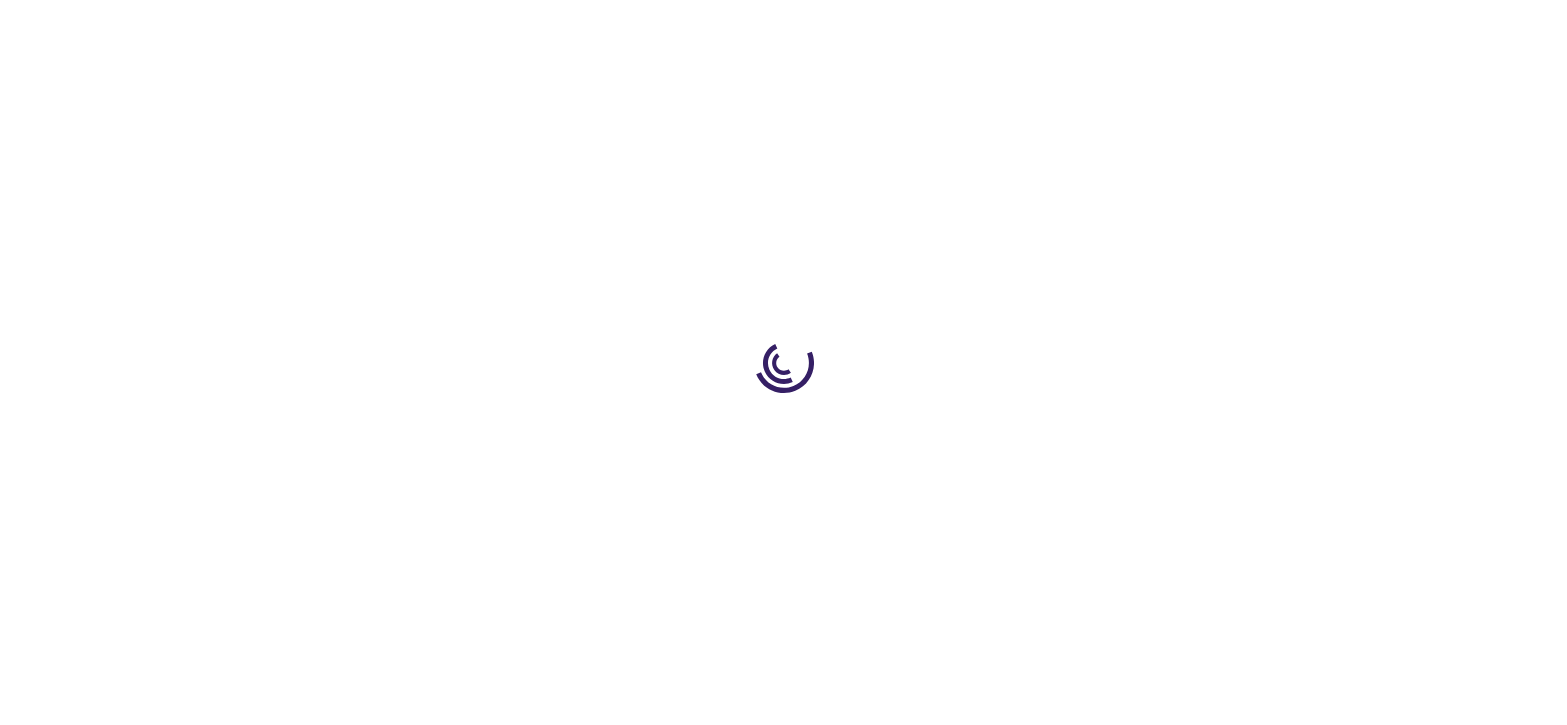 scroll, scrollTop: 0, scrollLeft: 0, axis: both 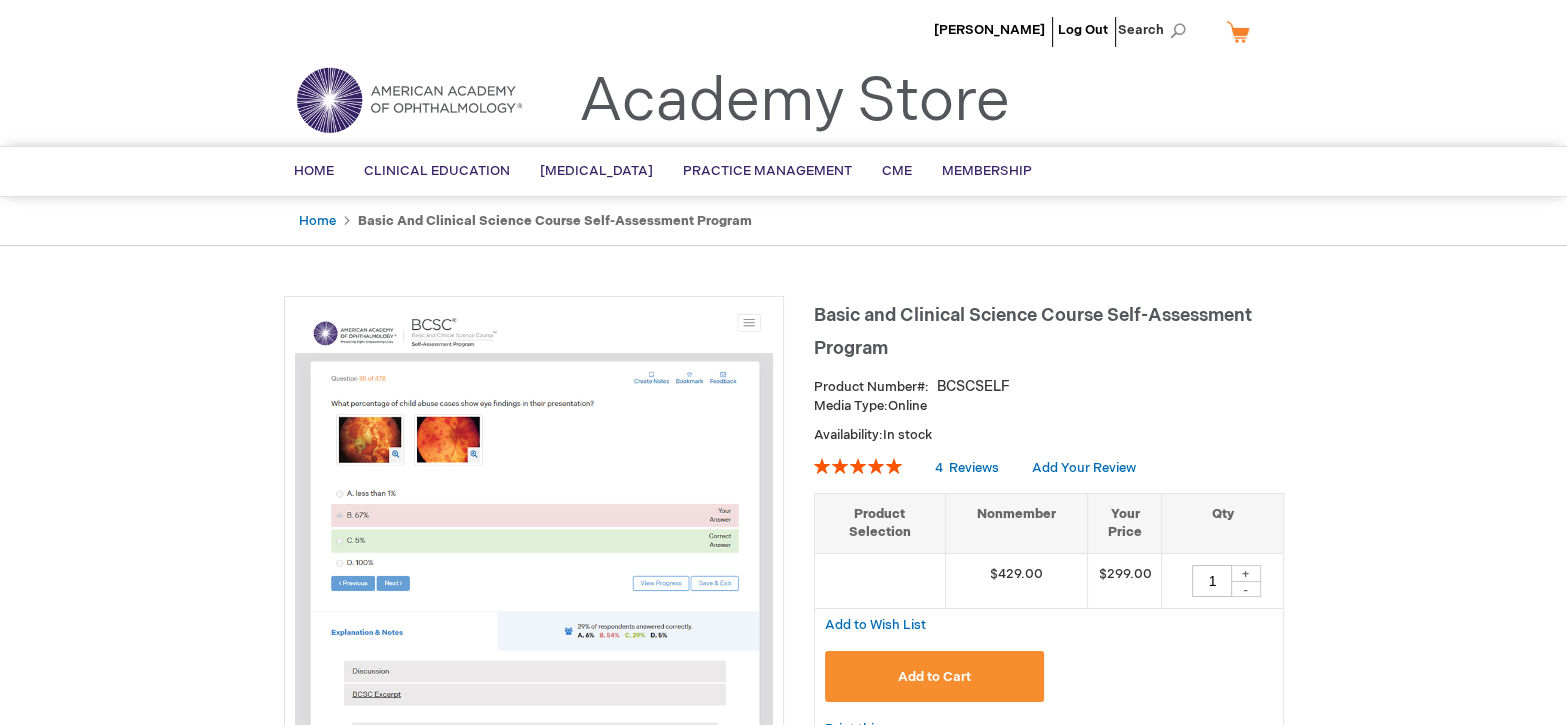 click on "Luis Izquierdo
Log Out
Search
My Cart
CLOSE RECENTLY ADDED ITEM(S)
Close
There are no items in your cart. Please select a category or enter a keyword in the search field to begin shopping.
Toggle Nav
Academy Store
Menu
Search
Search" at bounding box center (783, 1307) 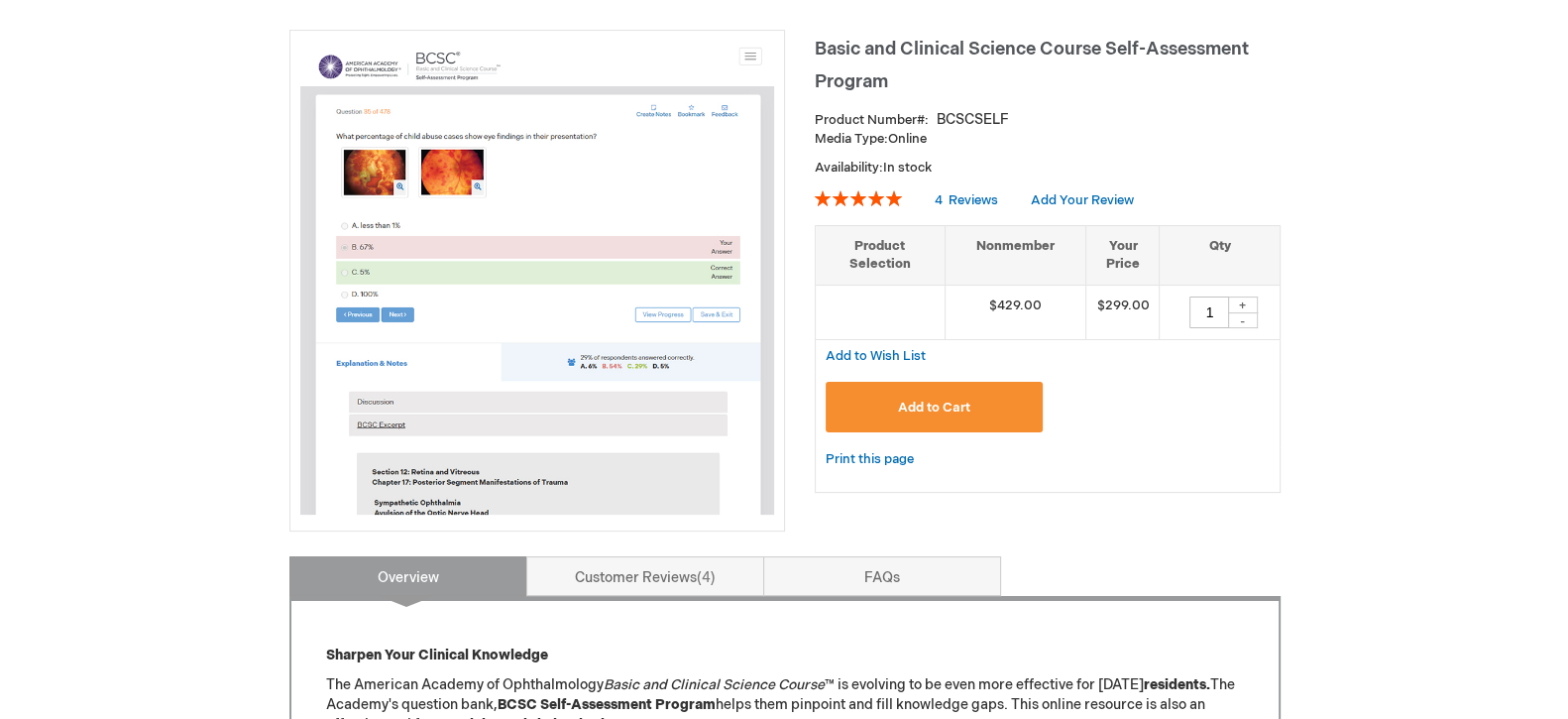 scroll, scrollTop: 297, scrollLeft: 0, axis: vertical 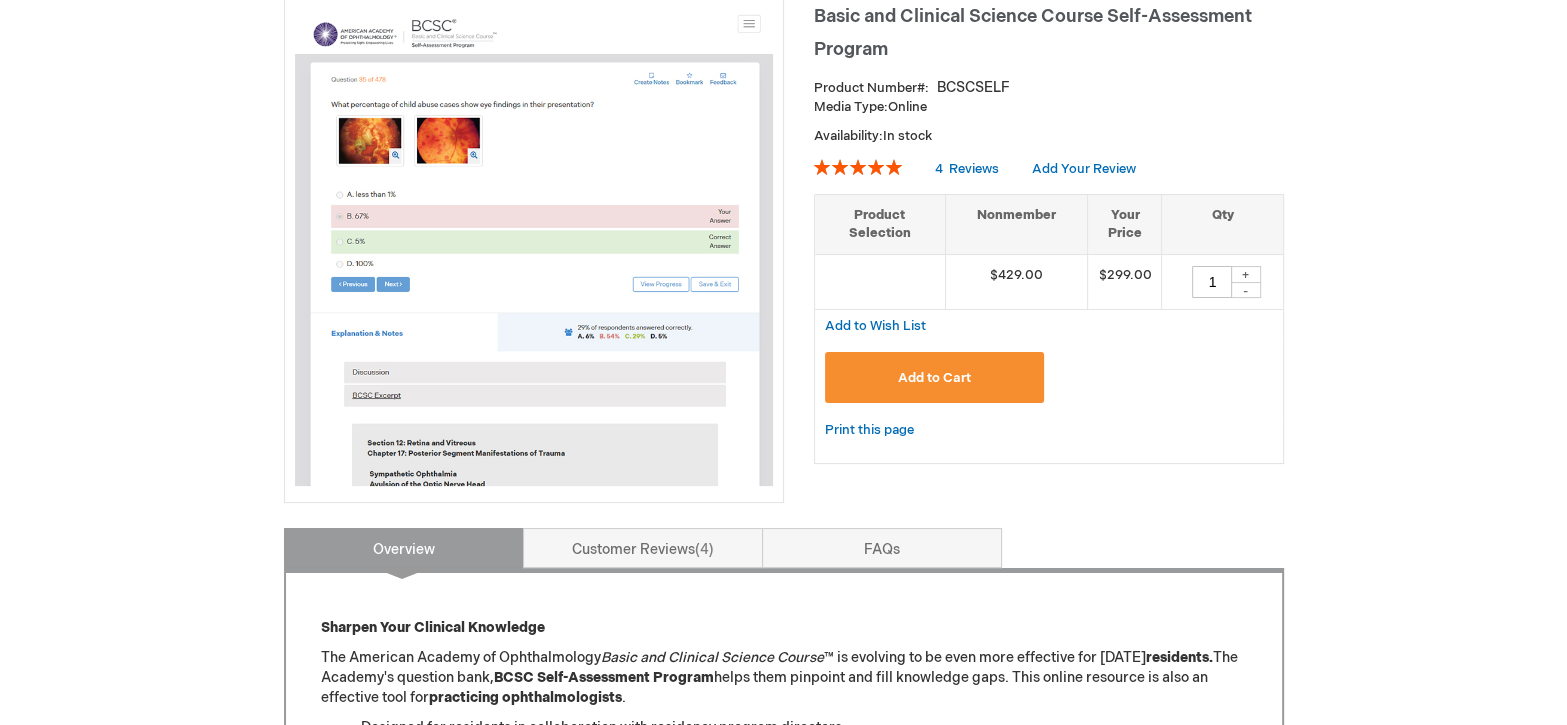 click on "Add to Cart" at bounding box center (934, 378) 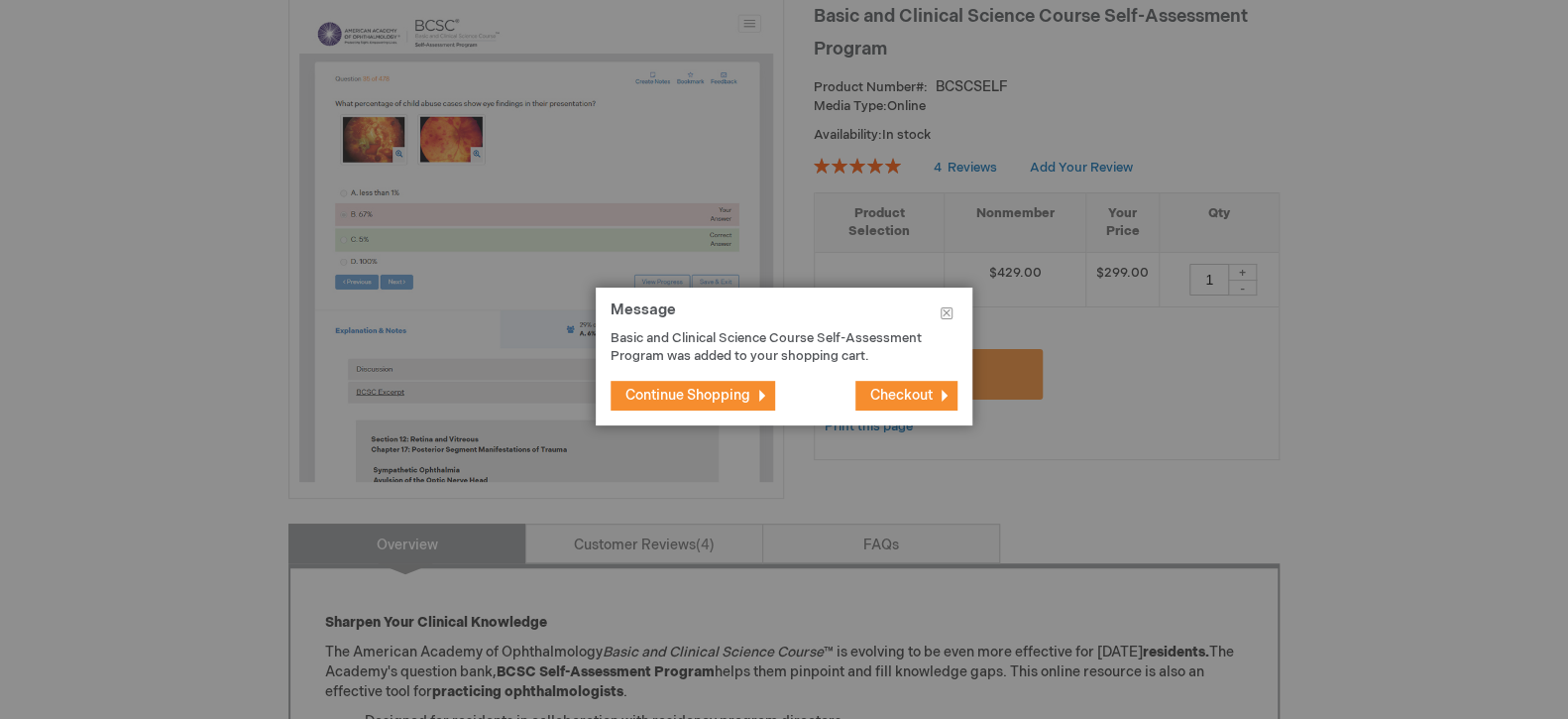 click on "Checkout" at bounding box center [901, 395] 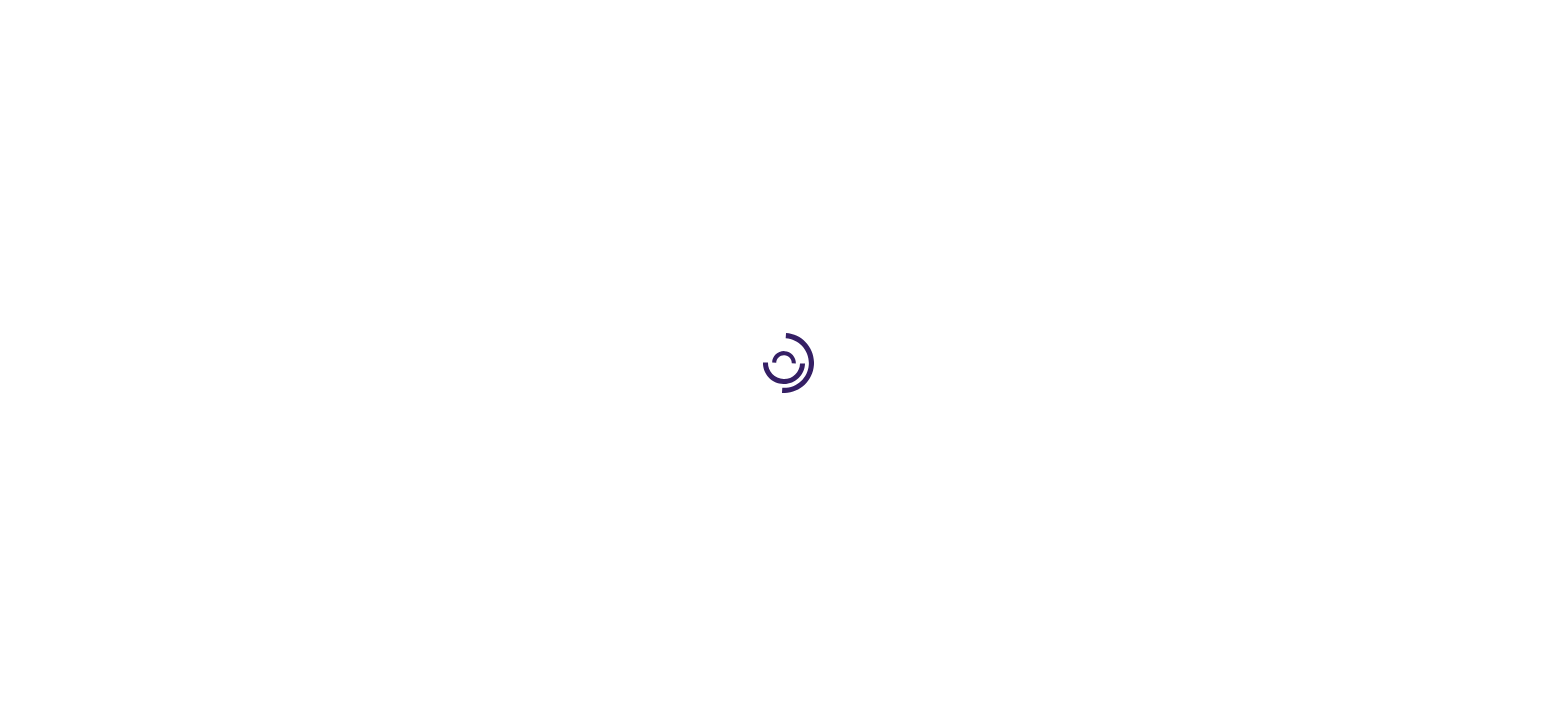 scroll, scrollTop: 0, scrollLeft: 0, axis: both 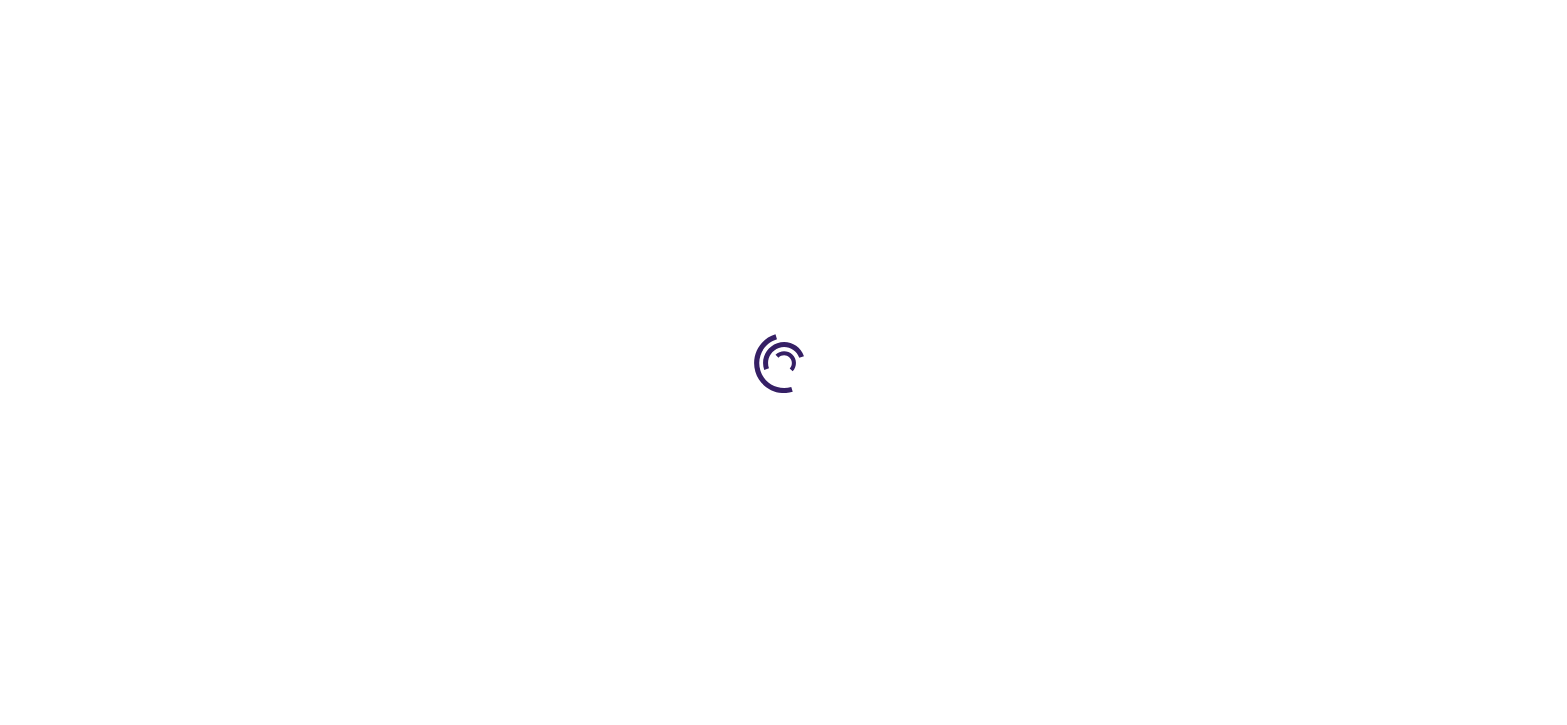 select on "US" 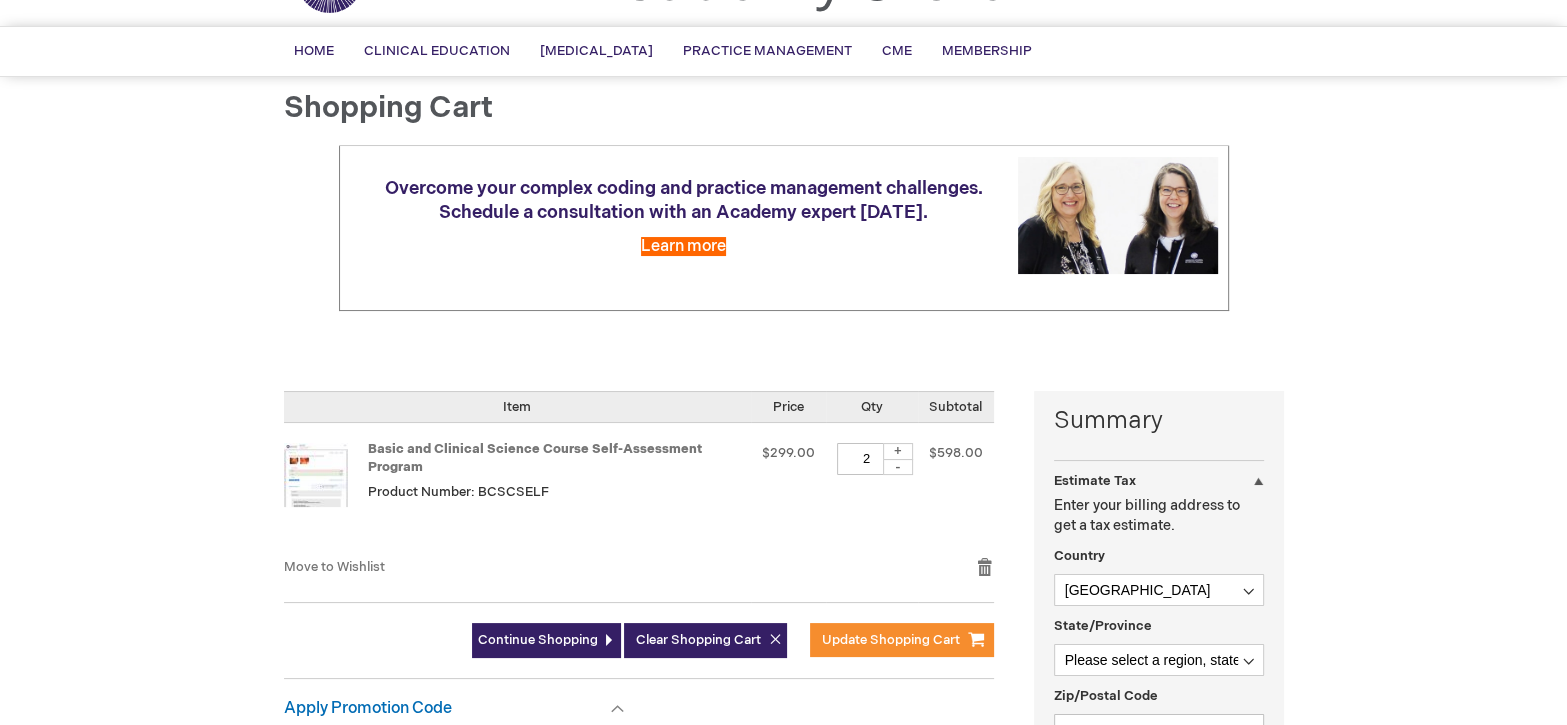 scroll, scrollTop: 299, scrollLeft: 0, axis: vertical 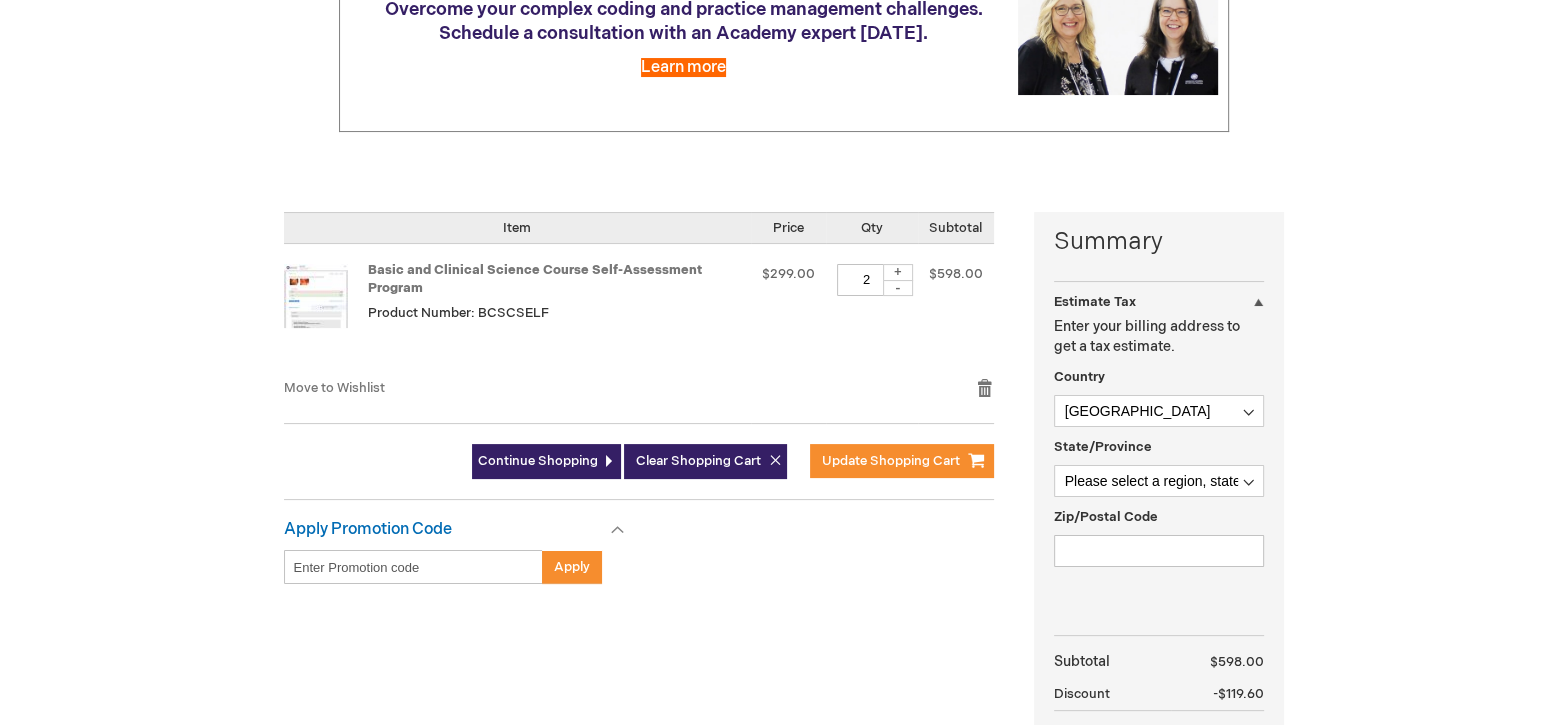 type on "1" 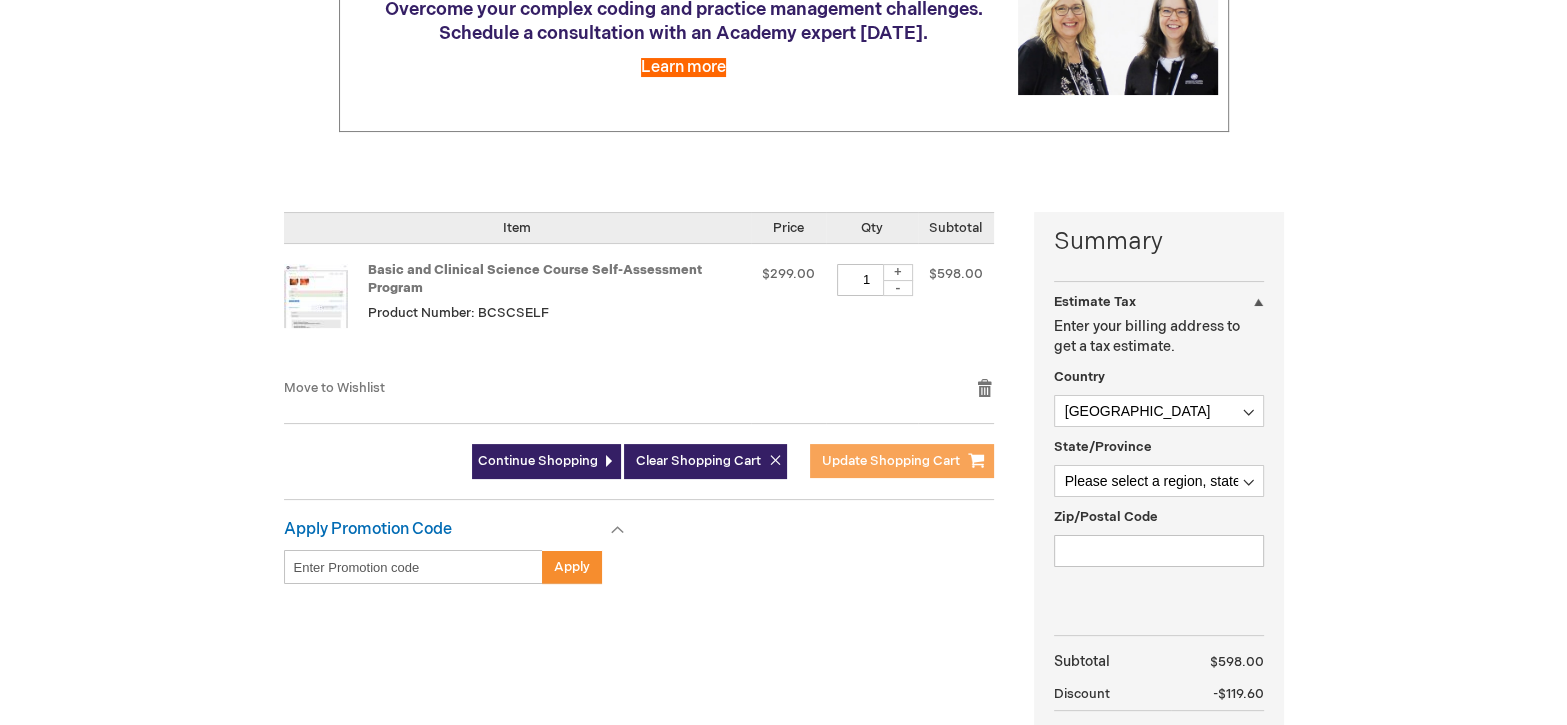 click on "Update Shopping Cart" at bounding box center (891, 461) 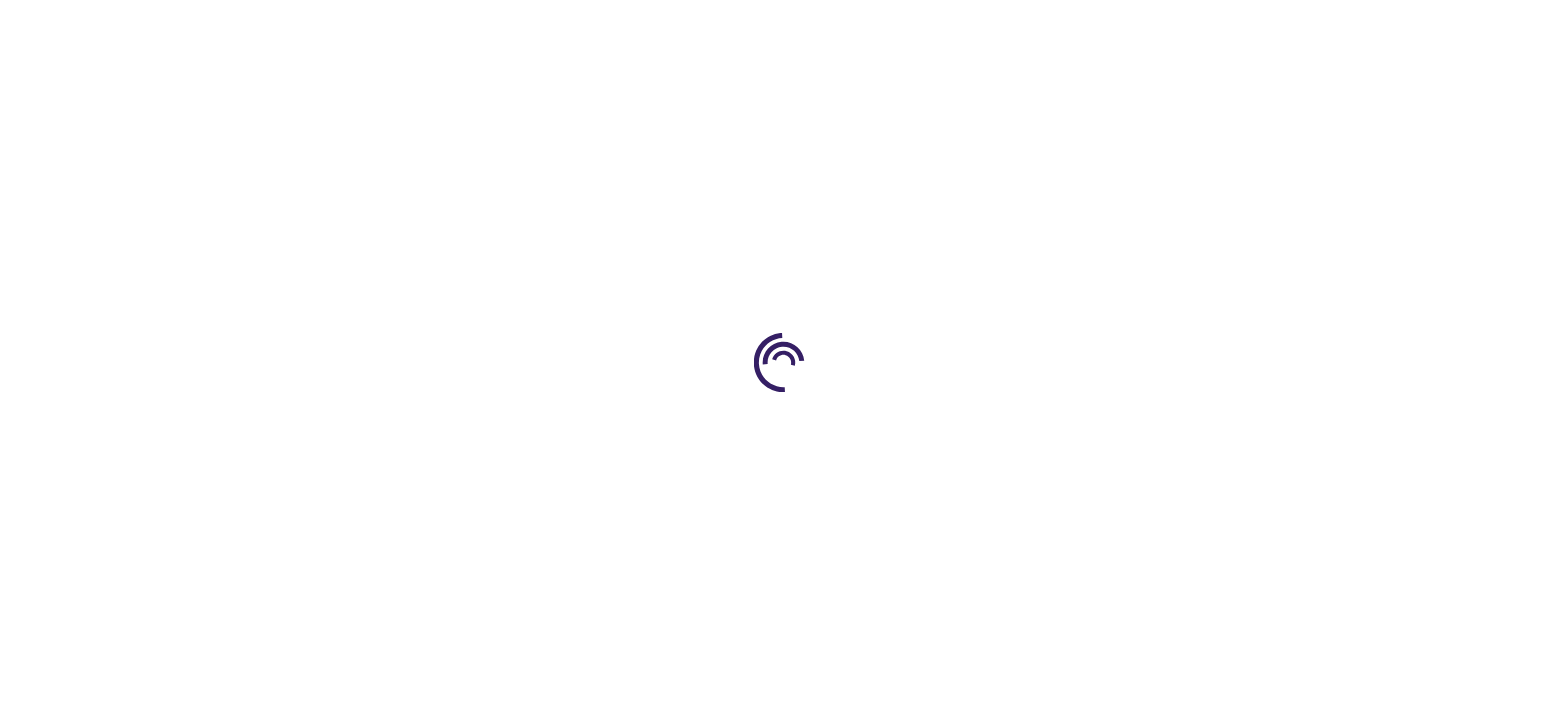 scroll, scrollTop: 0, scrollLeft: 0, axis: both 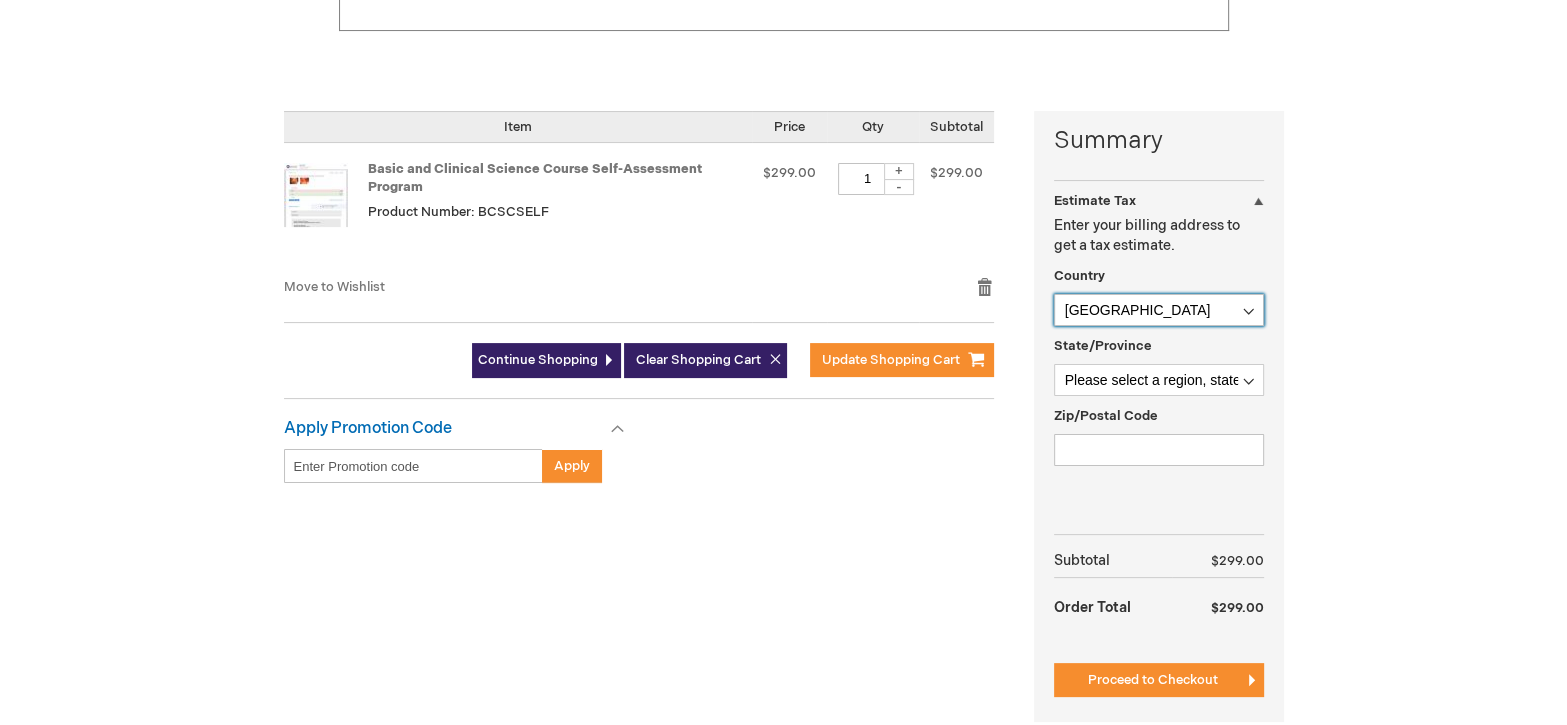 click on "[GEOGRAPHIC_DATA] [GEOGRAPHIC_DATA] [GEOGRAPHIC_DATA] [GEOGRAPHIC_DATA] [US_STATE] [GEOGRAPHIC_DATA] [GEOGRAPHIC_DATA] [GEOGRAPHIC_DATA] [GEOGRAPHIC_DATA] [GEOGRAPHIC_DATA] [GEOGRAPHIC_DATA] [GEOGRAPHIC_DATA] [GEOGRAPHIC_DATA] [GEOGRAPHIC_DATA] [GEOGRAPHIC_DATA] [GEOGRAPHIC_DATA] [GEOGRAPHIC_DATA] [GEOGRAPHIC_DATA] [GEOGRAPHIC_DATA] [GEOGRAPHIC_DATA] [GEOGRAPHIC_DATA] [GEOGRAPHIC_DATA] [GEOGRAPHIC_DATA] [GEOGRAPHIC_DATA] [GEOGRAPHIC_DATA] [GEOGRAPHIC_DATA] [GEOGRAPHIC_DATA] [GEOGRAPHIC_DATA] [GEOGRAPHIC_DATA] [GEOGRAPHIC_DATA] [GEOGRAPHIC_DATA] [GEOGRAPHIC_DATA] [GEOGRAPHIC_DATA] [GEOGRAPHIC_DATA] [GEOGRAPHIC_DATA] [GEOGRAPHIC_DATA] [GEOGRAPHIC_DATA] [GEOGRAPHIC_DATA] [GEOGRAPHIC_DATA] [GEOGRAPHIC_DATA] [GEOGRAPHIC_DATA] [GEOGRAPHIC_DATA] [GEOGRAPHIC_DATA] [GEOGRAPHIC_DATA] [GEOGRAPHIC_DATA] [GEOGRAPHIC_DATA] [GEOGRAPHIC_DATA] [GEOGRAPHIC_DATA] [GEOGRAPHIC_DATA] [GEOGRAPHIC_DATA] [GEOGRAPHIC_DATA] [GEOGRAPHIC_DATA] [GEOGRAPHIC_DATA] - [GEOGRAPHIC_DATA] [GEOGRAPHIC_DATA] - [GEOGRAPHIC_DATA] [GEOGRAPHIC_DATA] [GEOGRAPHIC_DATA] [GEOGRAPHIC_DATA] [GEOGRAPHIC_DATA] [GEOGRAPHIC_DATA] [GEOGRAPHIC_DATA] [GEOGRAPHIC_DATA] [GEOGRAPHIC_DATA] [GEOGRAPHIC_DATA] [GEOGRAPHIC_DATA] [GEOGRAPHIC_DATA] [GEOGRAPHIC_DATA] [GEOGRAPHIC_DATA] [GEOGRAPHIC_DATA] [GEOGRAPHIC_DATA] [GEOGRAPHIC_DATA] [GEOGRAPHIC_DATA] [GEOGRAPHIC_DATA] [GEOGRAPHIC_DATA] [GEOGRAPHIC_DATA] [GEOGRAPHIC_DATA] [GEOGRAPHIC_DATA] [GEOGRAPHIC_DATA] [GEOGRAPHIC_DATA] [GEOGRAPHIC_DATA] [GEOGRAPHIC_DATA] [GEOGRAPHIC_DATA] [GEOGRAPHIC_DATA] [GEOGRAPHIC_DATA] [GEOGRAPHIC_DATA] [US_STATE] [GEOGRAPHIC_DATA] [GEOGRAPHIC_DATA] [GEOGRAPHIC_DATA] [GEOGRAPHIC_DATA] [GEOGRAPHIC_DATA] [GEOGRAPHIC_DATA] [GEOGRAPHIC_DATA] [US_STATE] [GEOGRAPHIC_DATA] [GEOGRAPHIC_DATA]" at bounding box center [1159, 310] 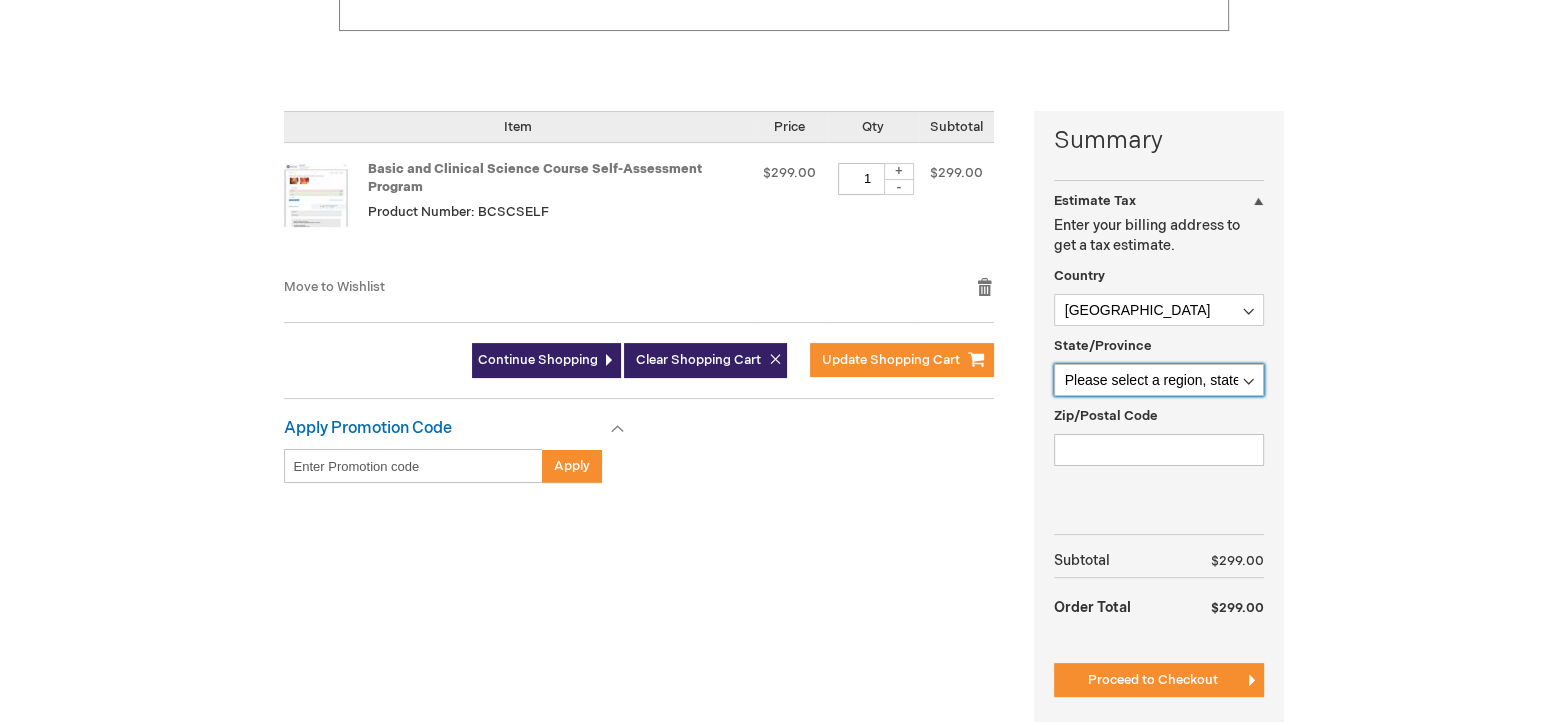 click on "Please select a region, state or province. [GEOGRAPHIC_DATA] Ancash [GEOGRAPHIC_DATA] [GEOGRAPHIC_DATA] [GEOGRAPHIC_DATA] [GEOGRAPHIC_DATA] [GEOGRAPHIC_DATA] [GEOGRAPHIC_DATA] [GEOGRAPHIC_DATA] [GEOGRAPHIC_DATA] [GEOGRAPHIC_DATA] [GEOGRAPHIC_DATA] [GEOGRAPHIC_DATA] [GEOGRAPHIC_DATA] [GEOGRAPHIC_DATA][PERSON_NAME][GEOGRAPHIC_DATA] [GEOGRAPHIC_DATA] [GEOGRAPHIC_DATA] Municipalidad Metropolitana de [GEOGRAPHIC_DATA] [GEOGRAPHIC_DATA] [GEOGRAPHIC_DATA] [GEOGRAPHIC_DATA] [GEOGRAPHIC_DATA][PERSON_NAME] [GEOGRAPHIC_DATA] [GEOGRAPHIC_DATA] [GEOGRAPHIC_DATA]" at bounding box center (1159, 380) 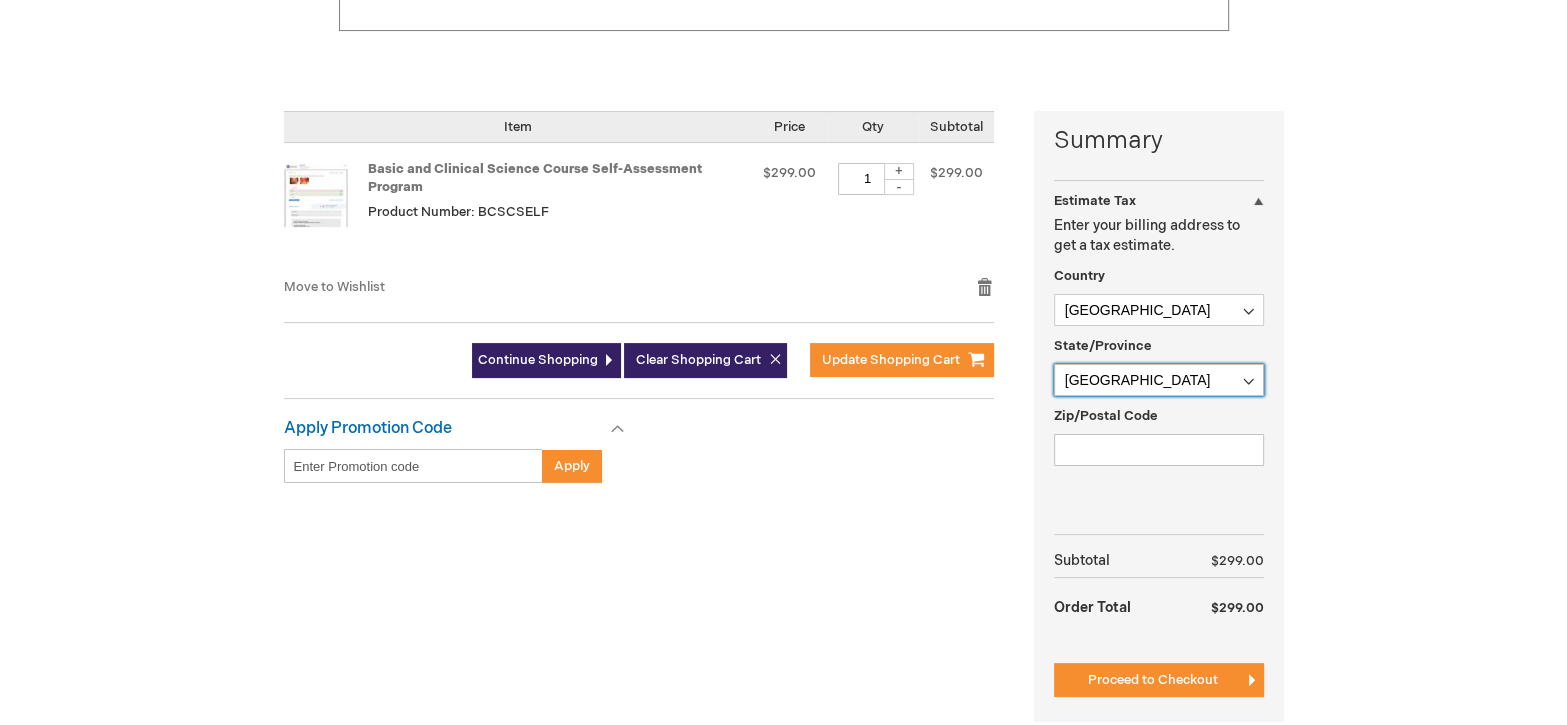 click on "Please select a region, state or province. Amazonas Ancash Apurímac Arequipa Ayacucho Cajamarca Cusco El Callao Huancavelica Huánuco Ica Junín La Libertad Lambayeque Lima Loreto Madre de Dios Moquegua Municipalidad Metropolitana de Lima Pasco Piura Puno San Martín Tacna Tumbes Ucayali" at bounding box center [1159, 380] 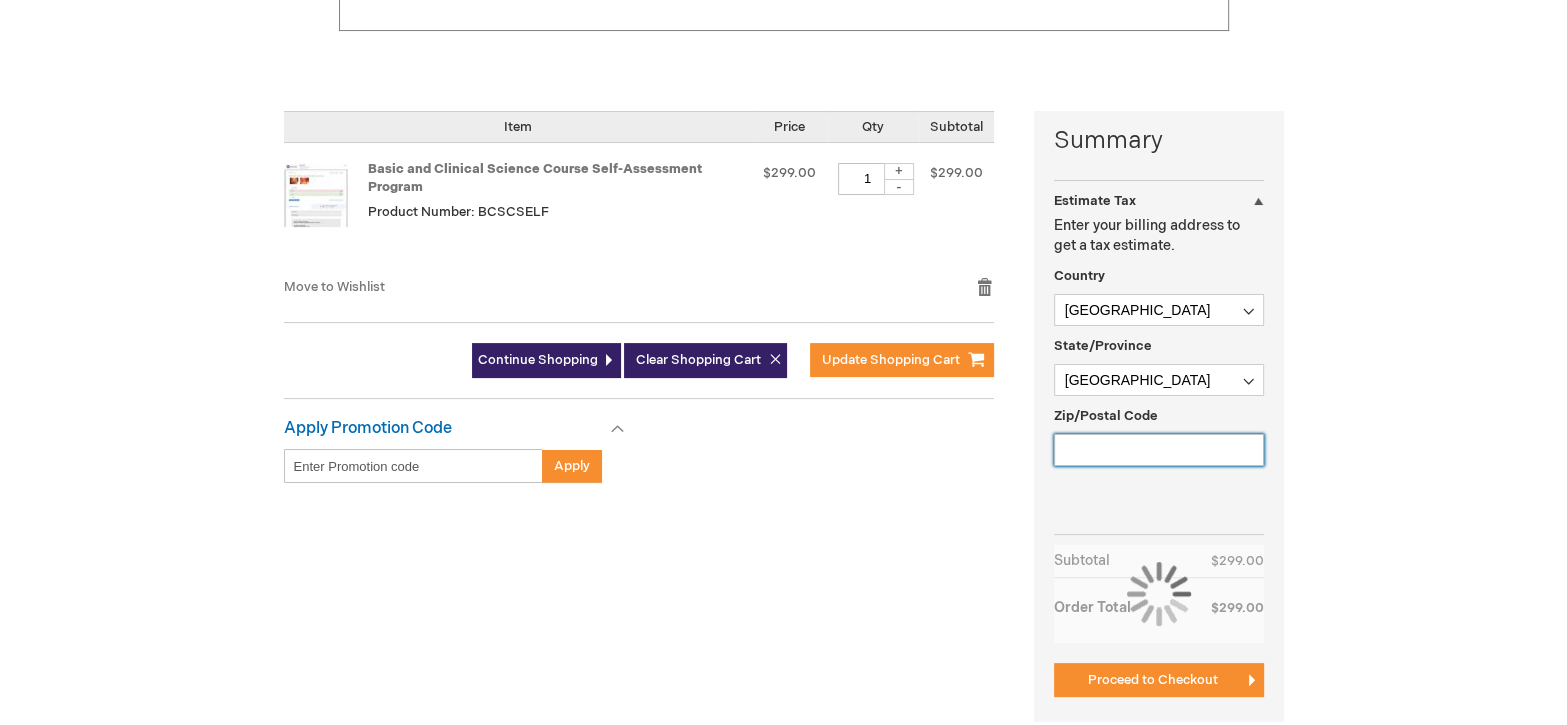 click on "Zip/Postal Code" at bounding box center [1159, 450] 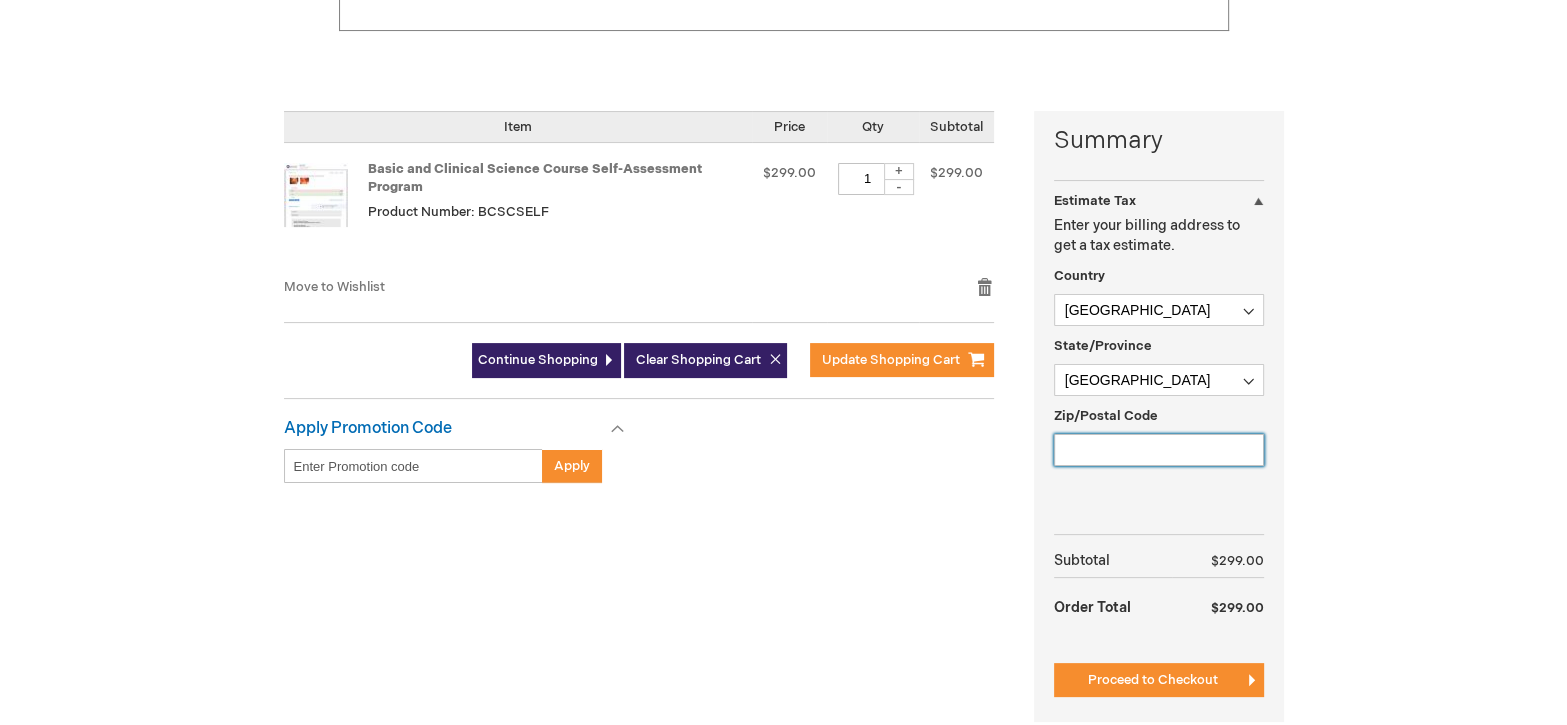 type on "15036" 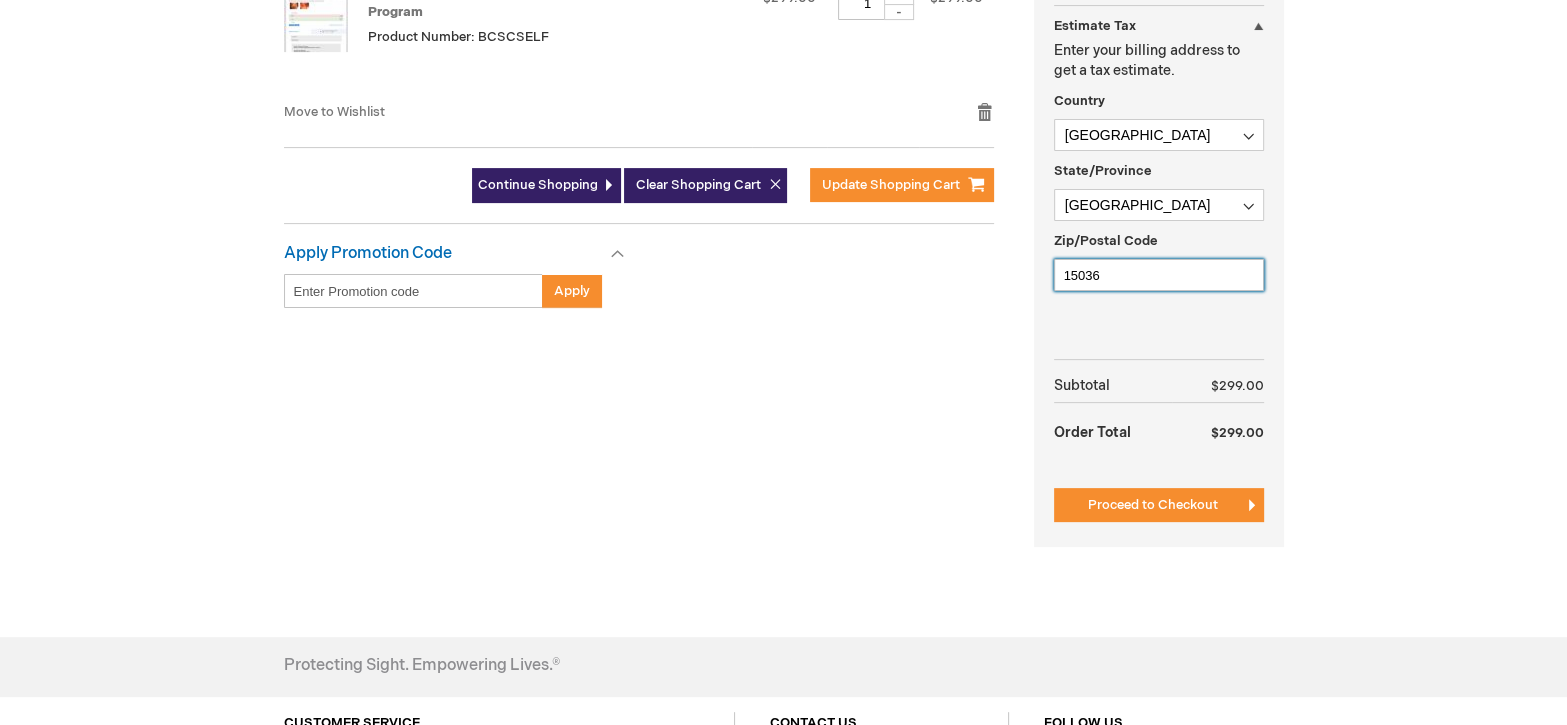 scroll, scrollTop: 699, scrollLeft: 0, axis: vertical 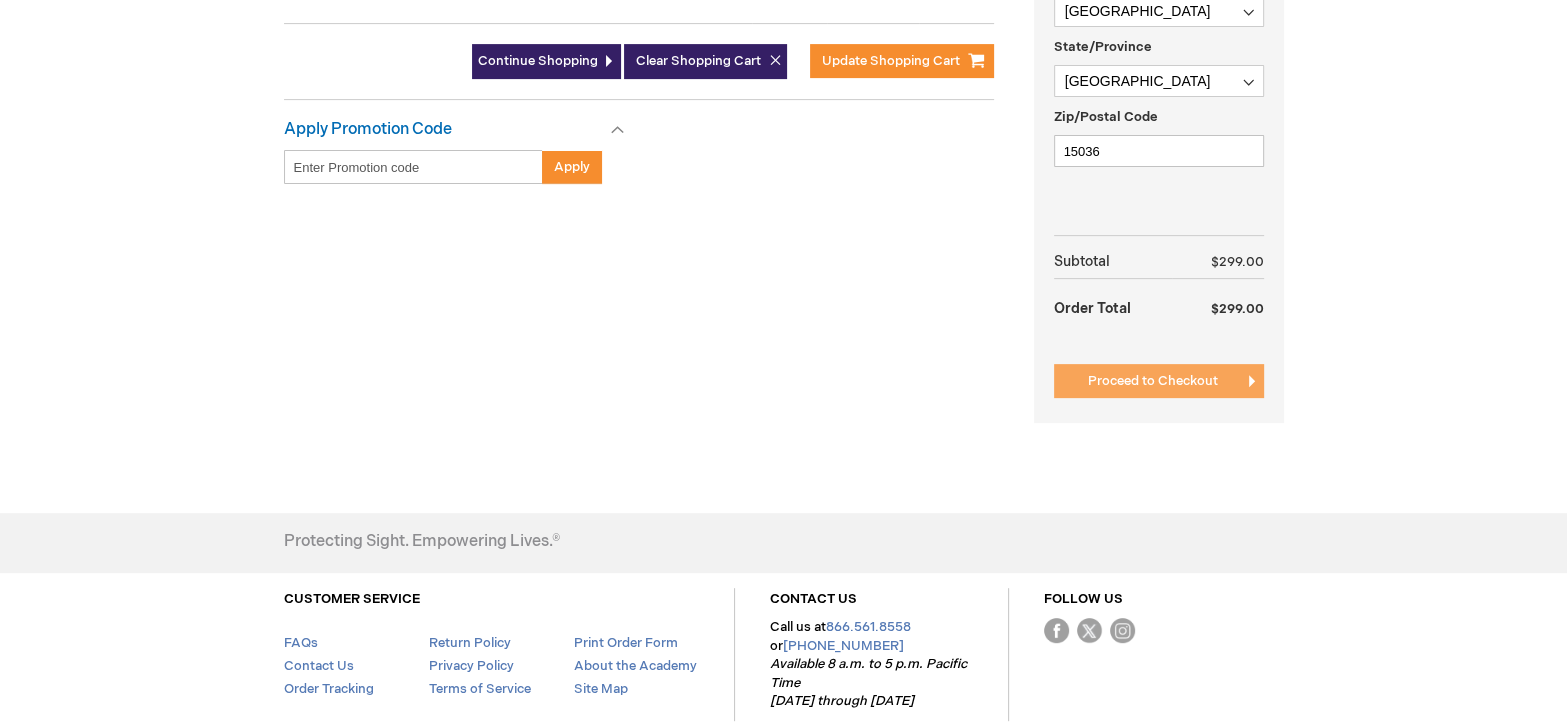 click on "Proceed to Checkout" at bounding box center (1153, 381) 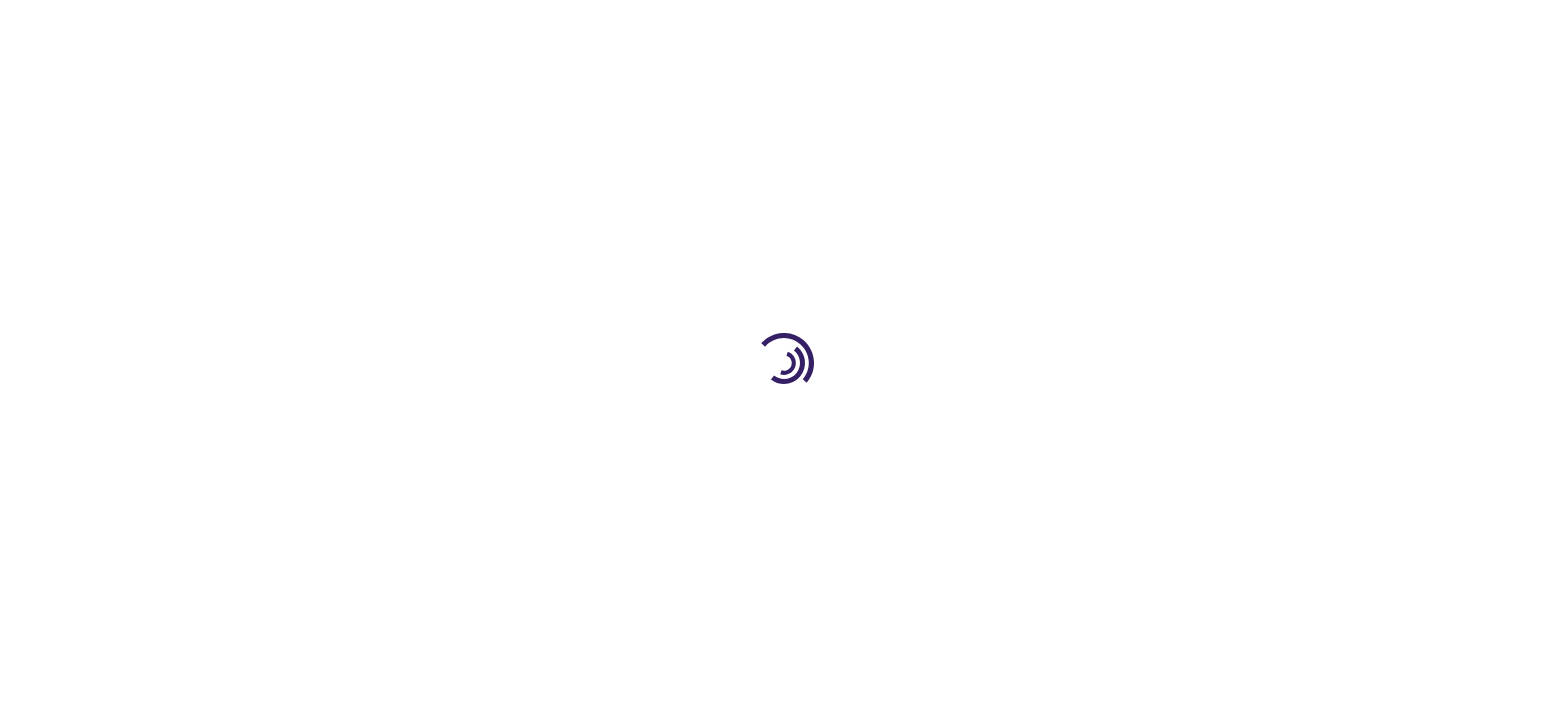 scroll, scrollTop: 0, scrollLeft: 0, axis: both 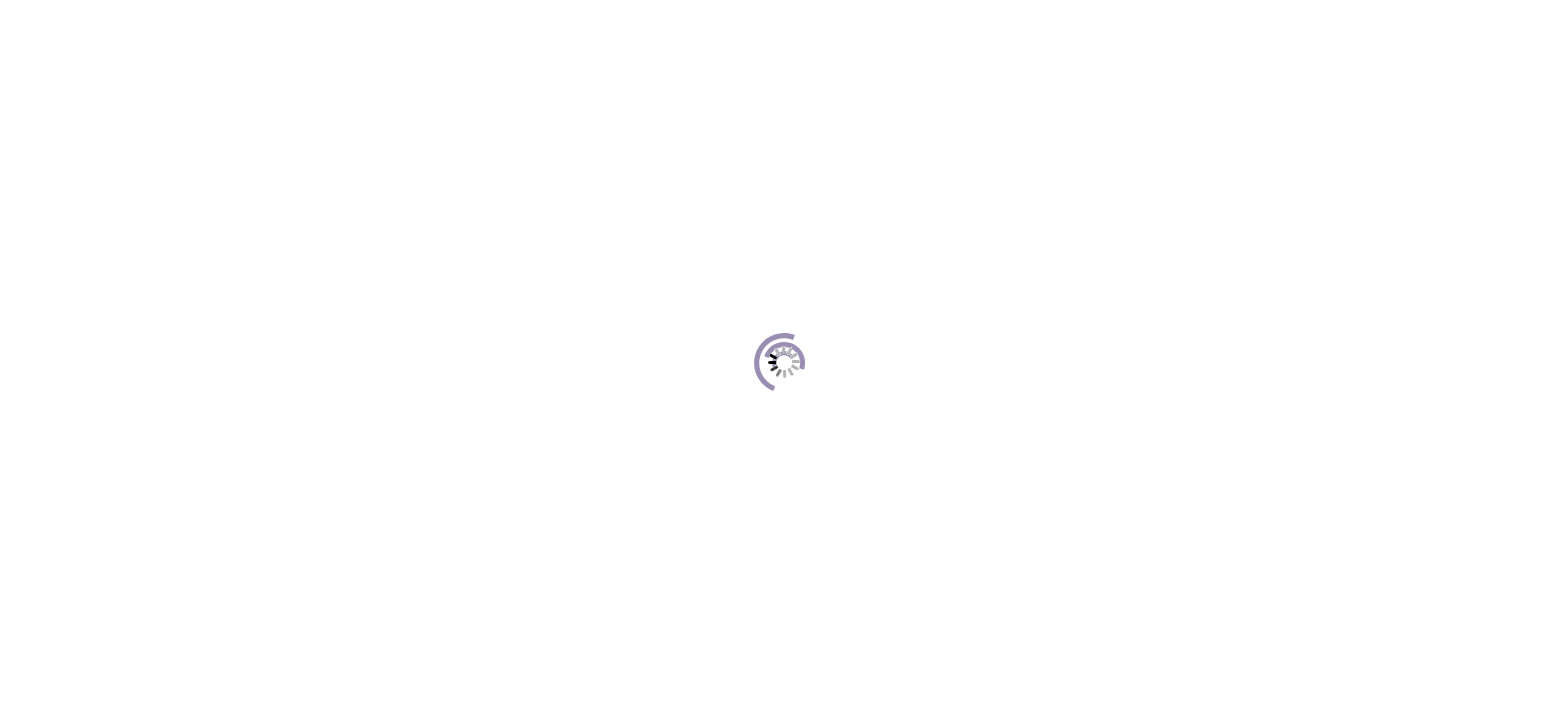 select on "1034" 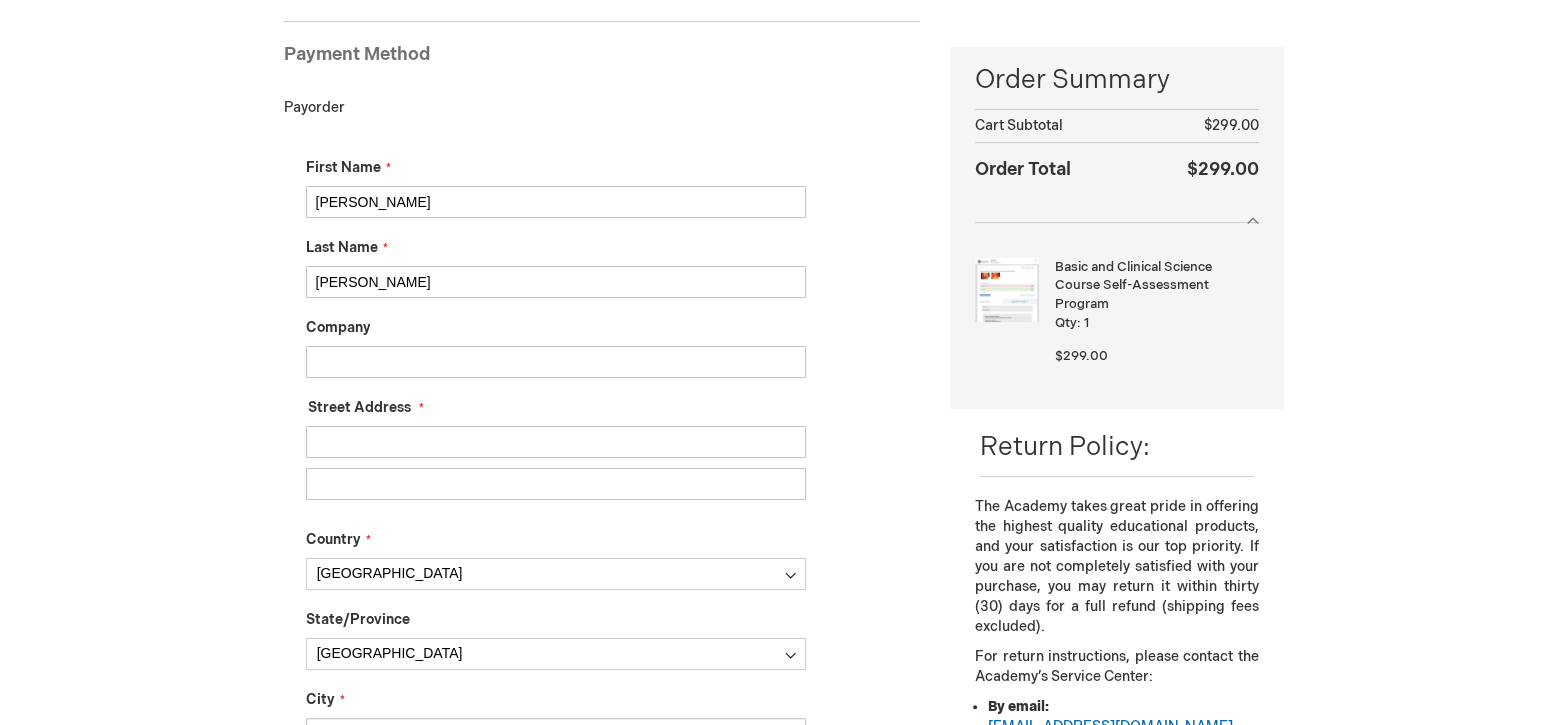 click on "Company" at bounding box center (556, 362) 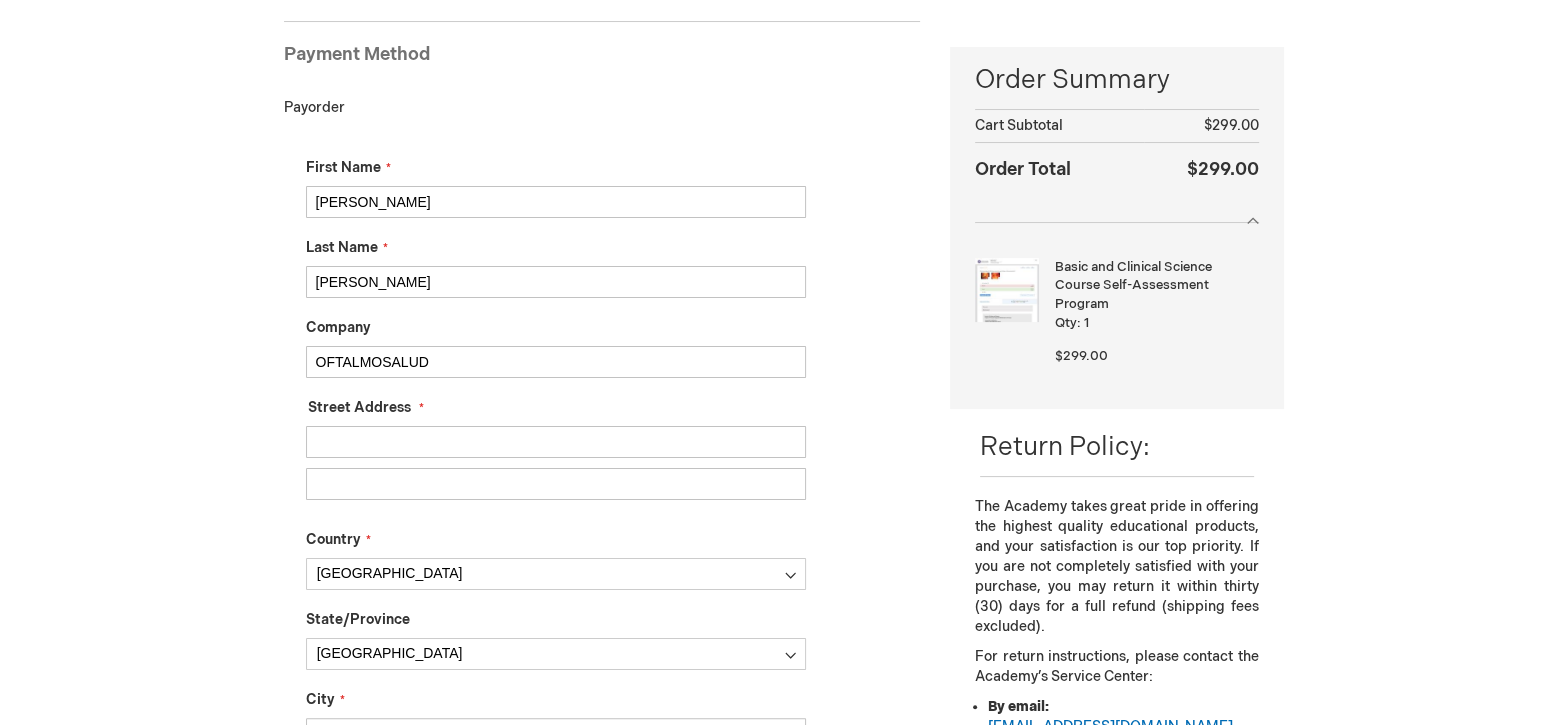 type on "Av. Javier Prado Este 1142" 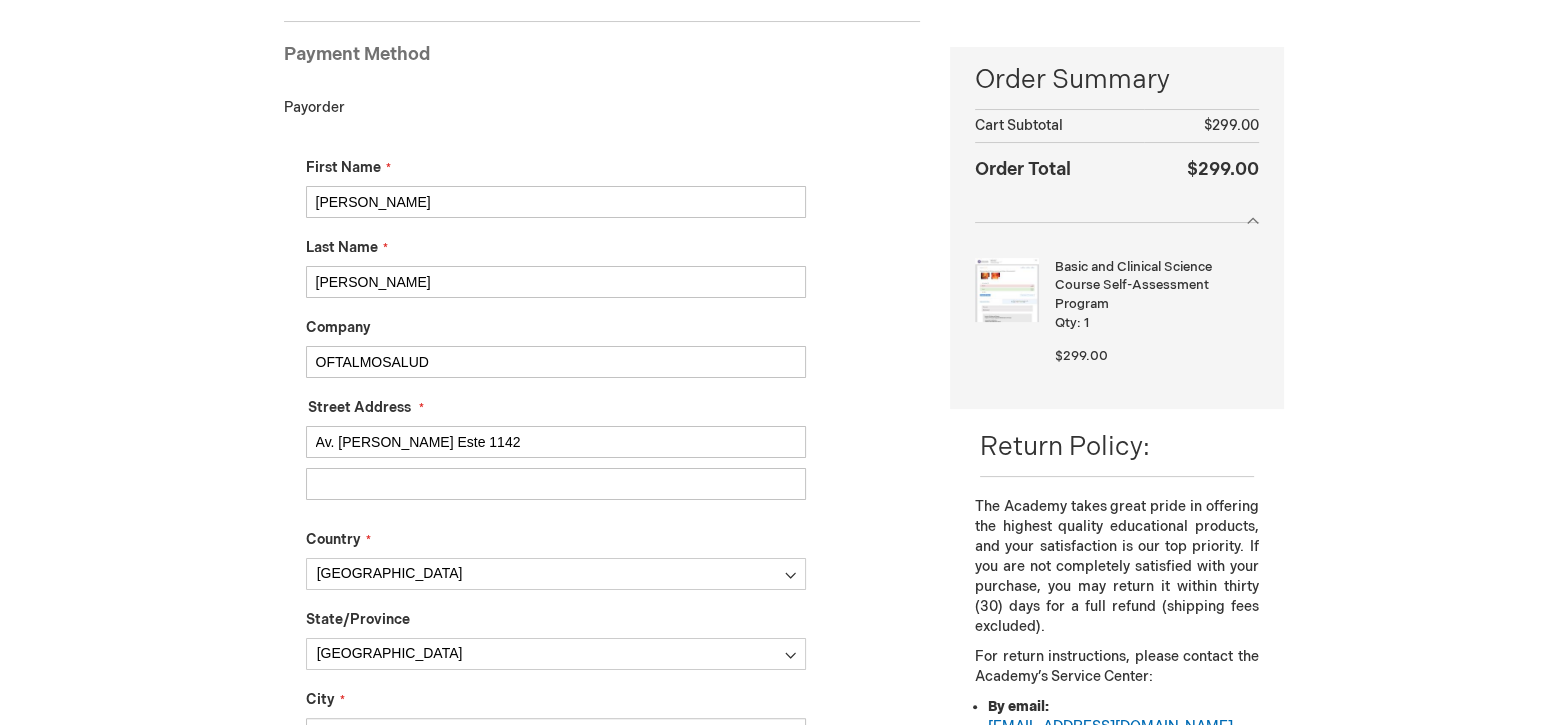 type on "[GEOGRAPHIC_DATA]" 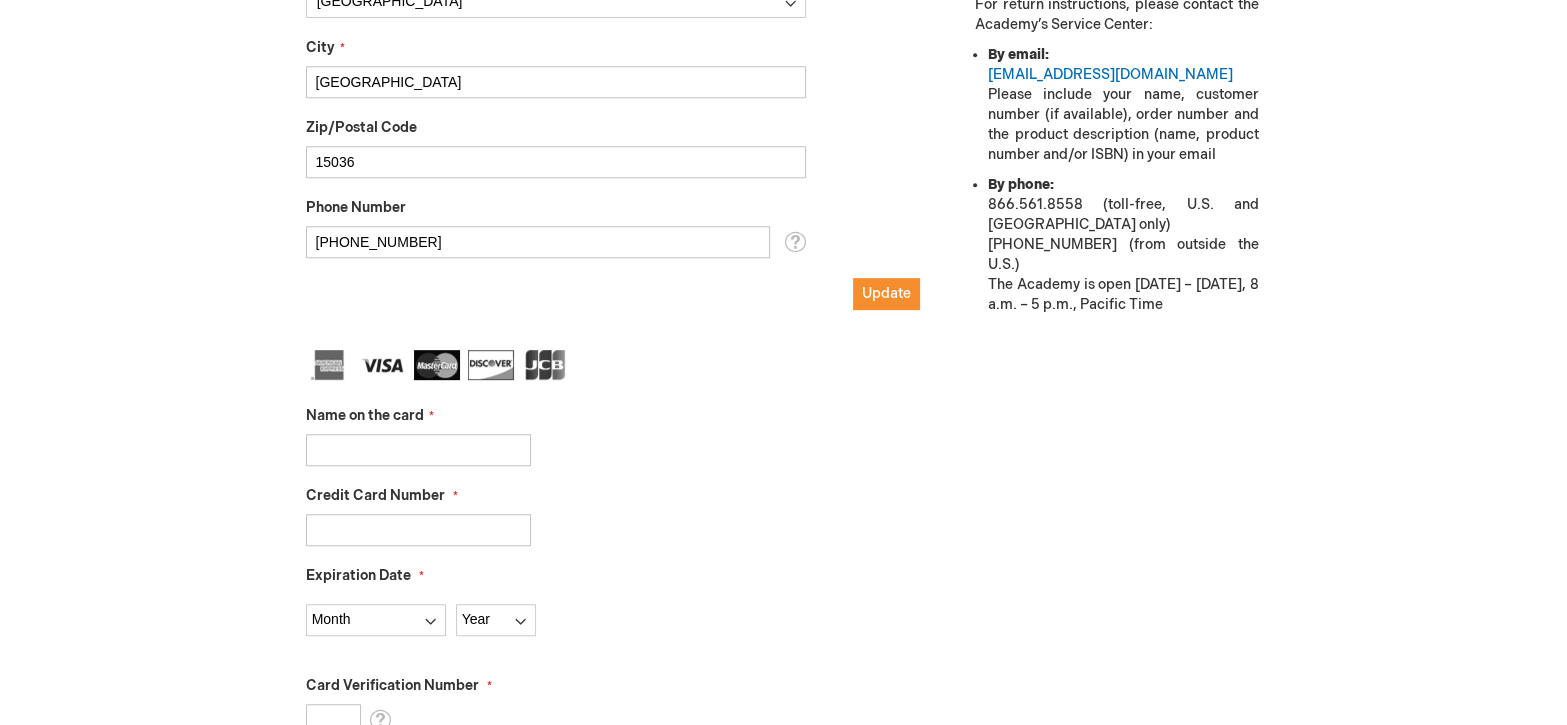 scroll, scrollTop: 973, scrollLeft: 0, axis: vertical 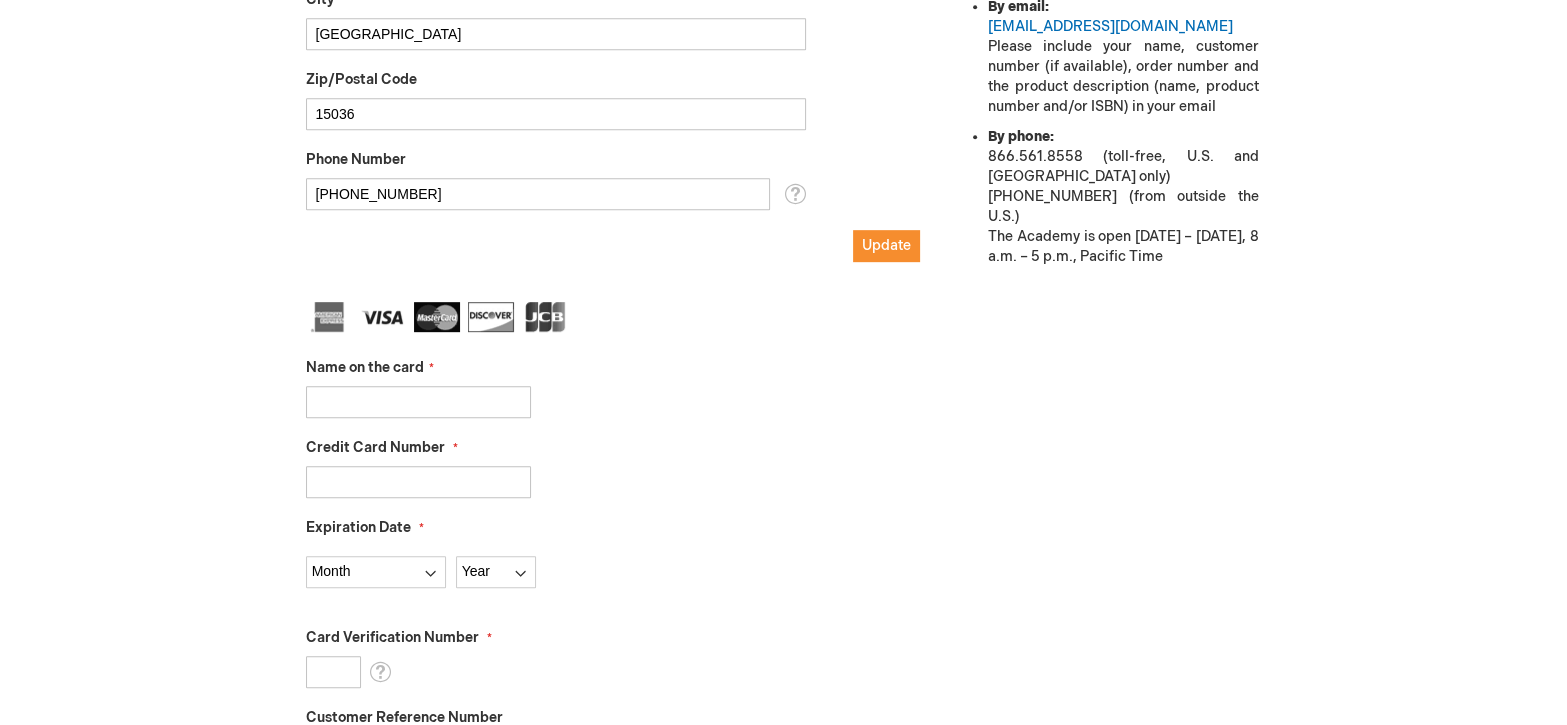 click on "Name on the card" at bounding box center (418, 402) 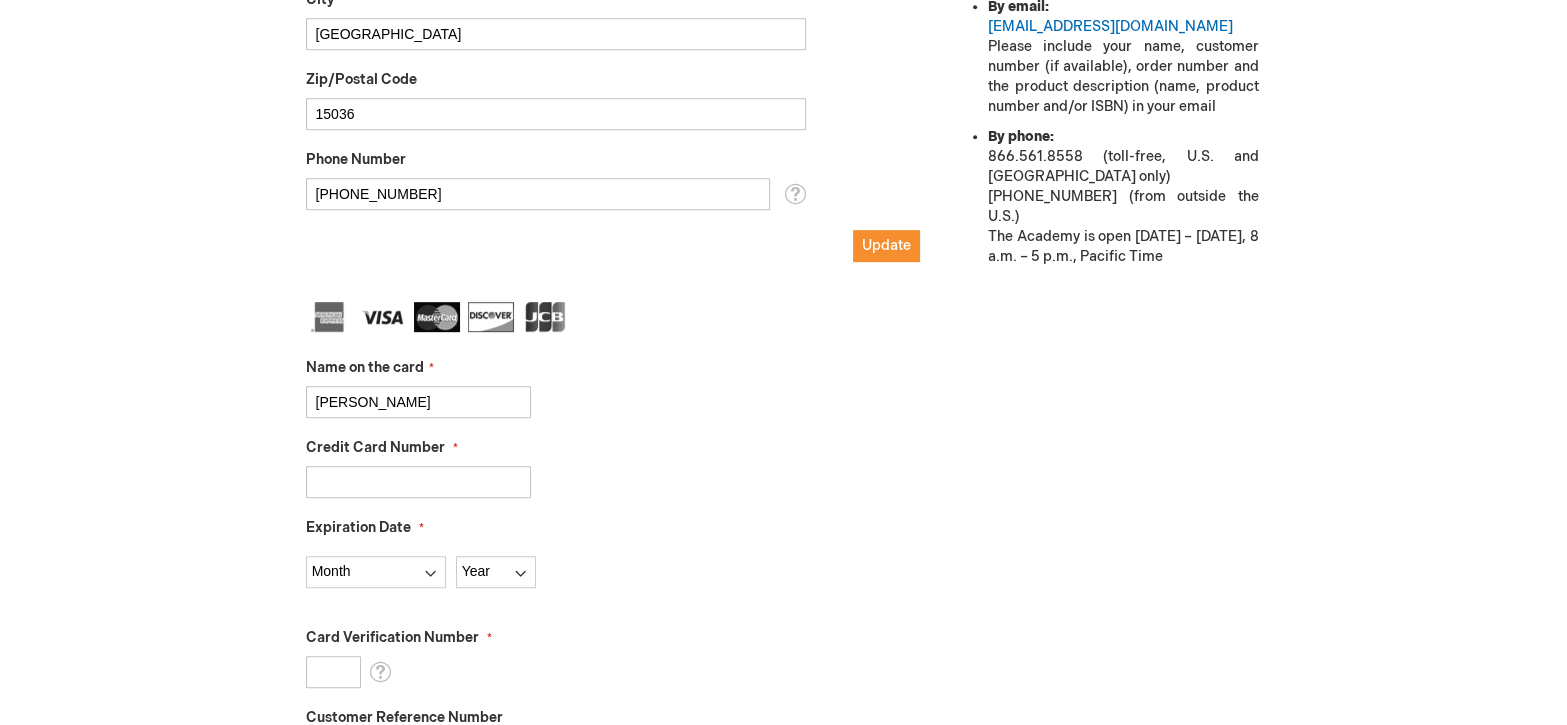 type on "377898093918318" 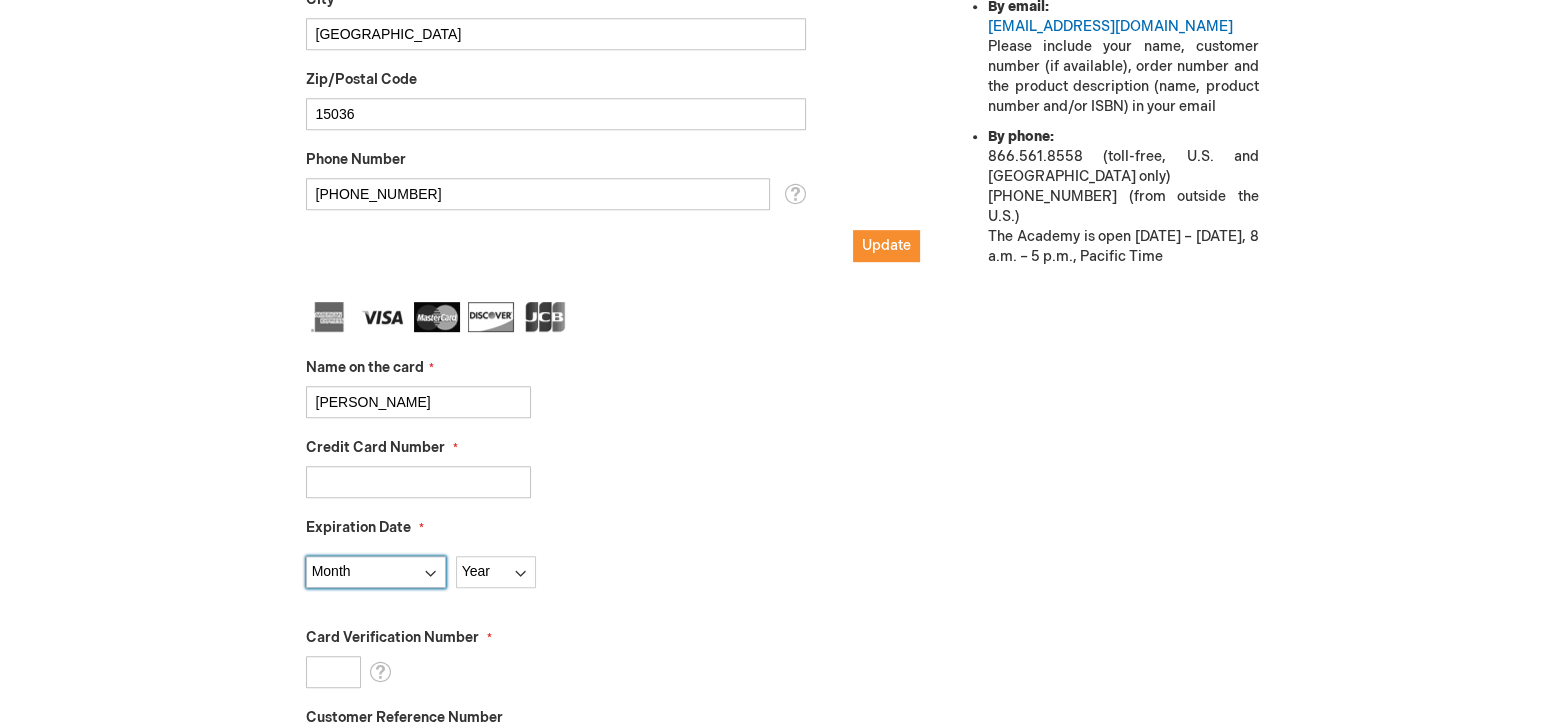 select on "10" 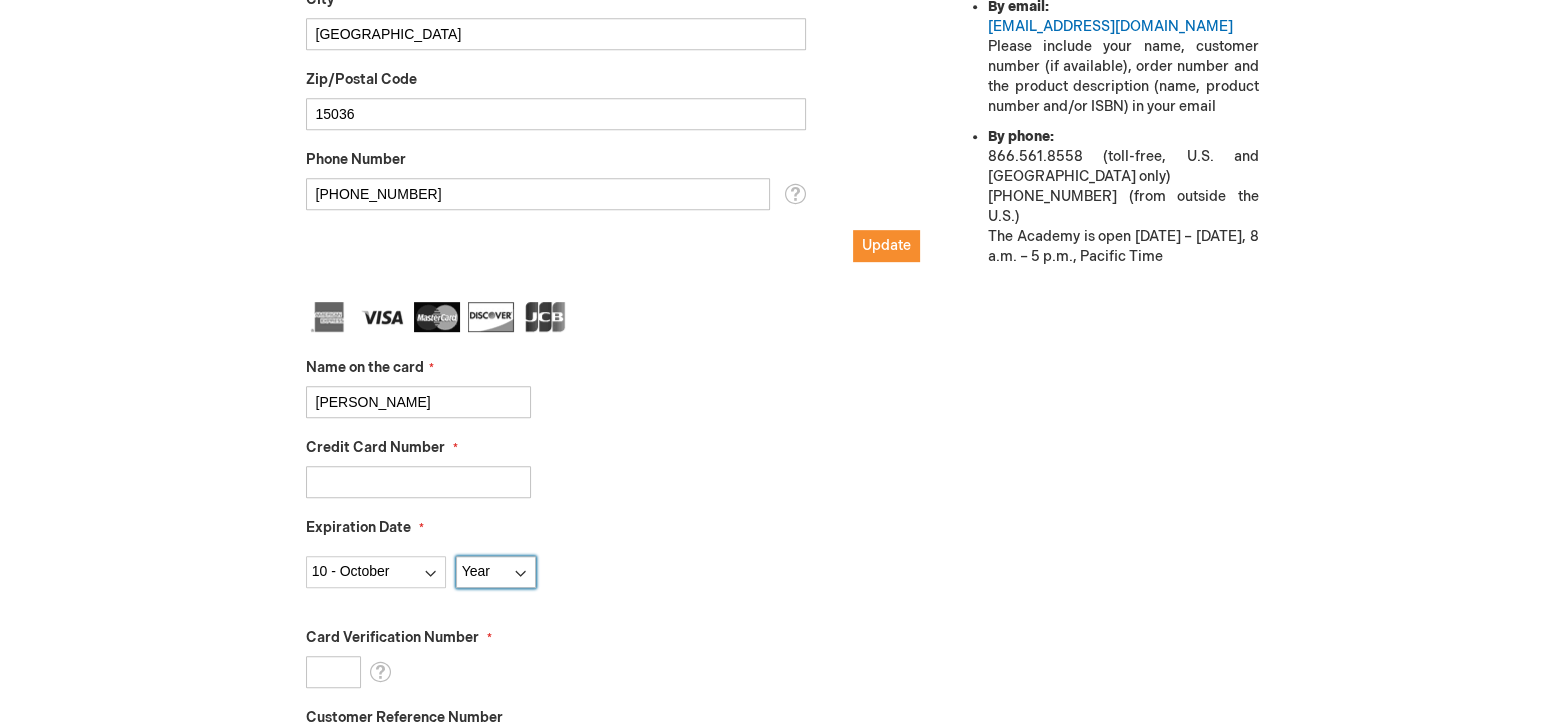 select on "2029" 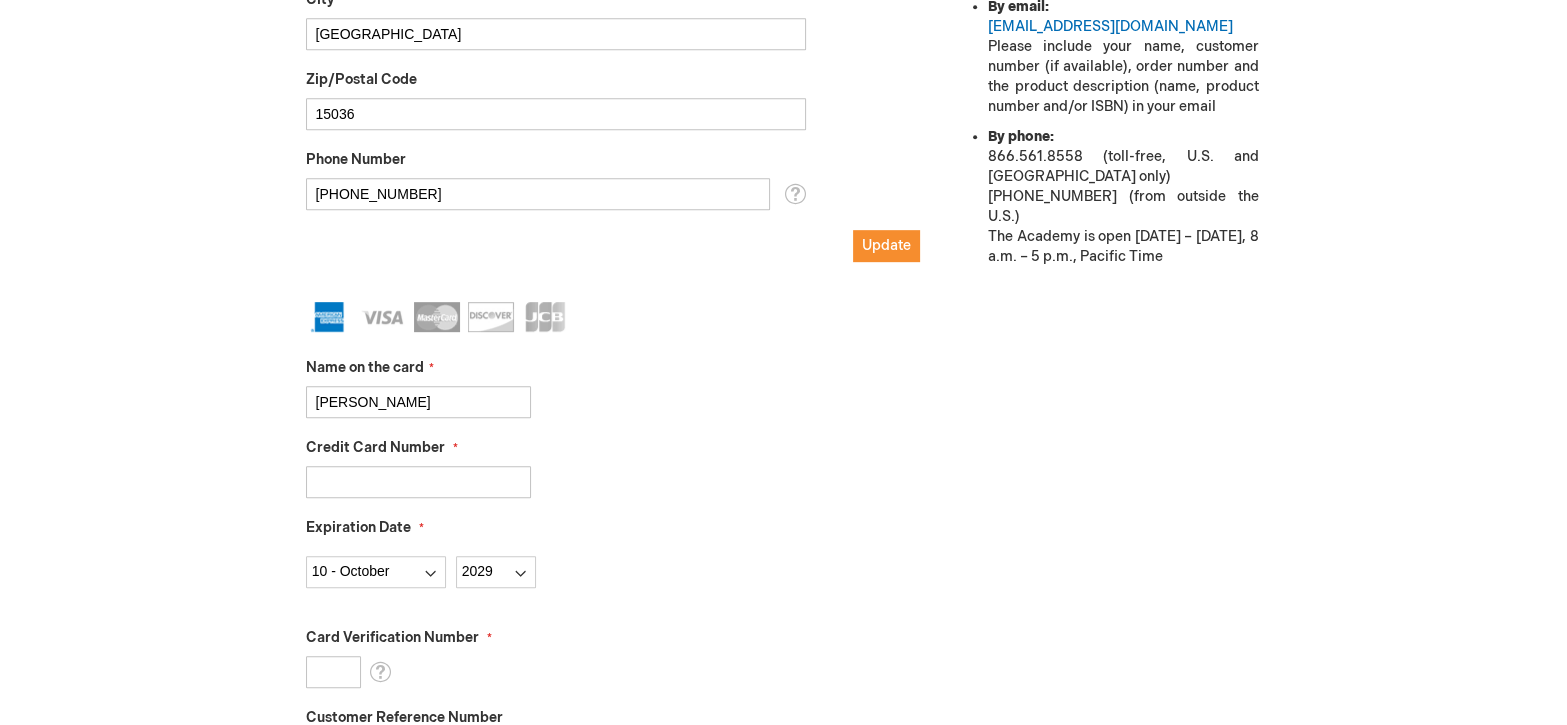 drag, startPoint x: 468, startPoint y: 400, endPoint x: 482, endPoint y: 400, distance: 14 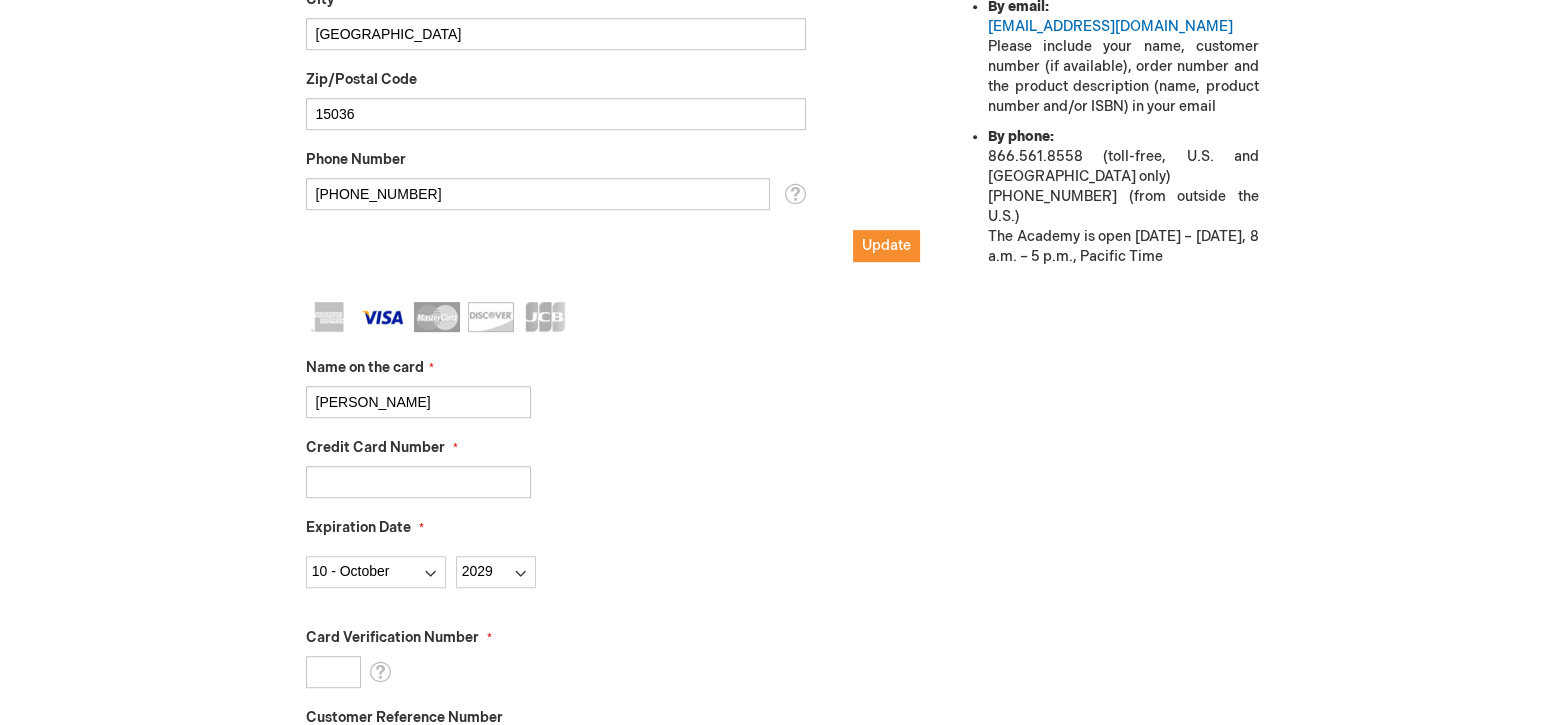 type on "4280830045075994" 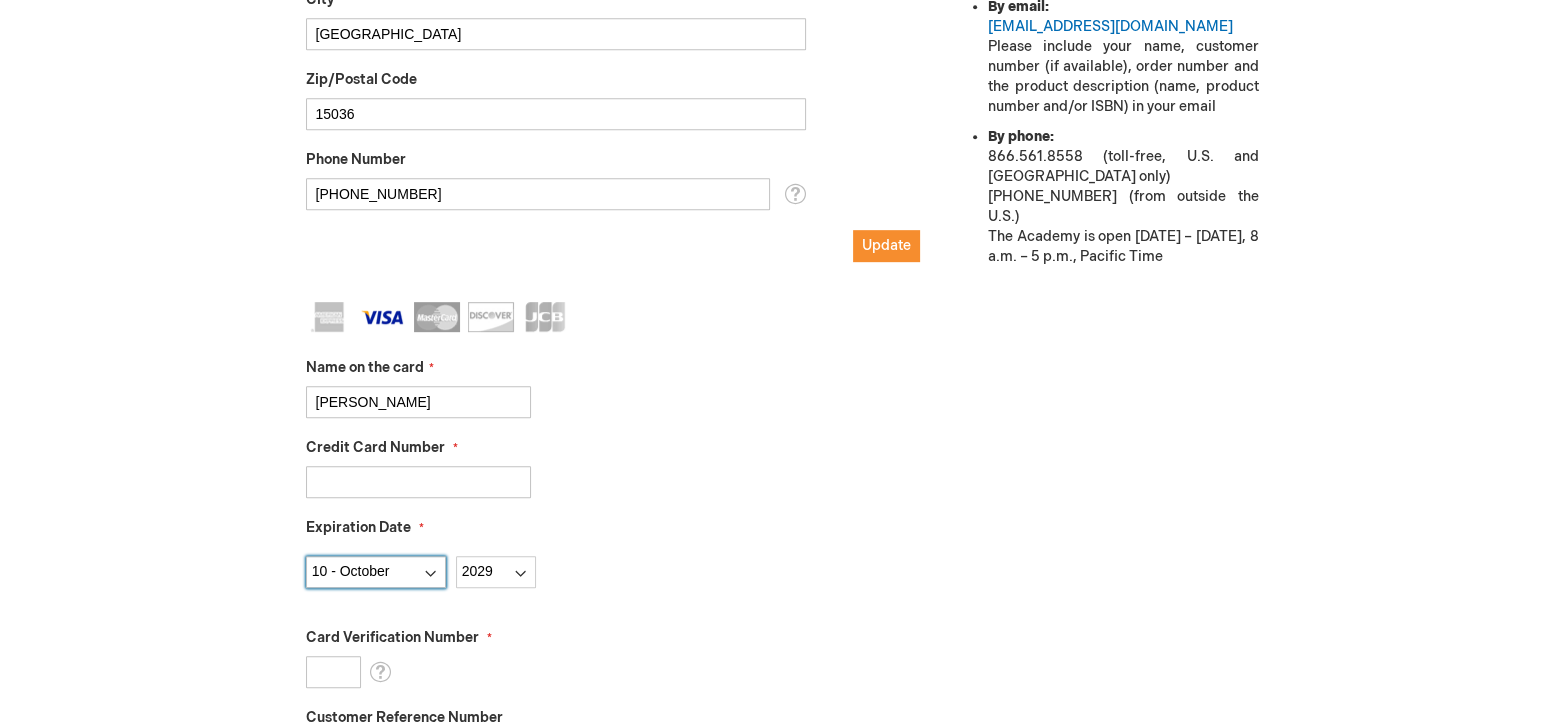 click on "Month 01 - January 02 - February 03 - March 04 - April 05 - May 06 - June 07 - July 08 - August 09 - September 10 - October 11 - November 12 - December" at bounding box center (376, 572) 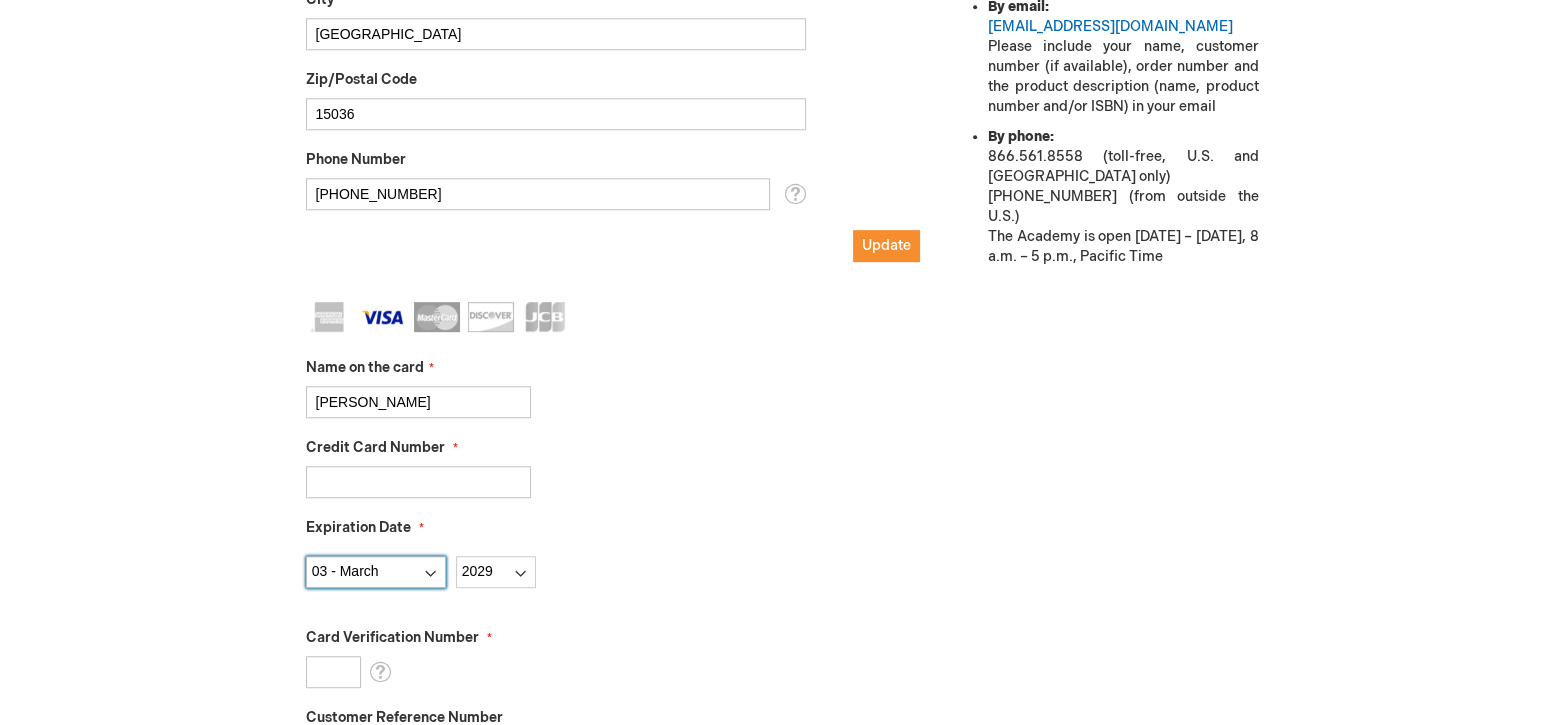 click on "Month 01 - January 02 - February 03 - March 04 - April 05 - May 06 - June 07 - July 08 - August 09 - September 10 - October 11 - November 12 - December" at bounding box center [376, 572] 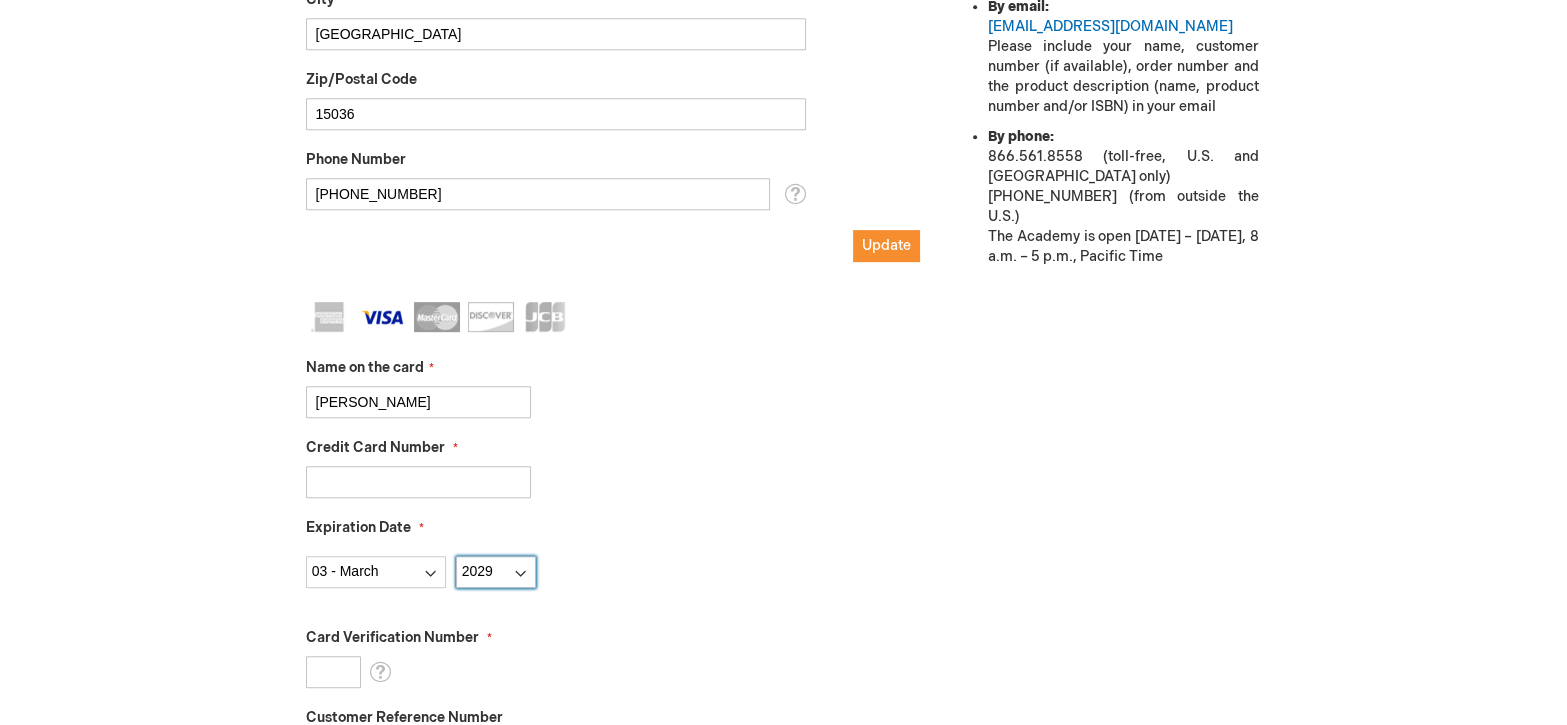 drag, startPoint x: 501, startPoint y: 568, endPoint x: 420, endPoint y: 560, distance: 81.394104 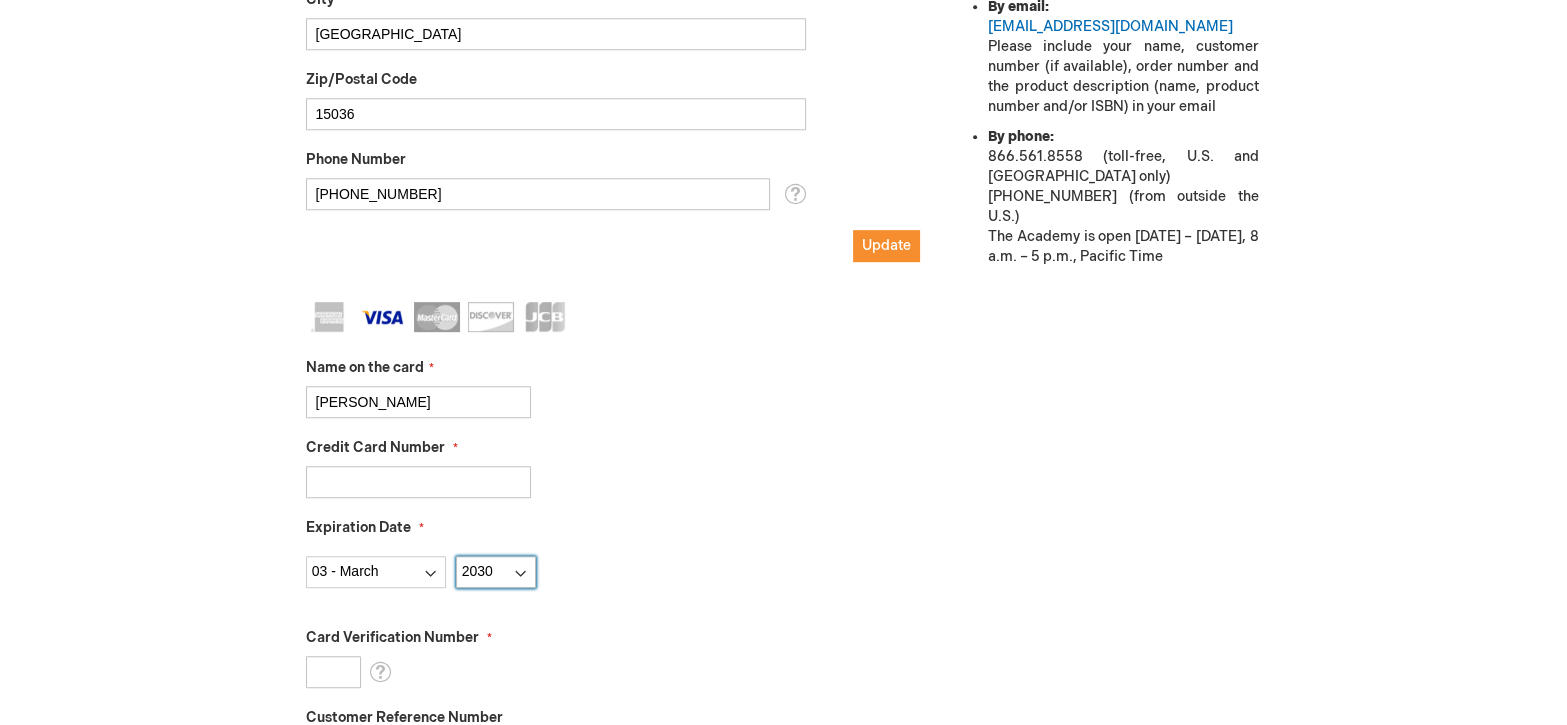 click on "Year 2025 2026 2027 2028 2029 2030 2031 2032 2033 2034 2035" at bounding box center (496, 572) 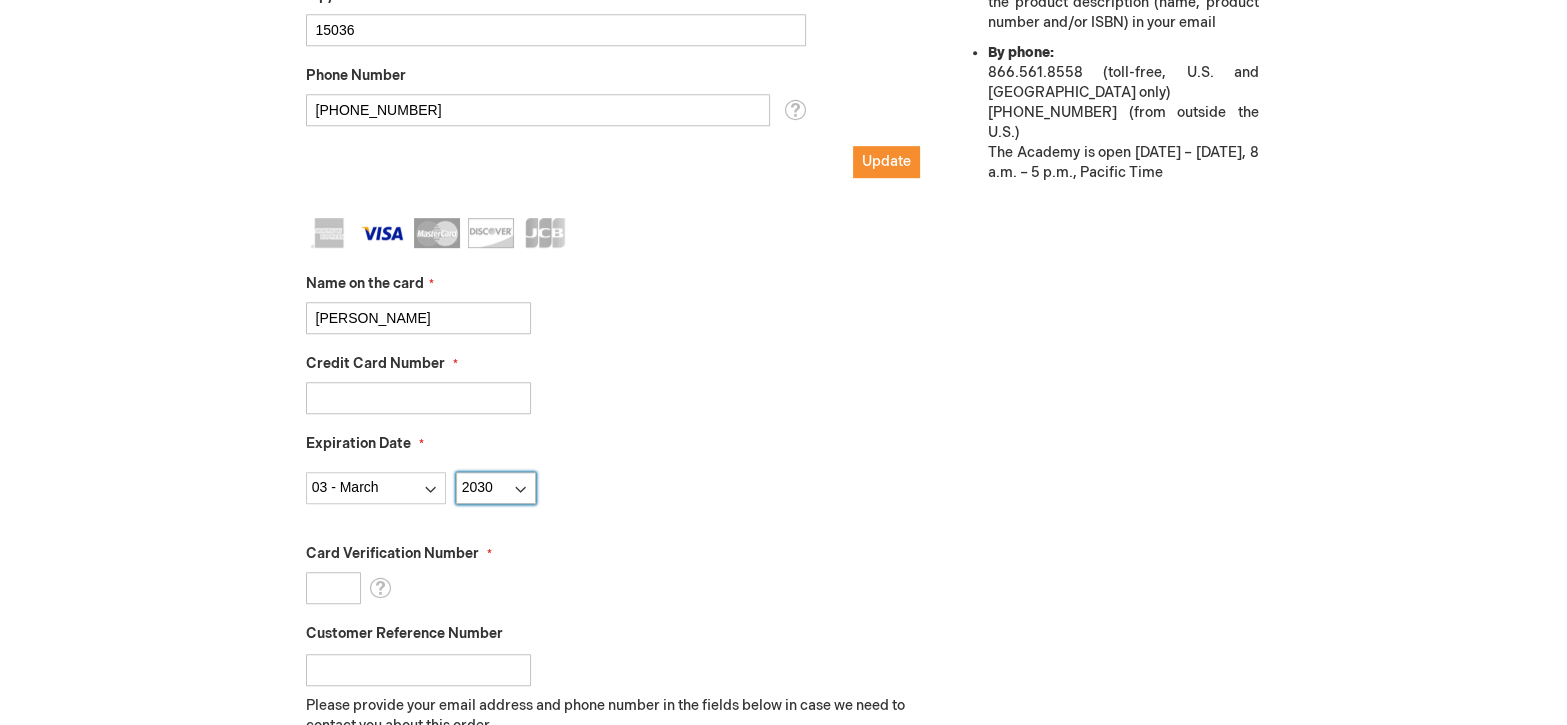 scroll, scrollTop: 1173, scrollLeft: 0, axis: vertical 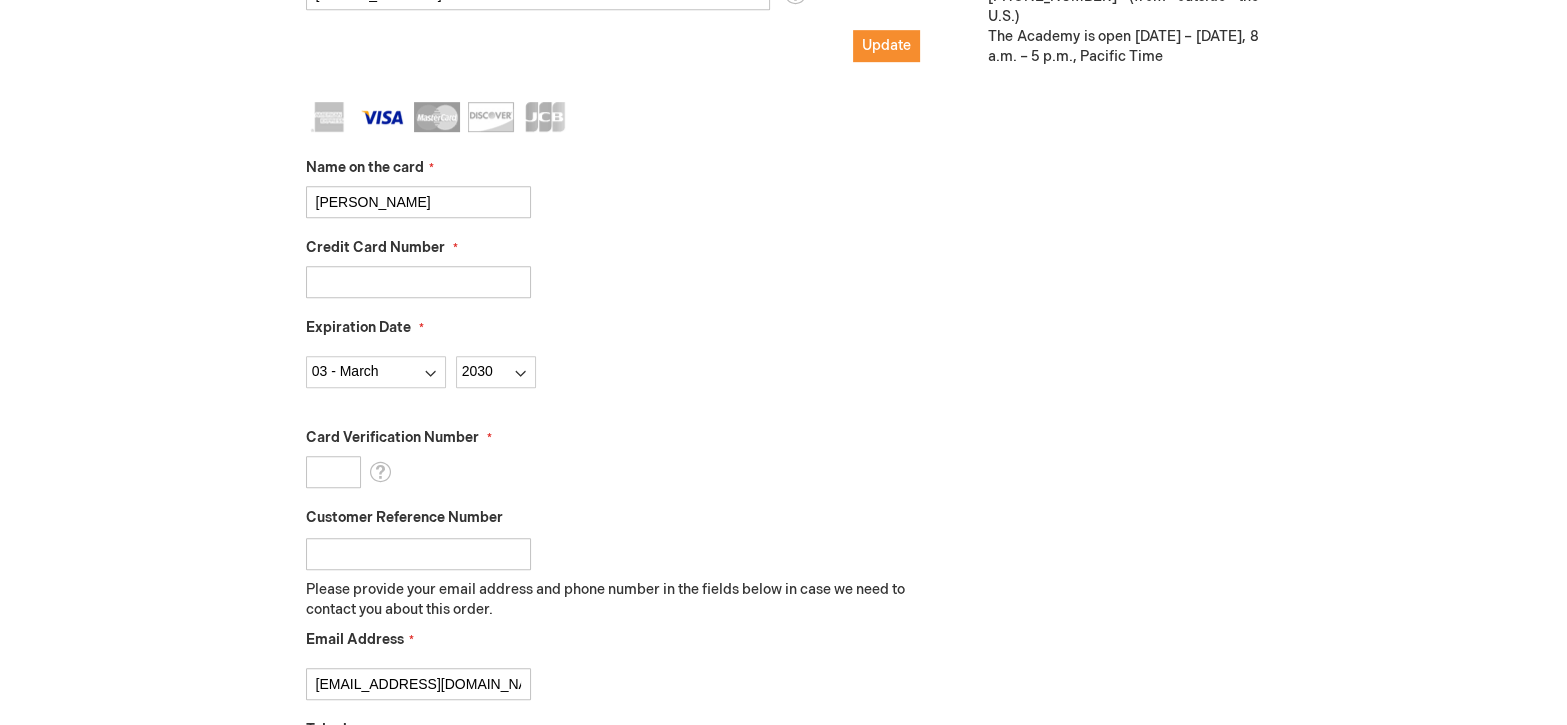click on "Card Verification Number" at bounding box center [333, 472] 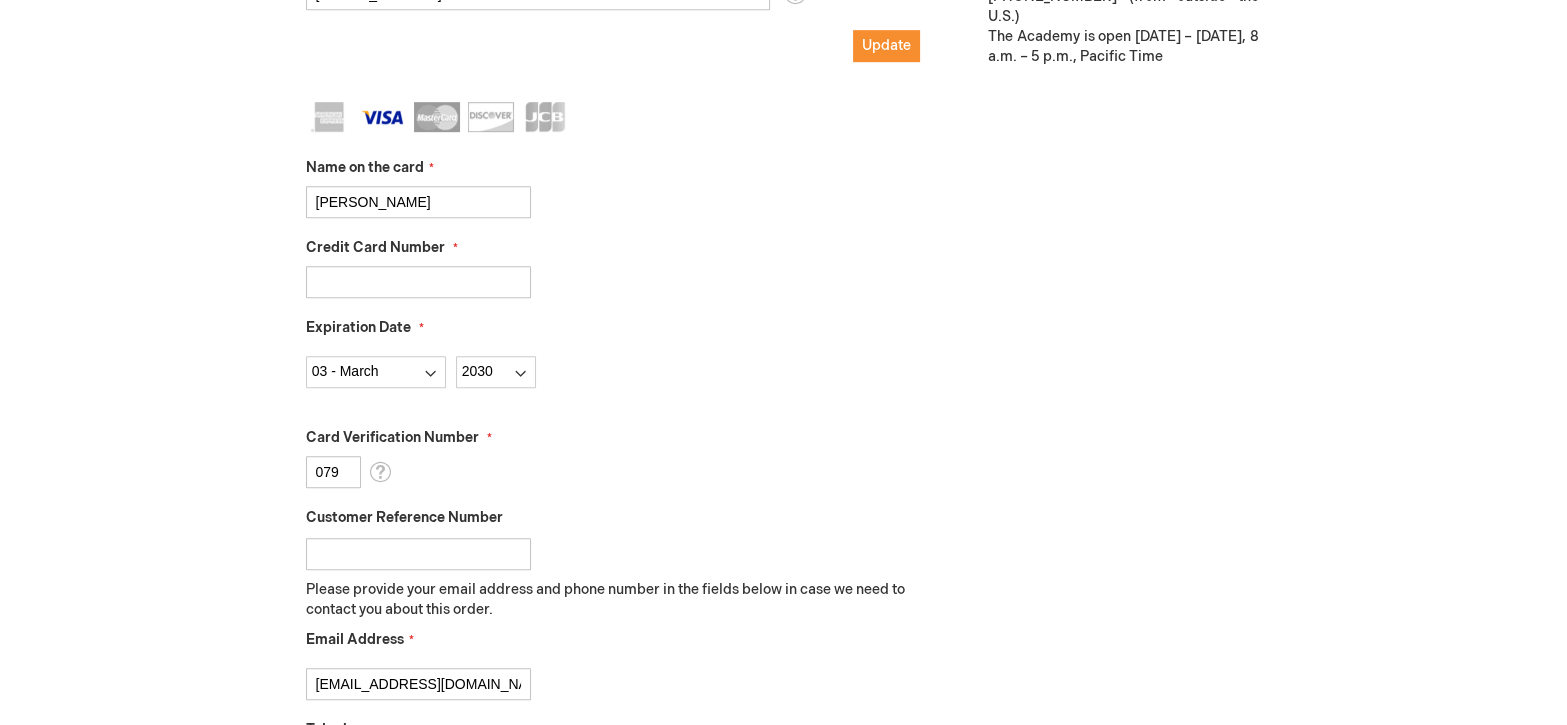 type on "079" 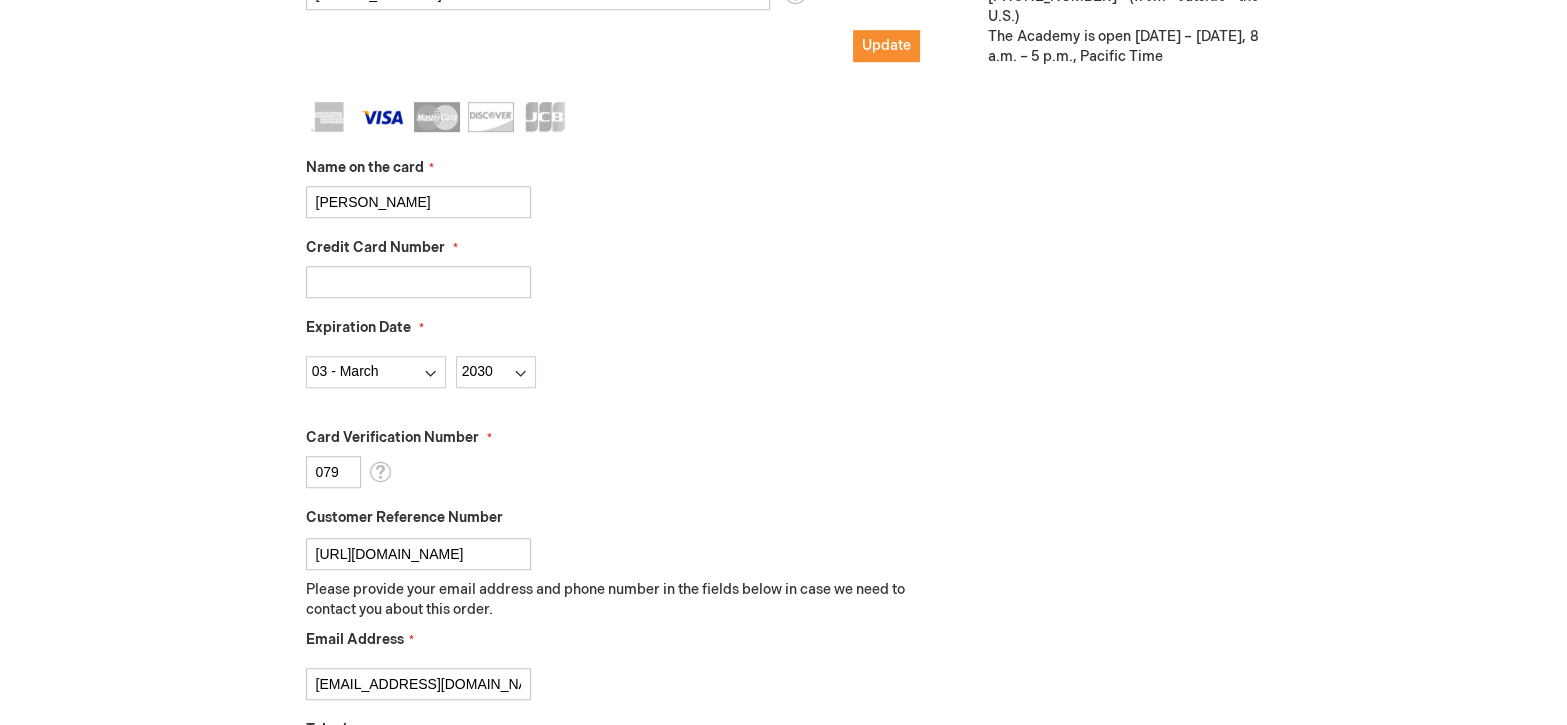 scroll, scrollTop: 0, scrollLeft: 0, axis: both 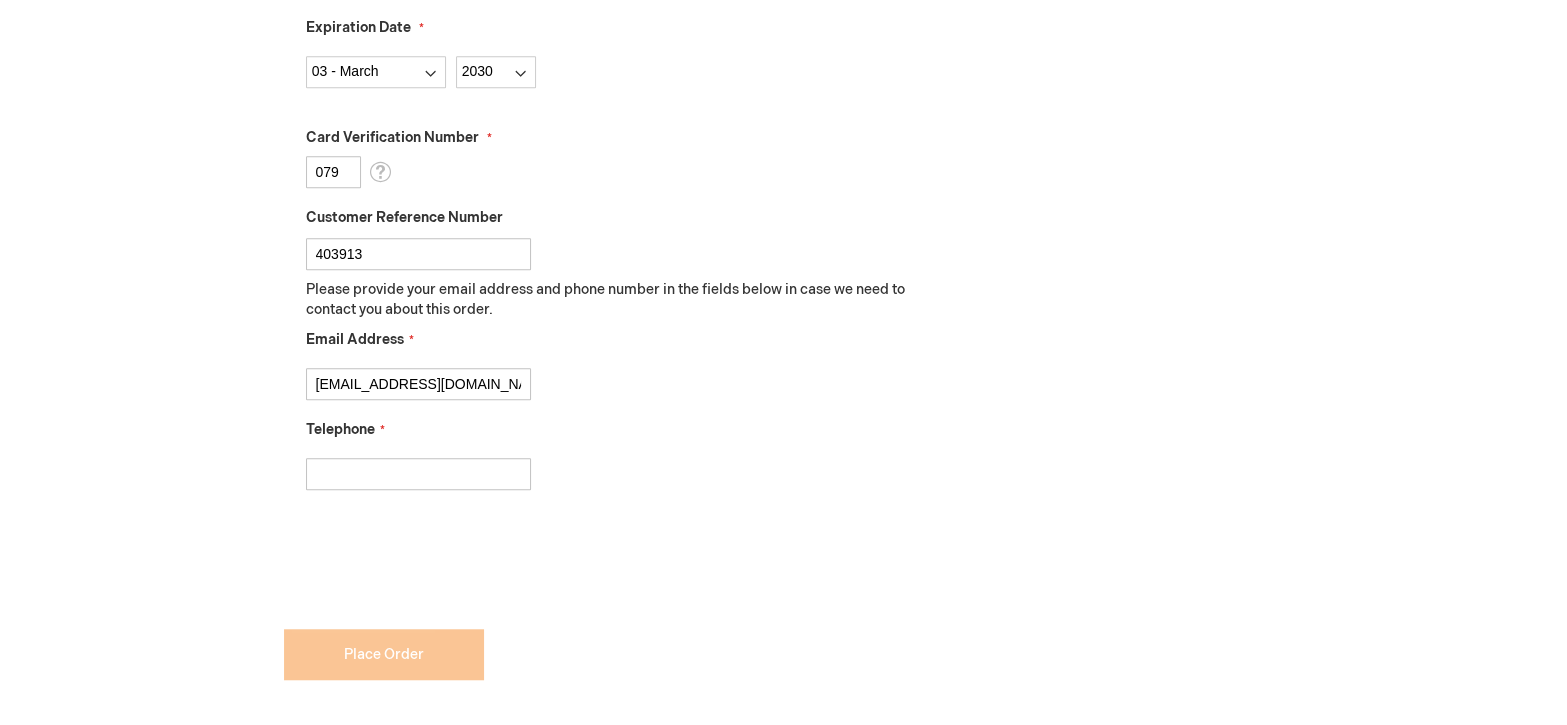 type on "403913" 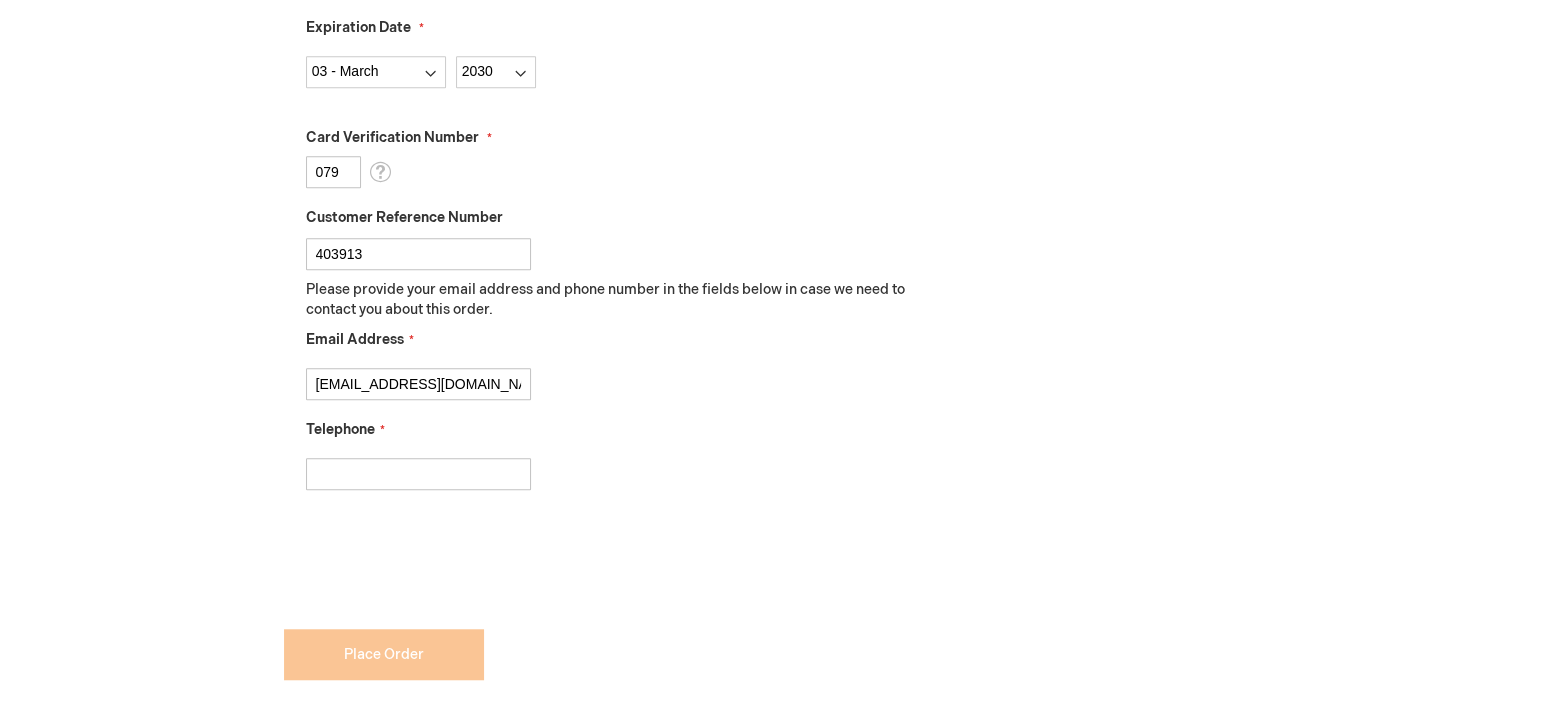type on "+51988470630" 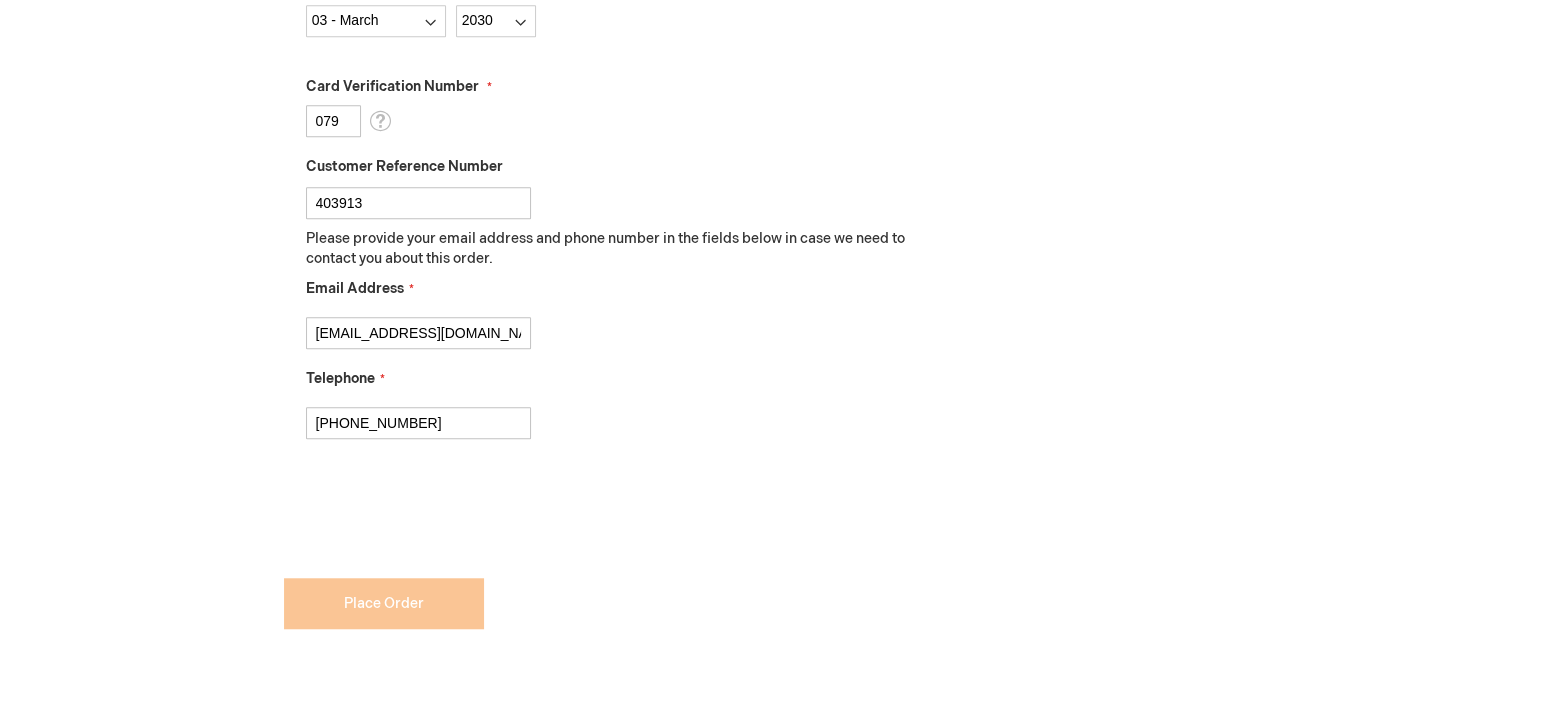 scroll, scrollTop: 1673, scrollLeft: 0, axis: vertical 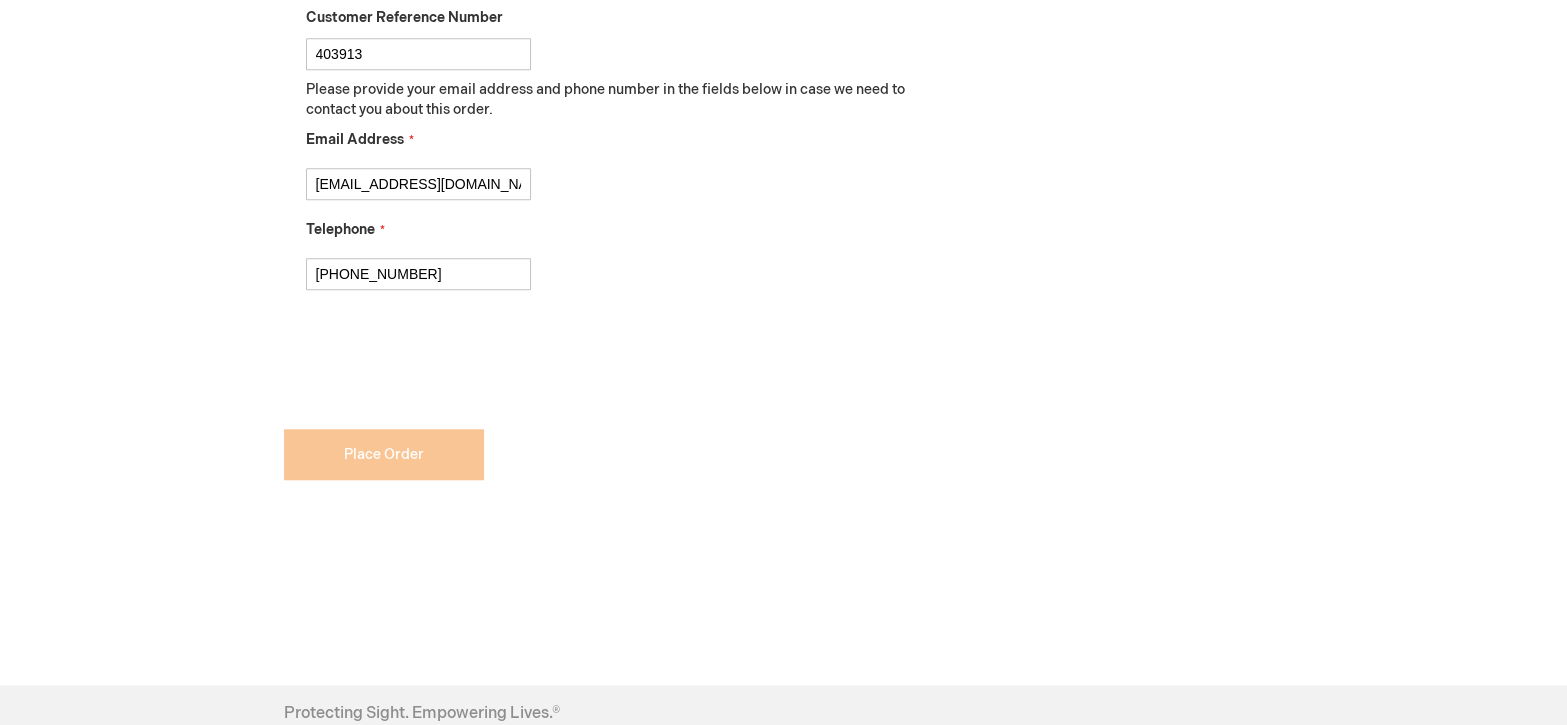 click on "Payment Information
Payment Method
Payorder
My billing and shipping address are the same
Billing Address
First Name
Luis
Last Name
Izquierdo" at bounding box center [602, -430] 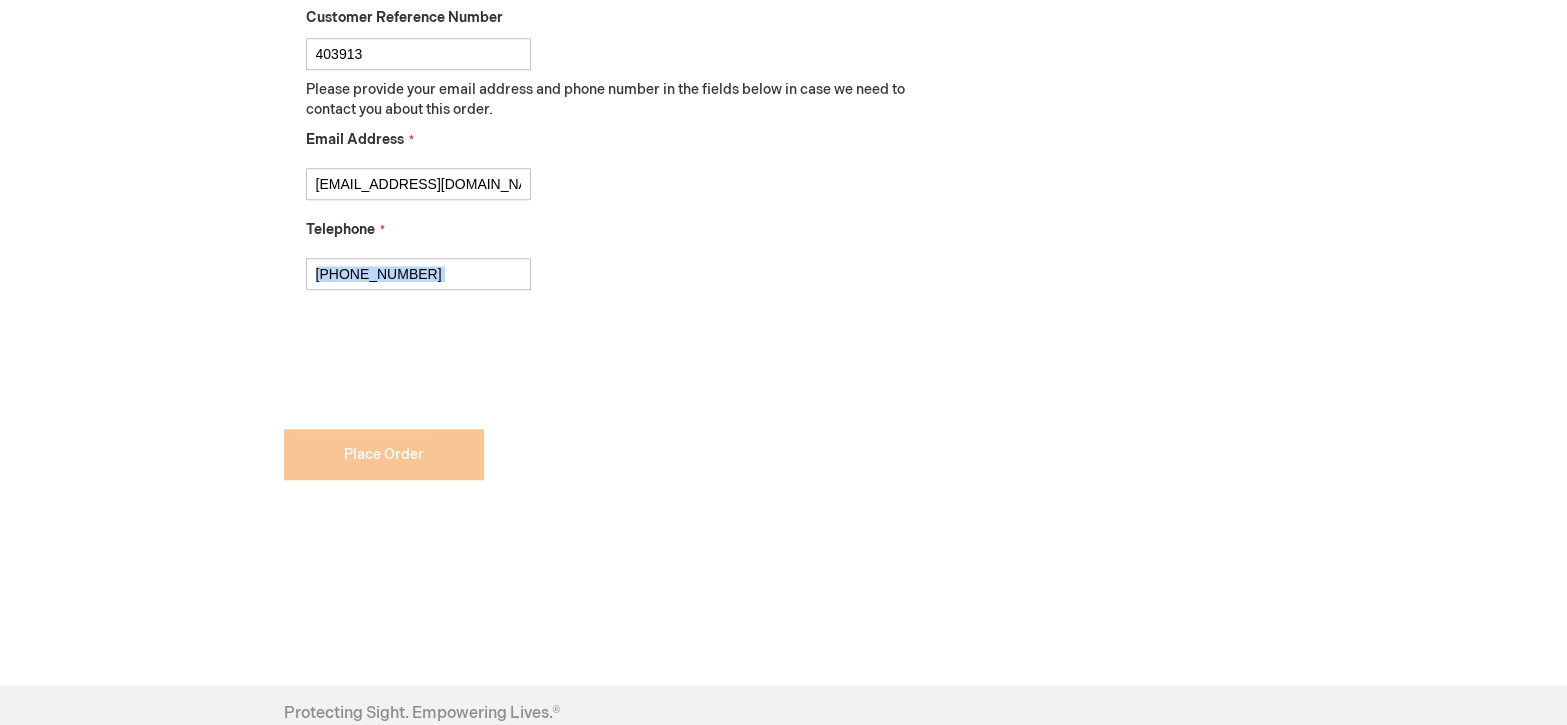 click on "Payment Information
Payment Method
Payorder
My billing and shipping address are the same
Billing Address
First Name
Luis
Last Name
Izquierdo" at bounding box center [602, -430] 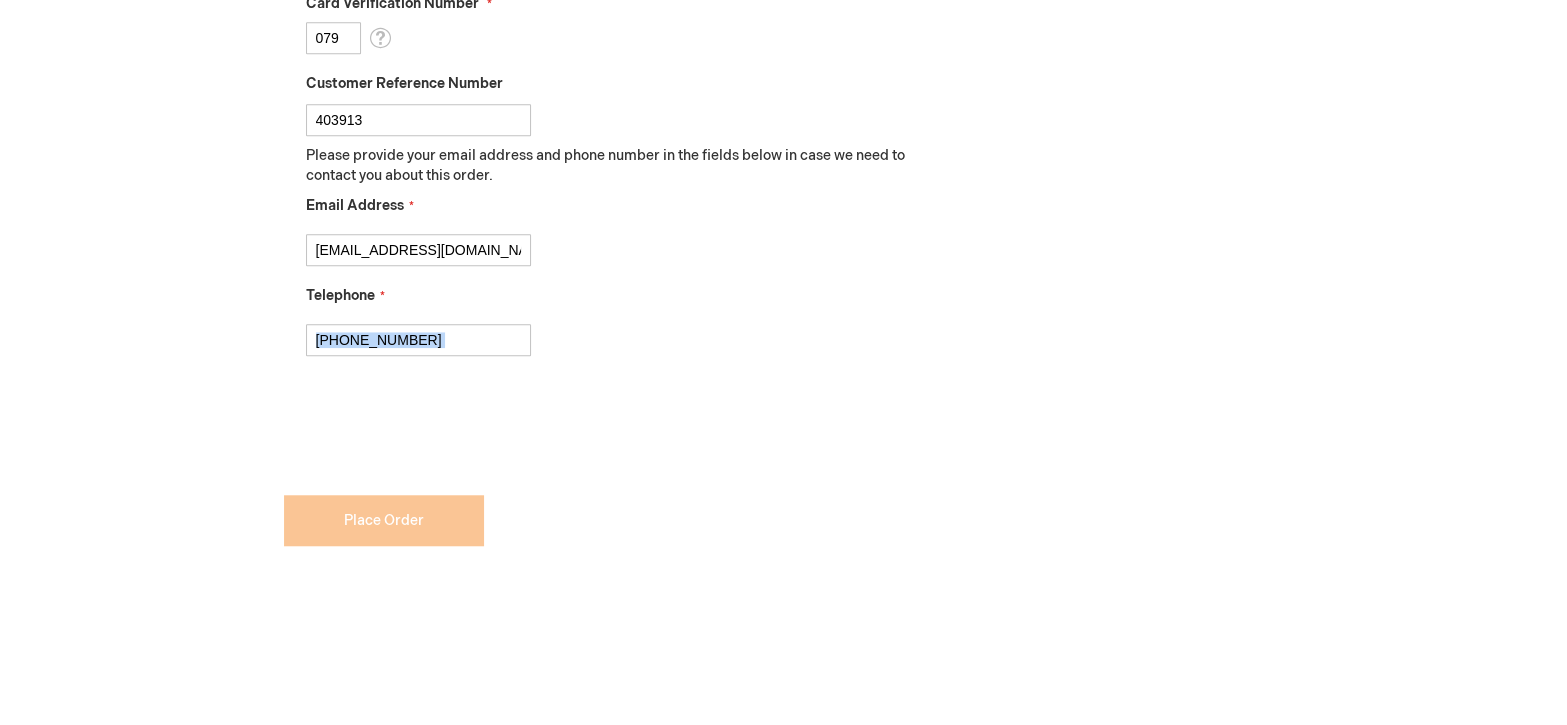 scroll, scrollTop: 1573, scrollLeft: 0, axis: vertical 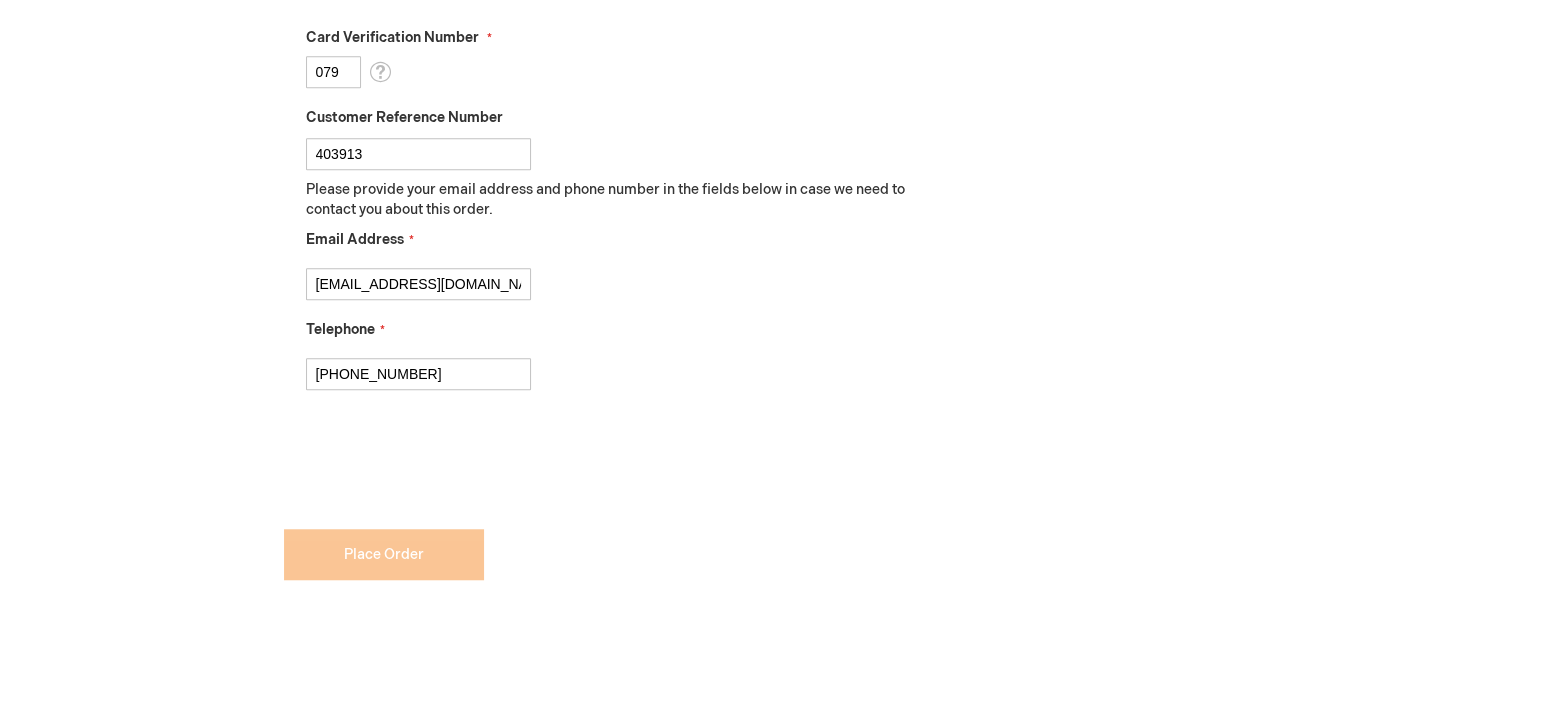 click on "This is a required field." at bounding box center (602, 524) 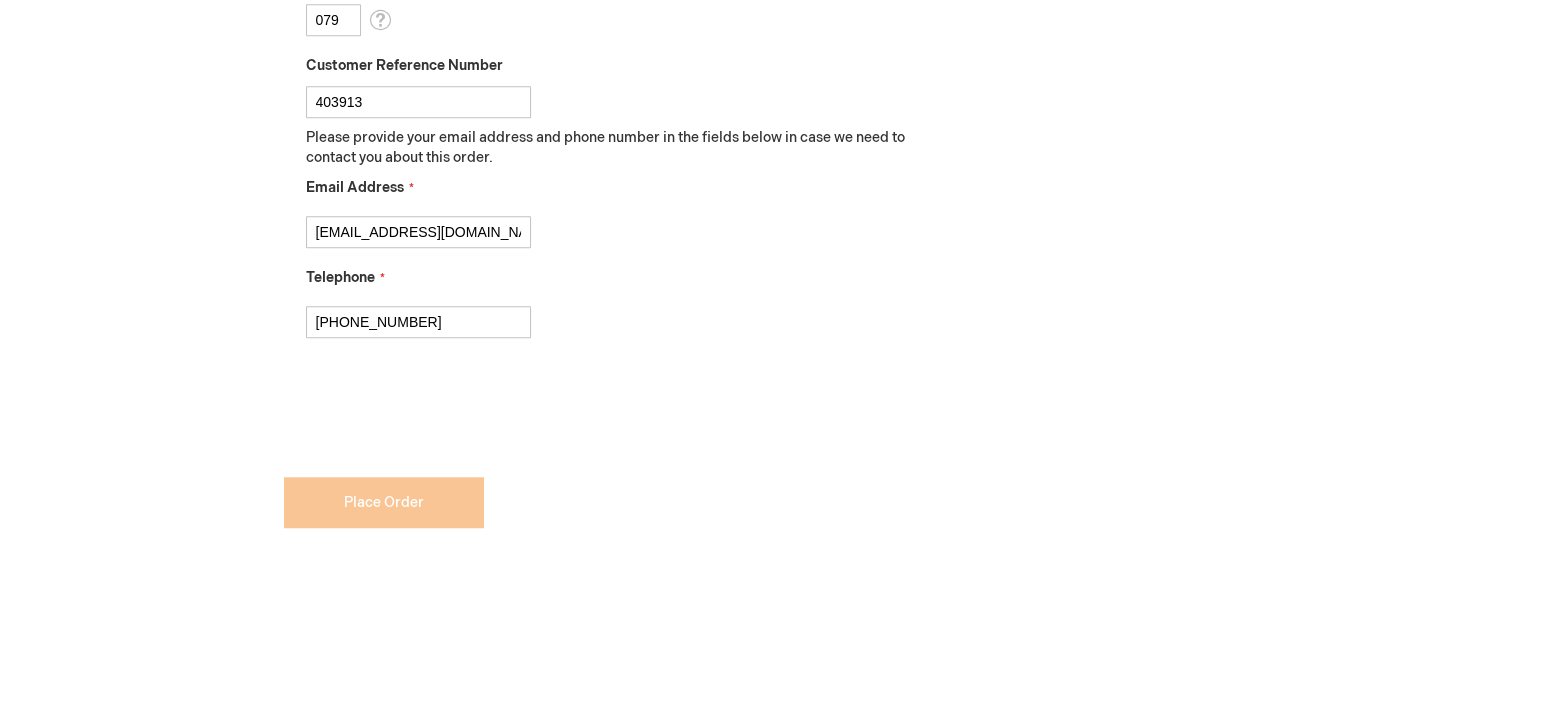 scroll, scrollTop: 1638, scrollLeft: 0, axis: vertical 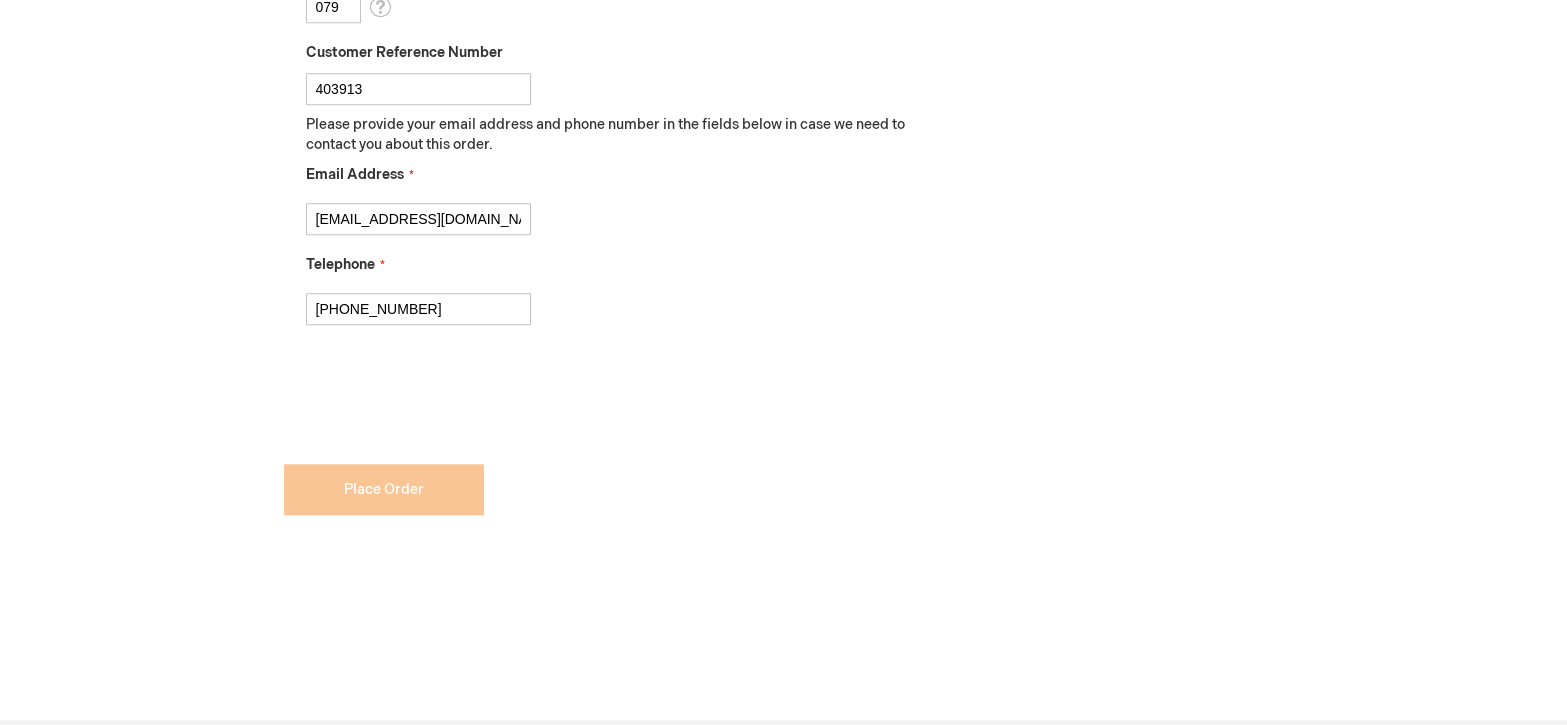 checkbox on "false" 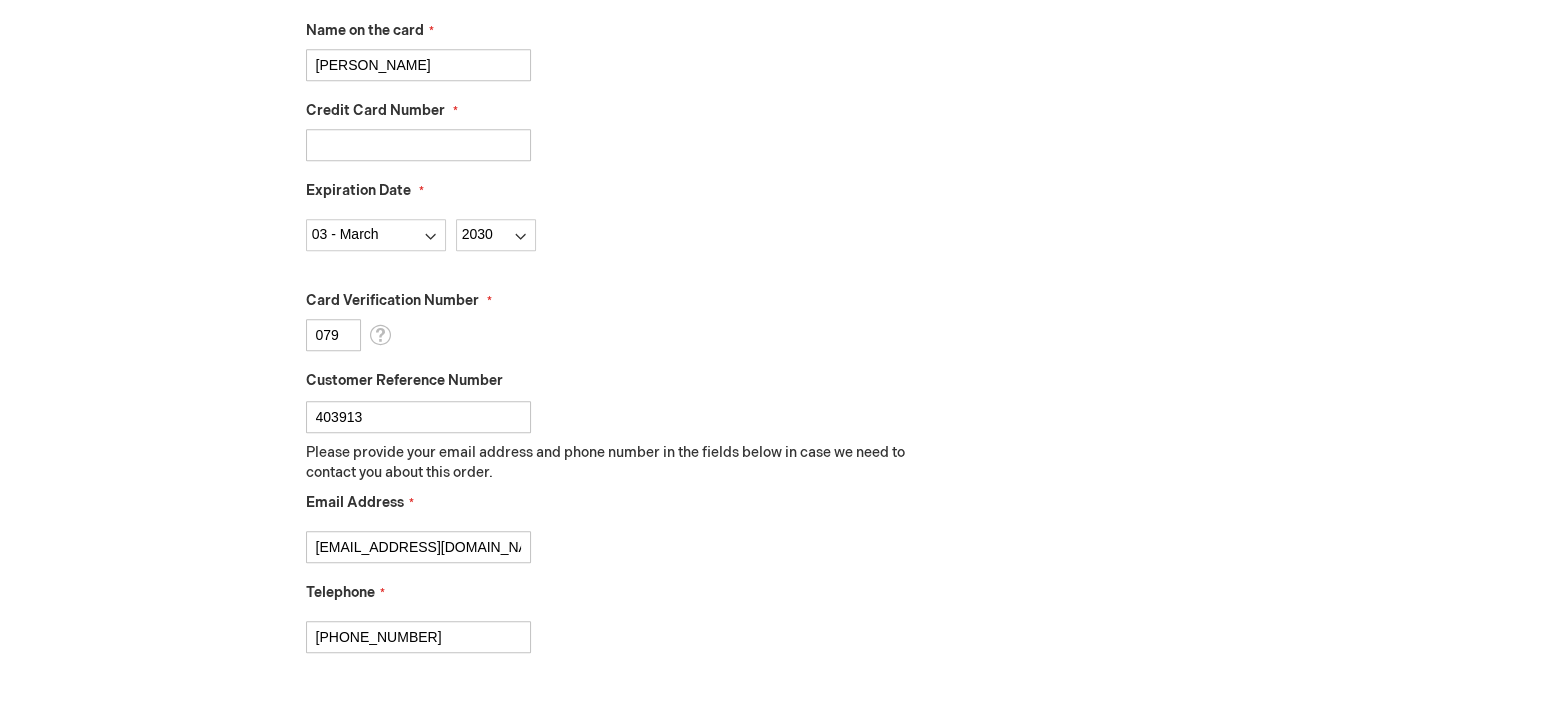 scroll, scrollTop: 1199, scrollLeft: 0, axis: vertical 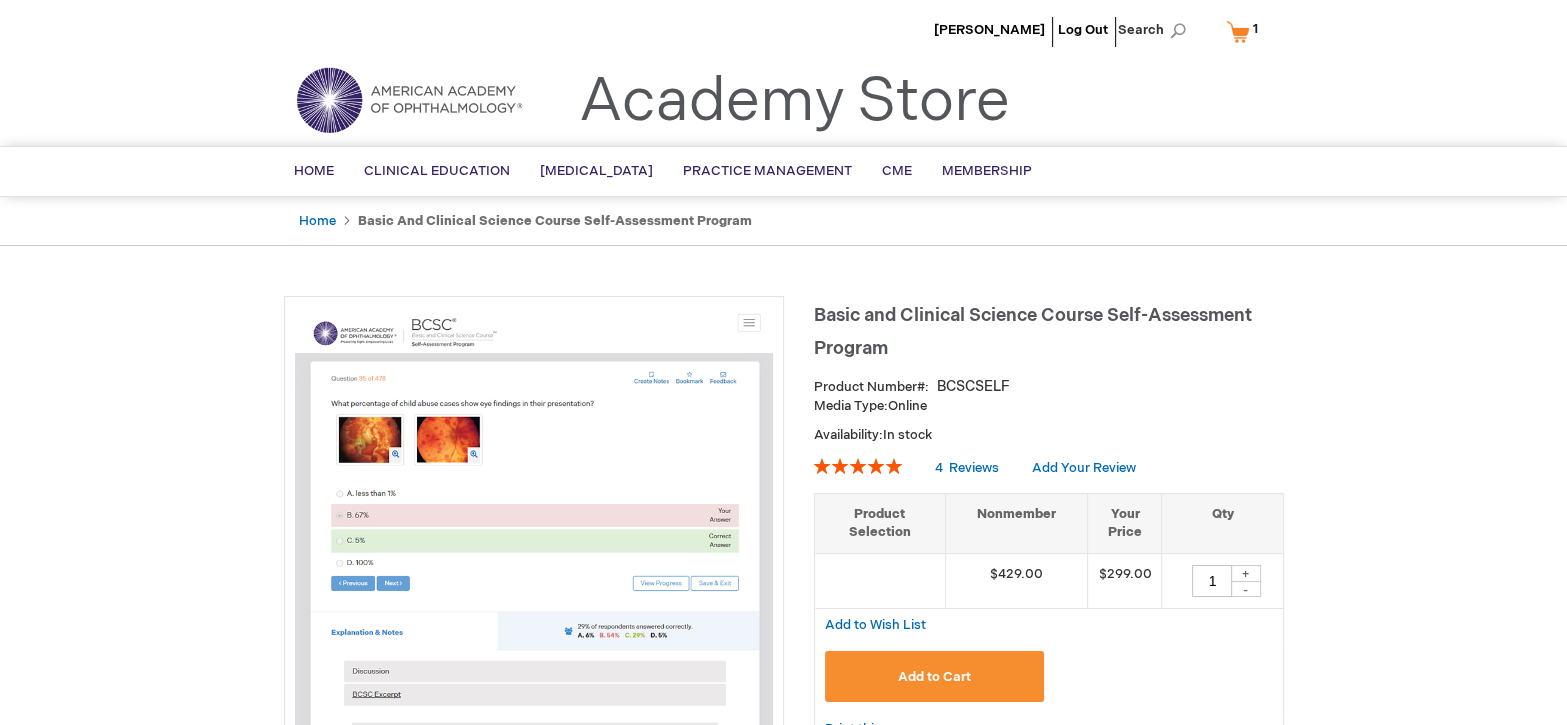 click on "Luis Izquierdo
Log Out
Search
My Cart
1
1
items
CLOSE RECENTLY ADDED ITEM(S)
Close
Recently added item(s)
Basic and Clinical Science Course Self-Assessment Program
Price" at bounding box center (783, 1307) 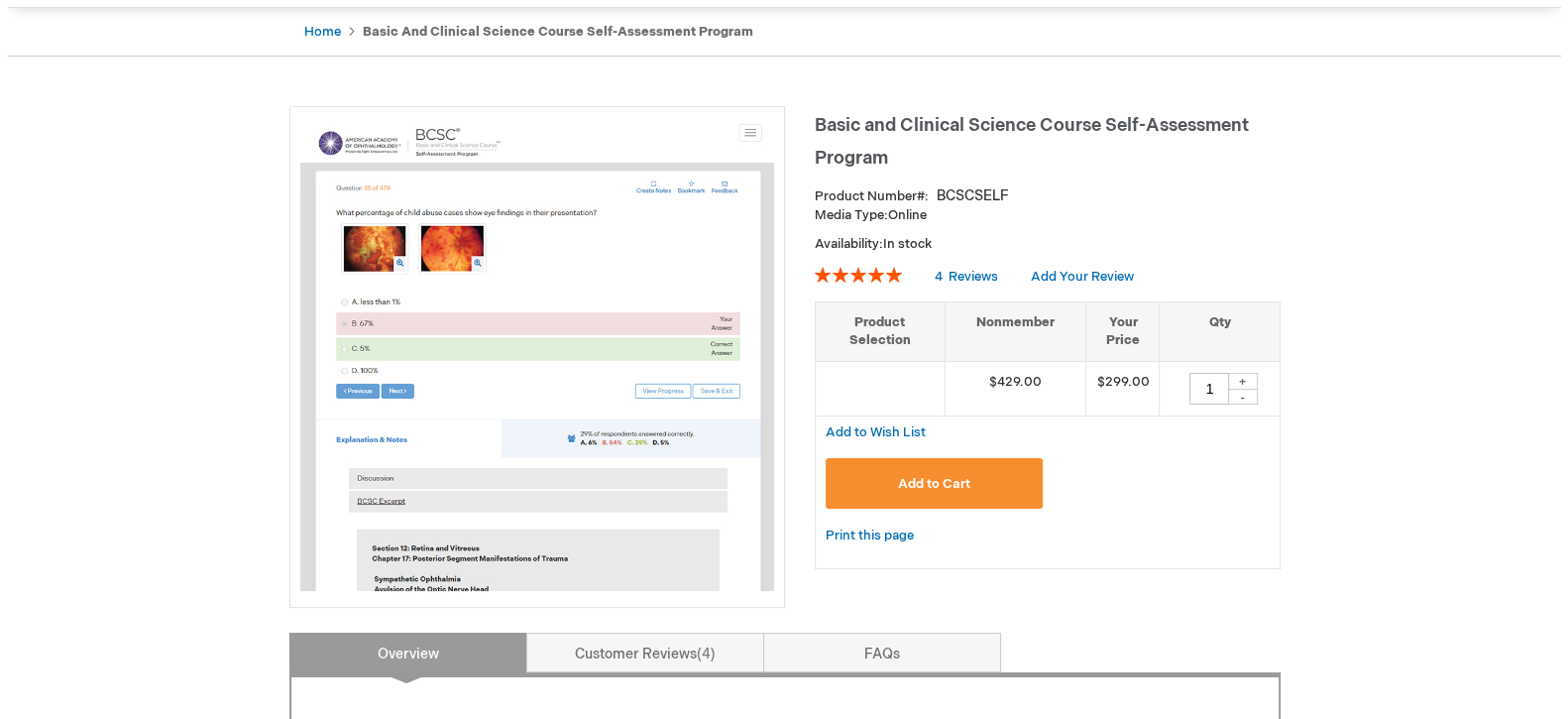 scroll, scrollTop: 198, scrollLeft: 0, axis: vertical 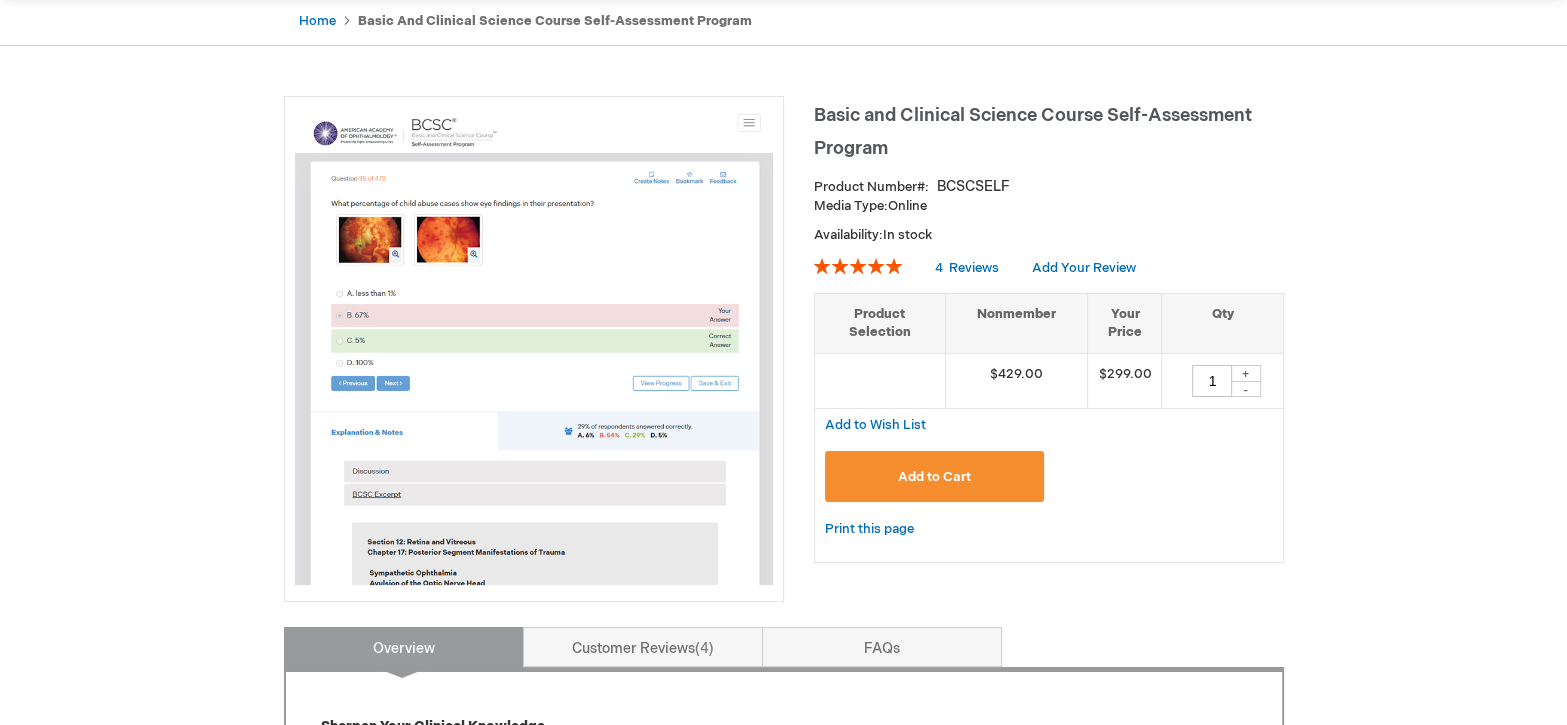 click on "Add to Cart" at bounding box center (935, 476) 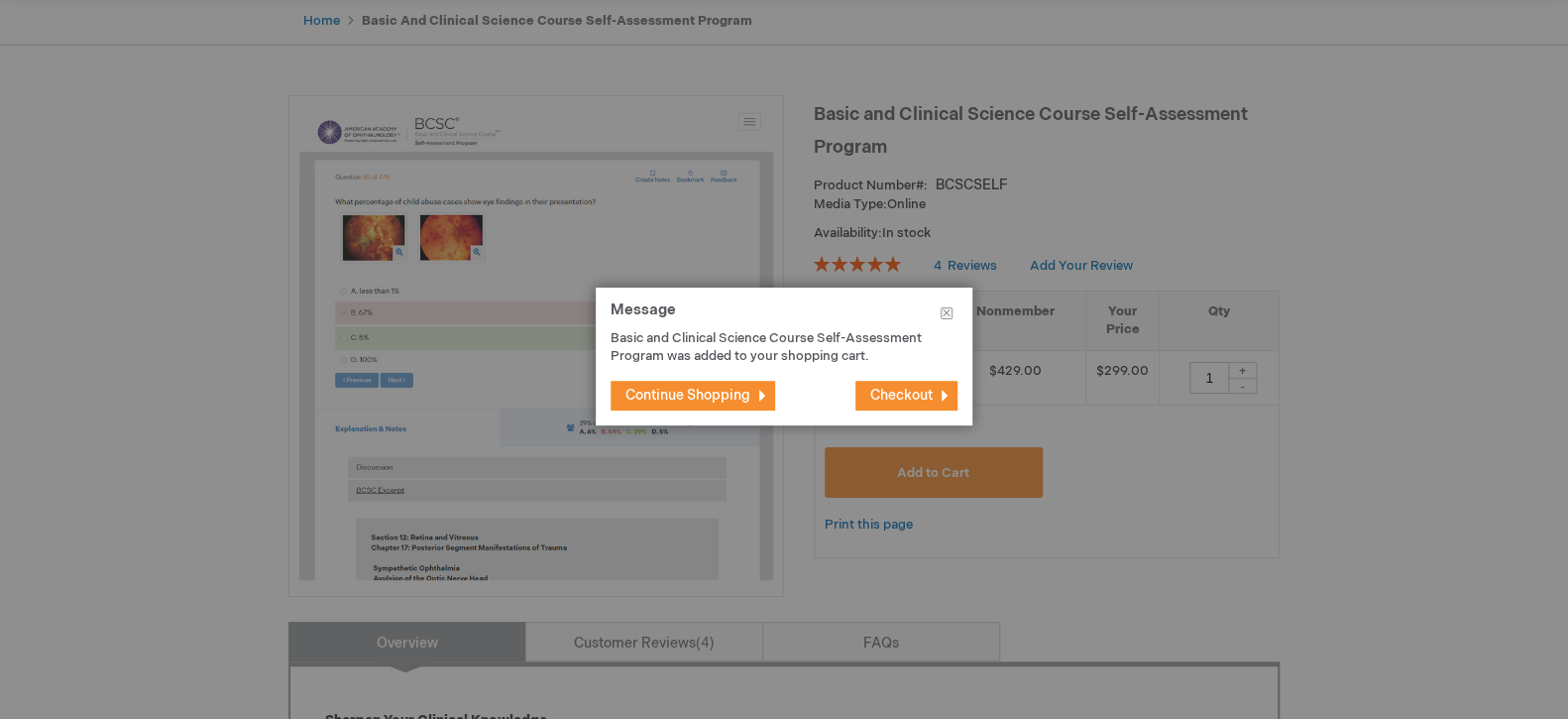 click on "Checkout" at bounding box center [901, 395] 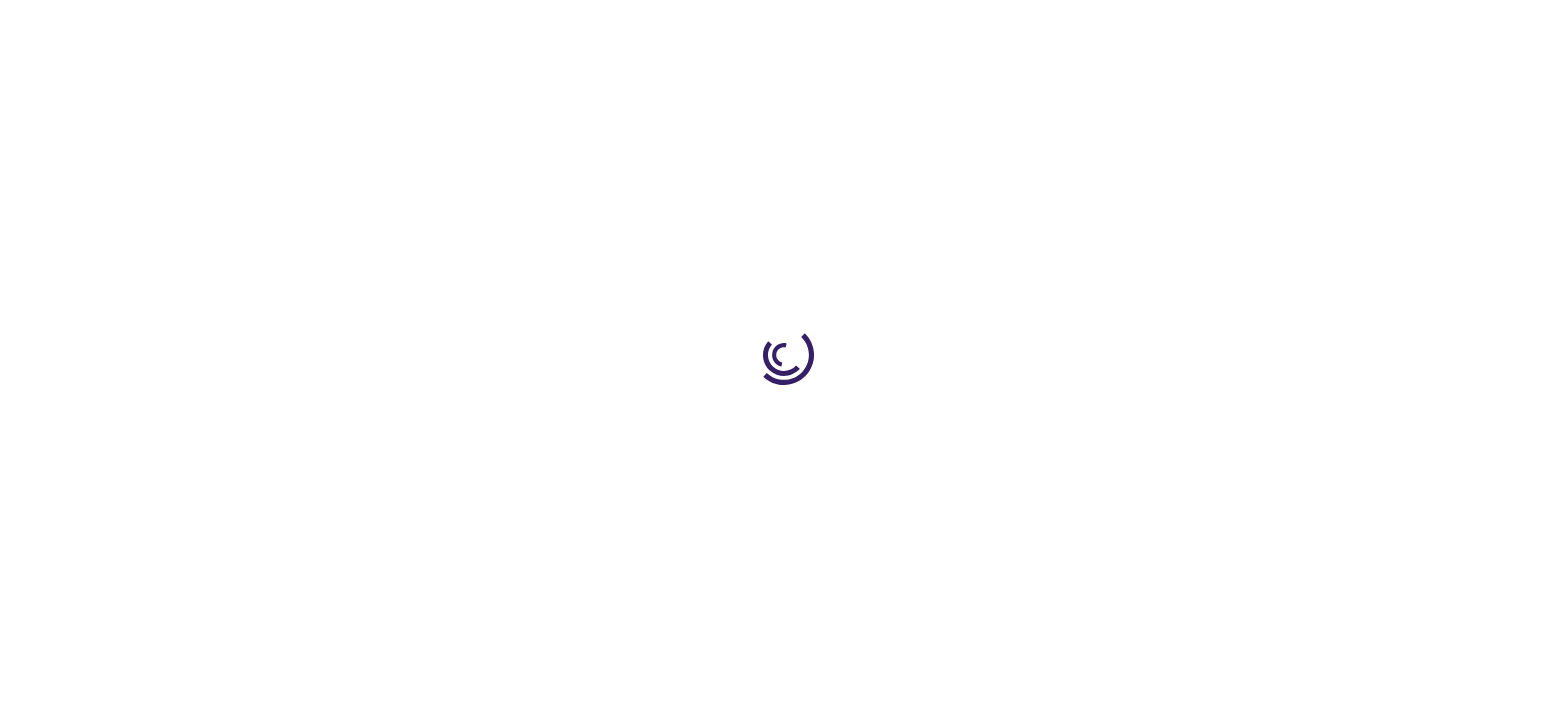 select on "PE" 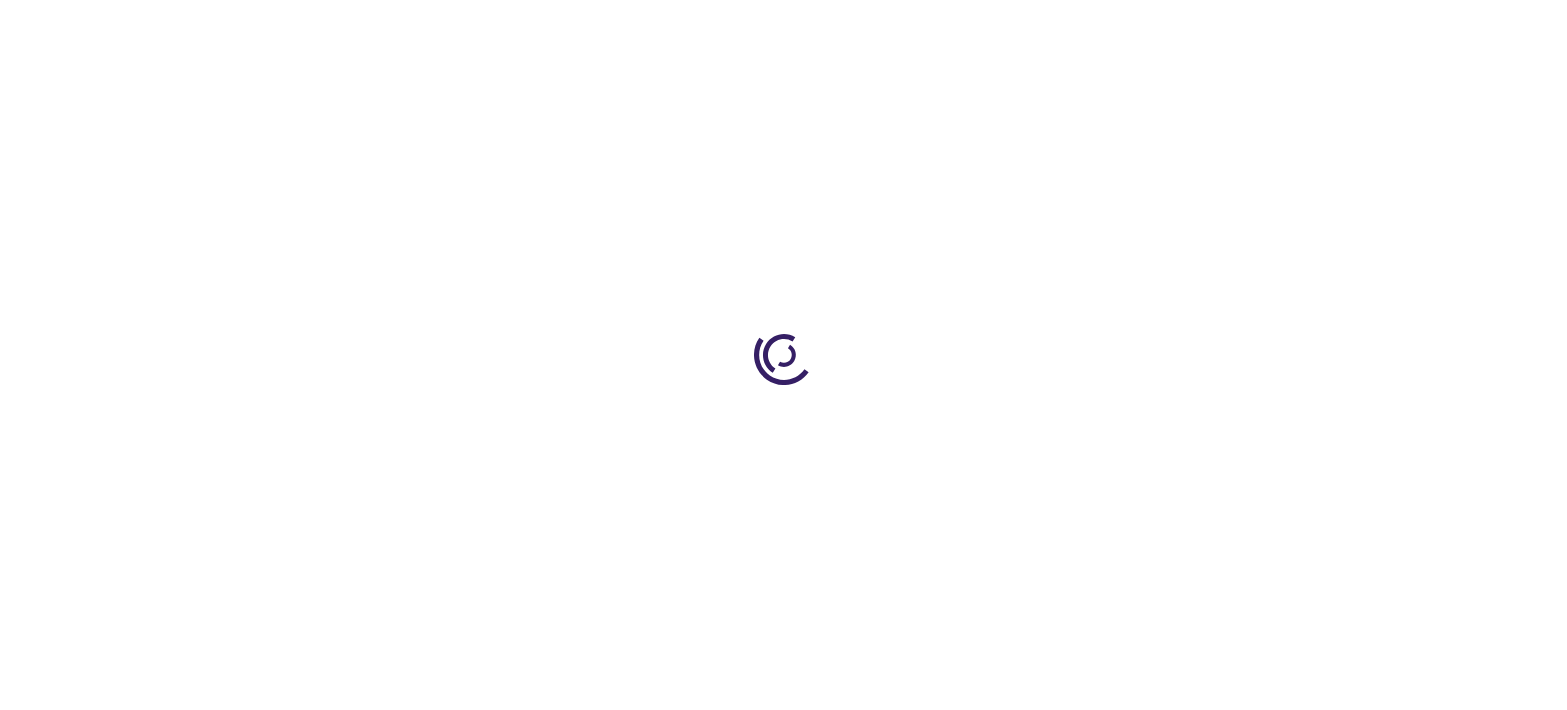 select on "1034" 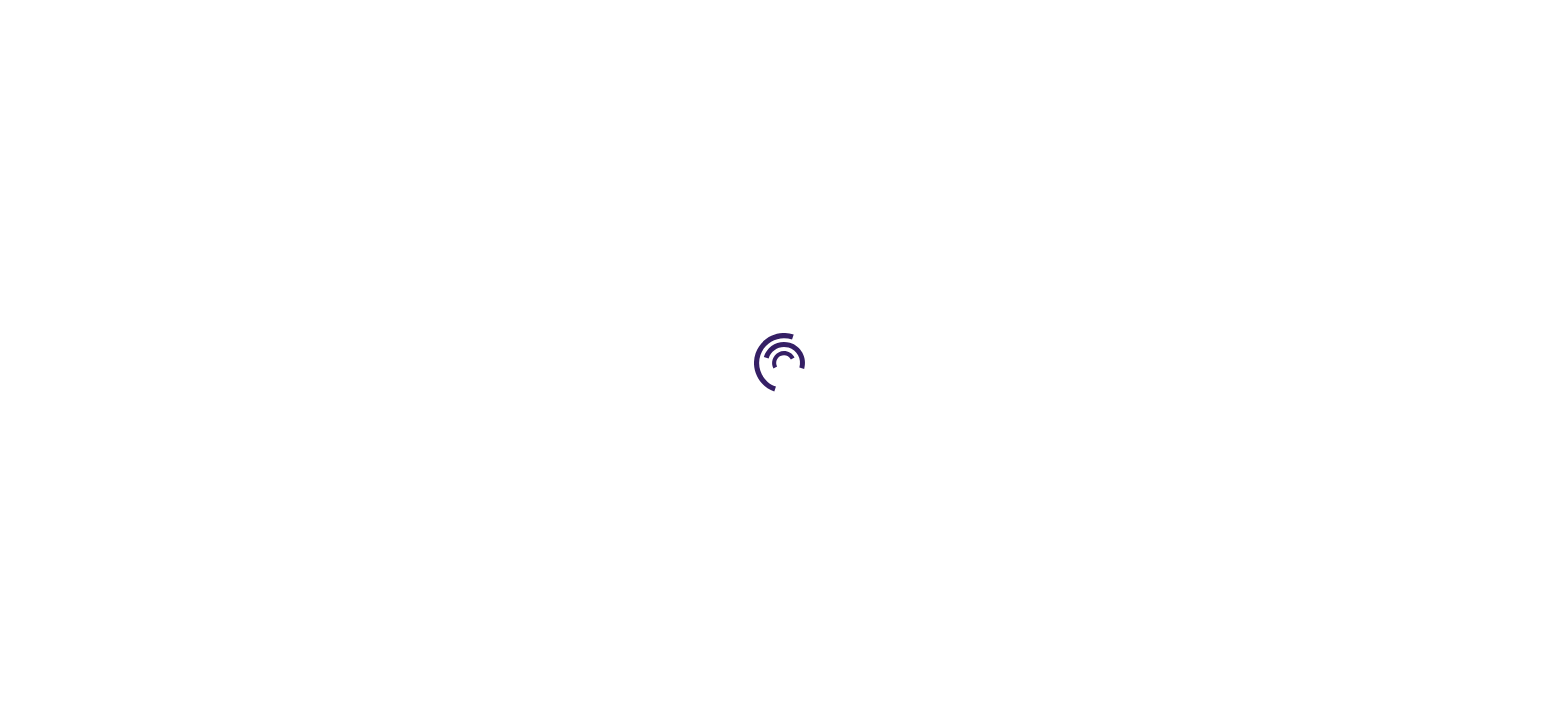scroll, scrollTop: 0, scrollLeft: 0, axis: both 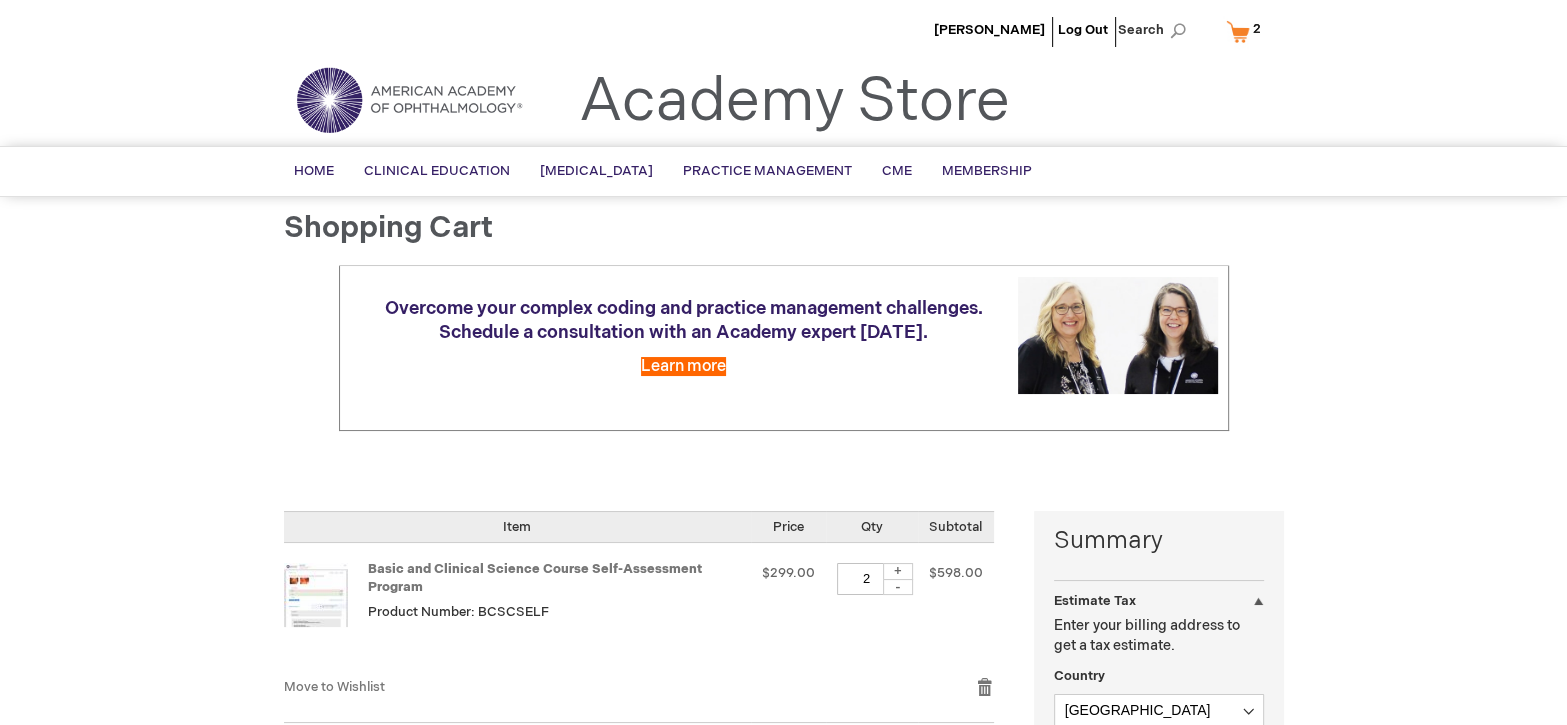 click on "-" at bounding box center (898, 587) 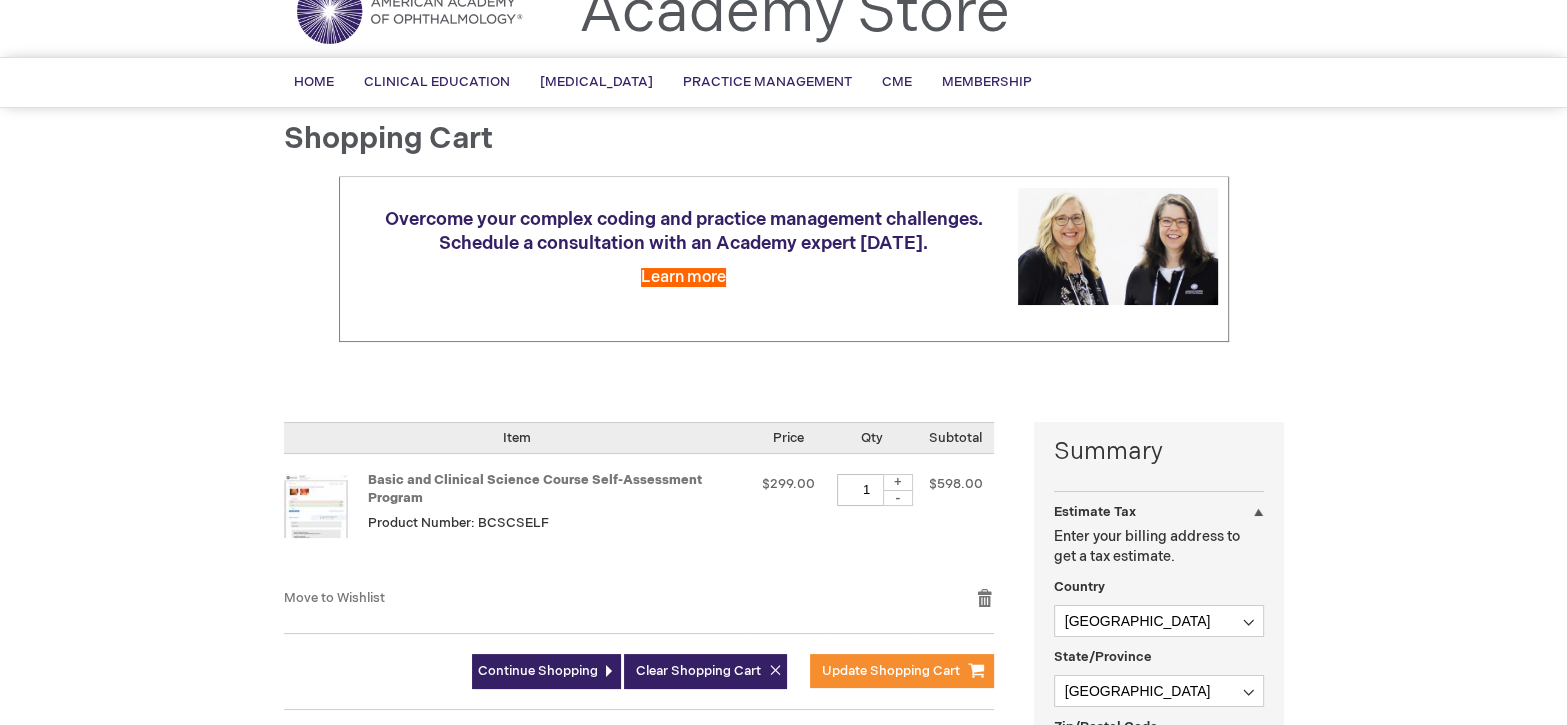 scroll, scrollTop: 99, scrollLeft: 0, axis: vertical 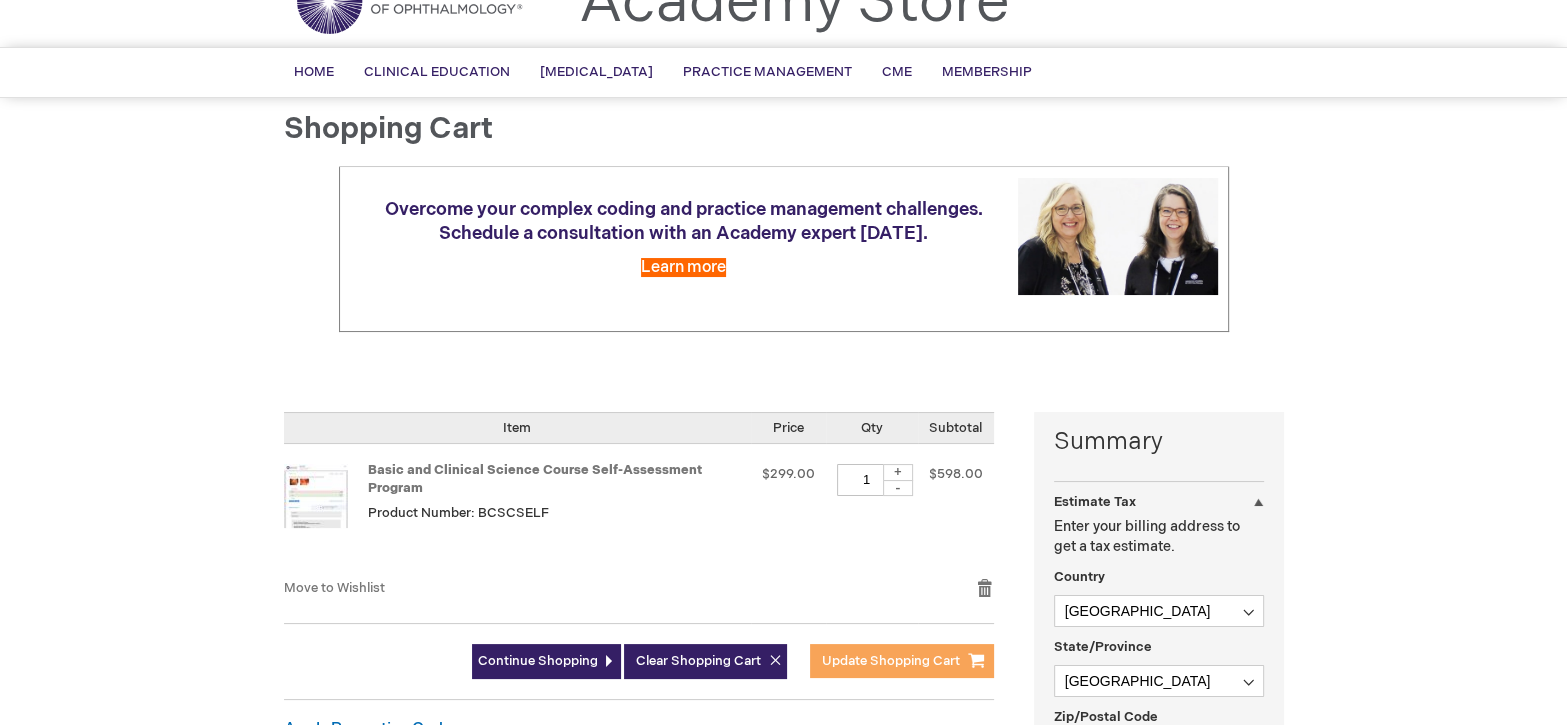 click on "Update Shopping Cart" at bounding box center (891, 661) 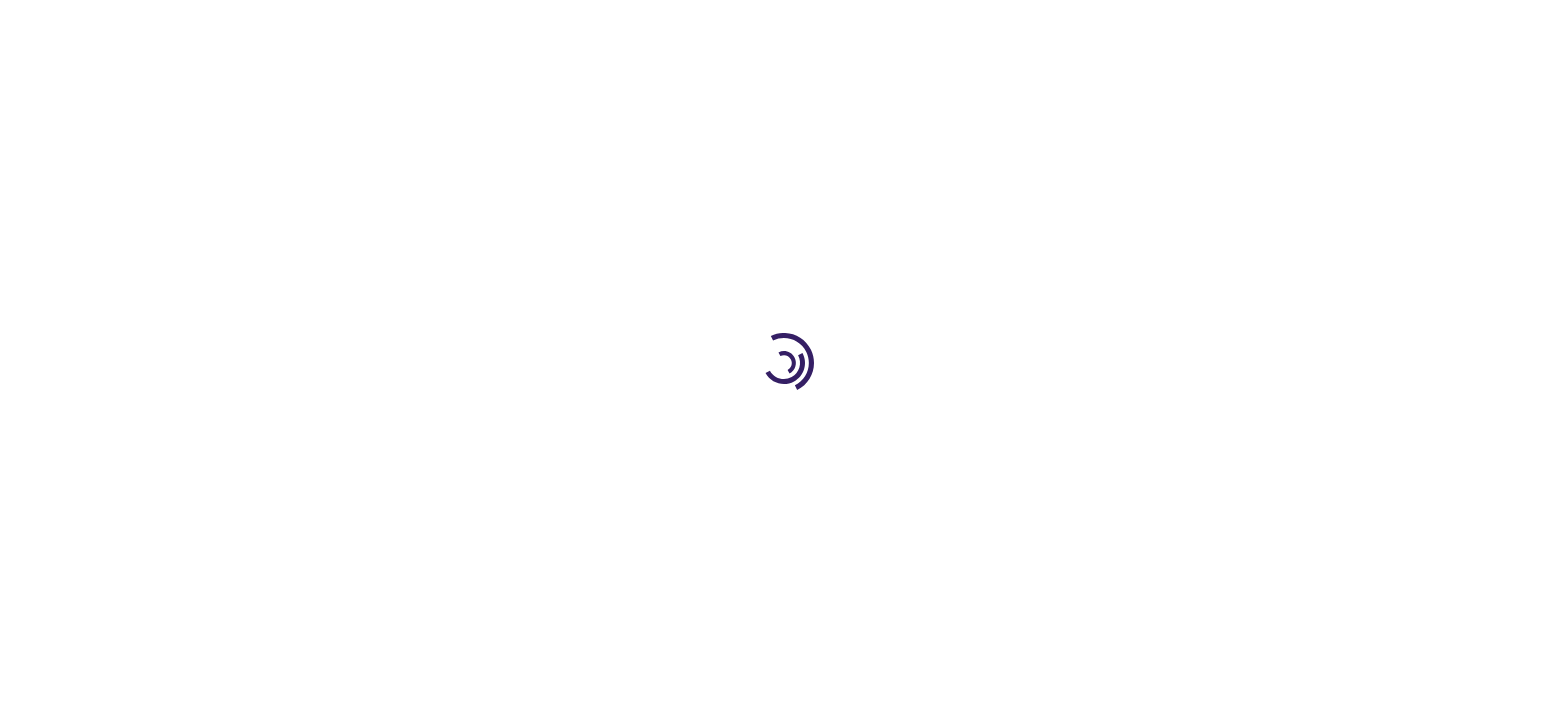 scroll, scrollTop: 0, scrollLeft: 0, axis: both 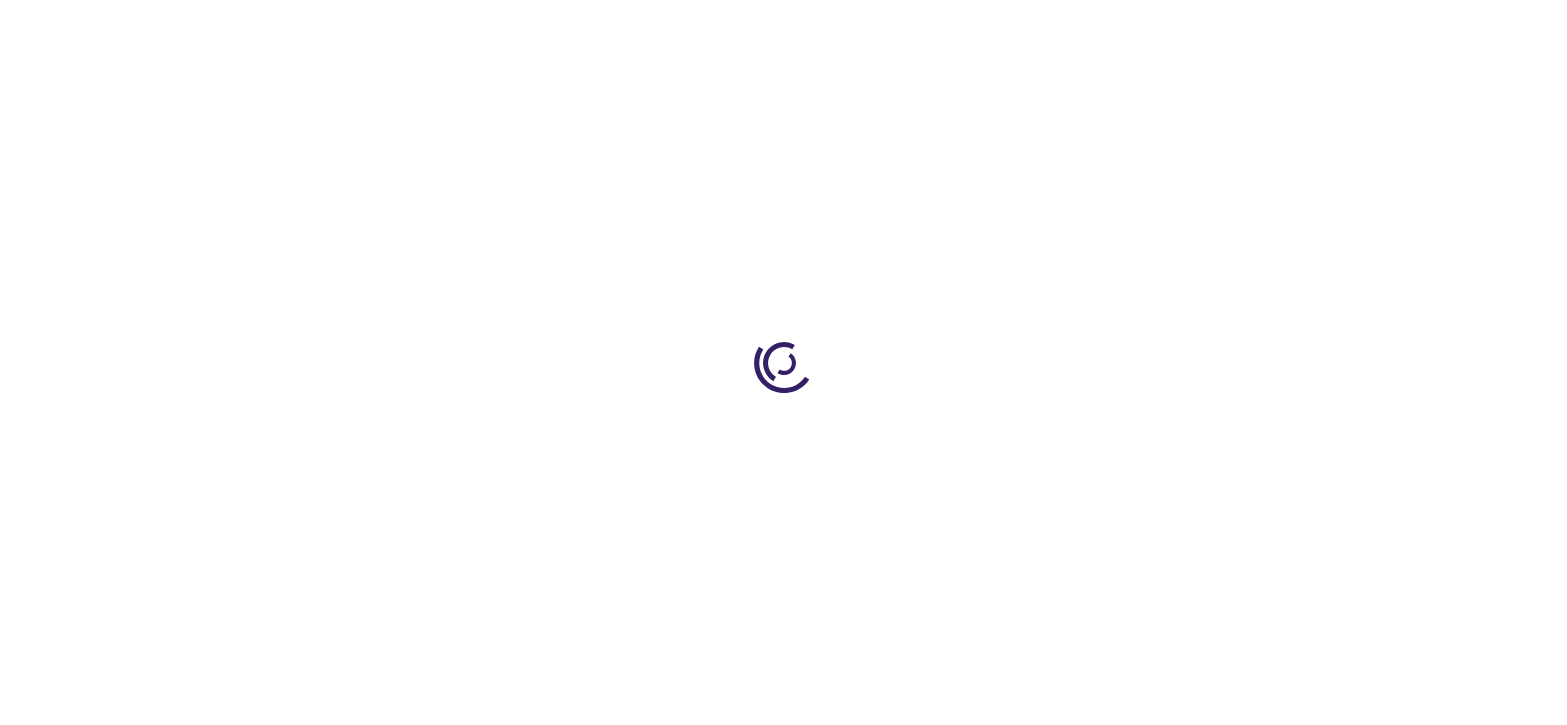 select on "PE" 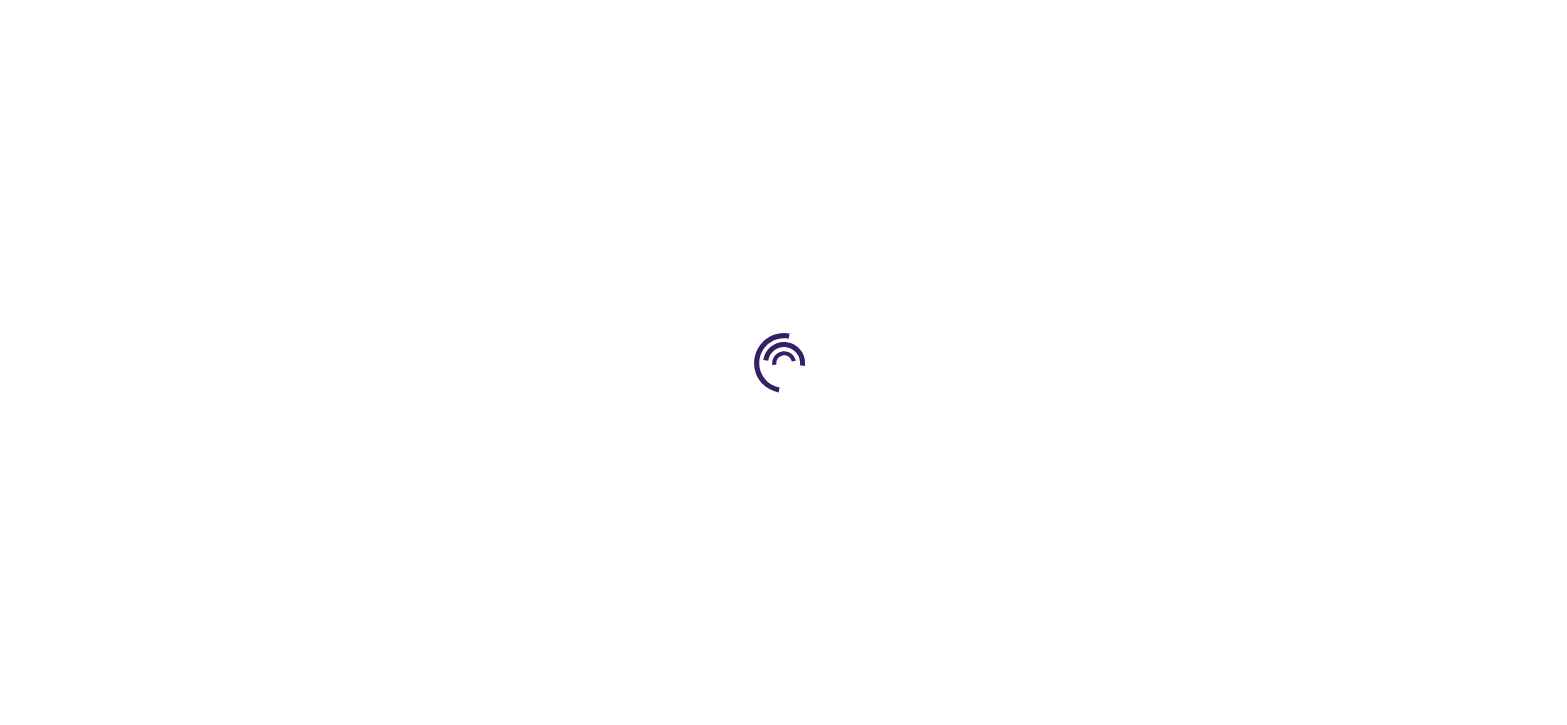 select on "1034" 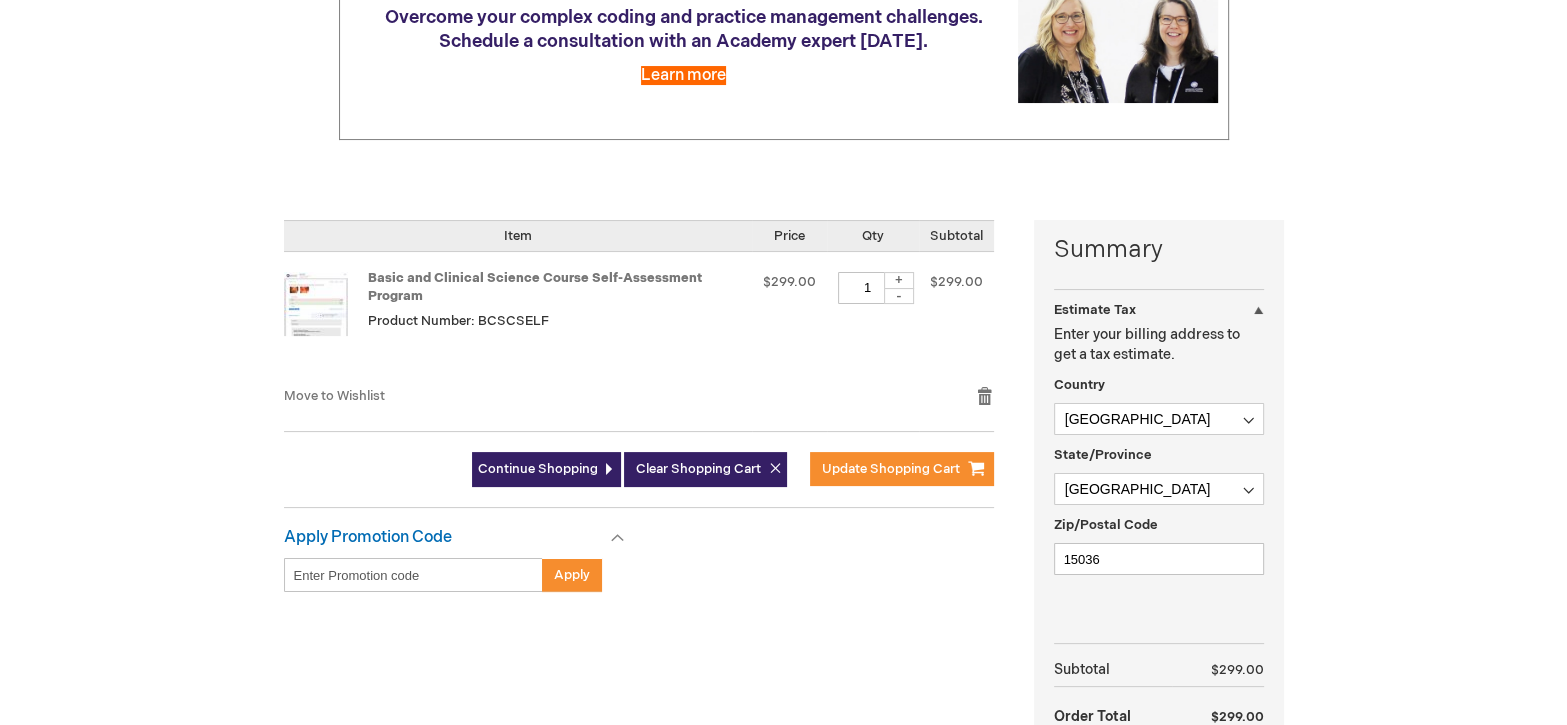 scroll, scrollTop: 299, scrollLeft: 0, axis: vertical 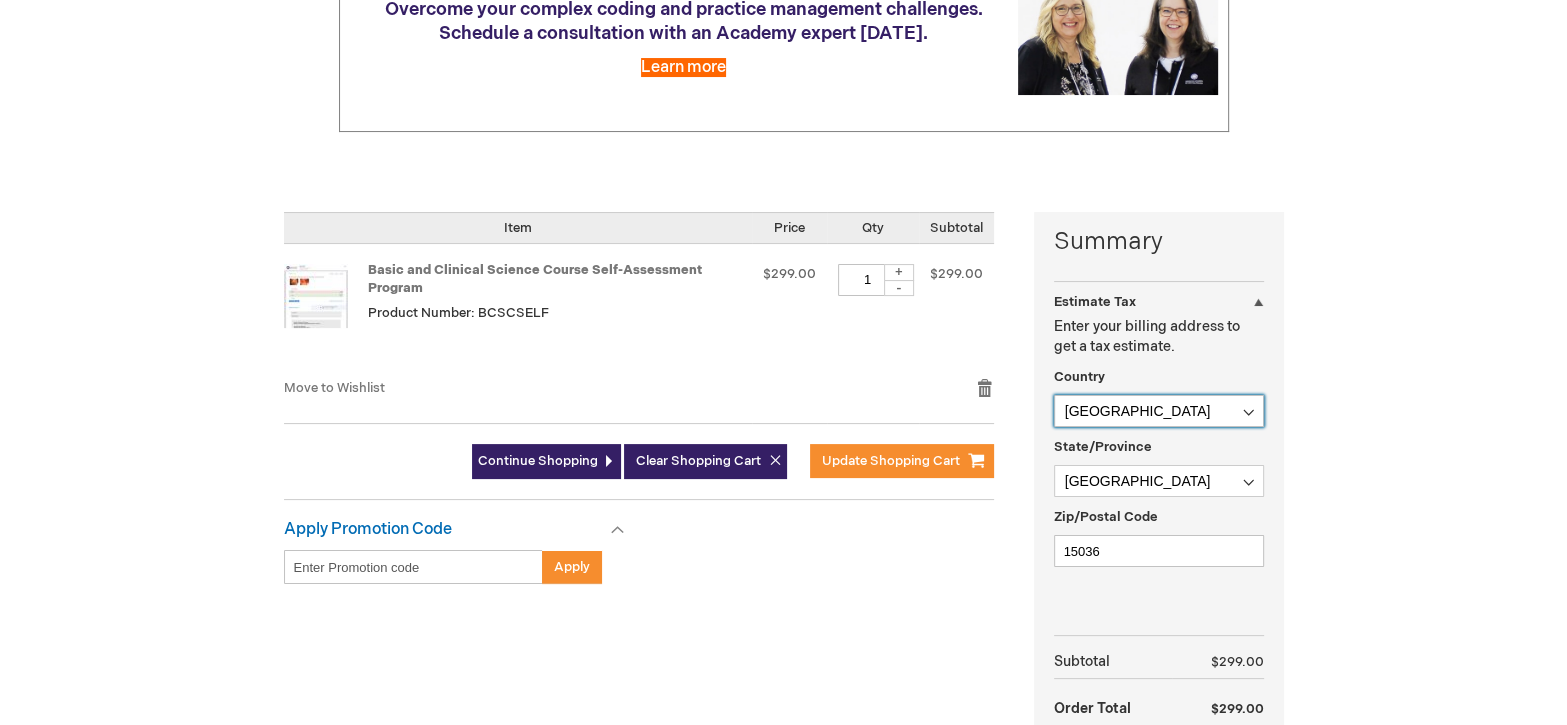 click on "[GEOGRAPHIC_DATA] [GEOGRAPHIC_DATA] [GEOGRAPHIC_DATA] [GEOGRAPHIC_DATA] [US_STATE] [GEOGRAPHIC_DATA] [GEOGRAPHIC_DATA] [GEOGRAPHIC_DATA] [GEOGRAPHIC_DATA] [GEOGRAPHIC_DATA] [GEOGRAPHIC_DATA] [GEOGRAPHIC_DATA] [GEOGRAPHIC_DATA] [GEOGRAPHIC_DATA] [GEOGRAPHIC_DATA] [GEOGRAPHIC_DATA] [GEOGRAPHIC_DATA] [GEOGRAPHIC_DATA] [GEOGRAPHIC_DATA] [GEOGRAPHIC_DATA] [GEOGRAPHIC_DATA] [GEOGRAPHIC_DATA] [GEOGRAPHIC_DATA] [GEOGRAPHIC_DATA] [GEOGRAPHIC_DATA] [GEOGRAPHIC_DATA] [GEOGRAPHIC_DATA] [GEOGRAPHIC_DATA] [GEOGRAPHIC_DATA] [GEOGRAPHIC_DATA] [GEOGRAPHIC_DATA] [GEOGRAPHIC_DATA] [GEOGRAPHIC_DATA] [GEOGRAPHIC_DATA] [GEOGRAPHIC_DATA] [GEOGRAPHIC_DATA] [GEOGRAPHIC_DATA] [GEOGRAPHIC_DATA] [GEOGRAPHIC_DATA] [GEOGRAPHIC_DATA] [GEOGRAPHIC_DATA] [GEOGRAPHIC_DATA] [GEOGRAPHIC_DATA] [GEOGRAPHIC_DATA] [GEOGRAPHIC_DATA] [GEOGRAPHIC_DATA] [GEOGRAPHIC_DATA] [GEOGRAPHIC_DATA] [GEOGRAPHIC_DATA] [GEOGRAPHIC_DATA] [GEOGRAPHIC_DATA] [GEOGRAPHIC_DATA] [GEOGRAPHIC_DATA] - [GEOGRAPHIC_DATA] [GEOGRAPHIC_DATA] - [GEOGRAPHIC_DATA] [GEOGRAPHIC_DATA] [GEOGRAPHIC_DATA] [GEOGRAPHIC_DATA] [GEOGRAPHIC_DATA] [GEOGRAPHIC_DATA] [GEOGRAPHIC_DATA] [GEOGRAPHIC_DATA] [GEOGRAPHIC_DATA] [GEOGRAPHIC_DATA] [GEOGRAPHIC_DATA] [GEOGRAPHIC_DATA] [GEOGRAPHIC_DATA] [GEOGRAPHIC_DATA] [GEOGRAPHIC_DATA] [GEOGRAPHIC_DATA] [GEOGRAPHIC_DATA] [GEOGRAPHIC_DATA] [GEOGRAPHIC_DATA] [GEOGRAPHIC_DATA] [GEOGRAPHIC_DATA] [GEOGRAPHIC_DATA] [GEOGRAPHIC_DATA] [GEOGRAPHIC_DATA] [GEOGRAPHIC_DATA] [GEOGRAPHIC_DATA] [GEOGRAPHIC_DATA] [GEOGRAPHIC_DATA] [GEOGRAPHIC_DATA] [GEOGRAPHIC_DATA] [GEOGRAPHIC_DATA] [US_STATE] [GEOGRAPHIC_DATA] [GEOGRAPHIC_DATA] [GEOGRAPHIC_DATA] [GEOGRAPHIC_DATA] [GEOGRAPHIC_DATA] [GEOGRAPHIC_DATA] [GEOGRAPHIC_DATA] [US_STATE] [GEOGRAPHIC_DATA] [GEOGRAPHIC_DATA]" at bounding box center [1159, 411] 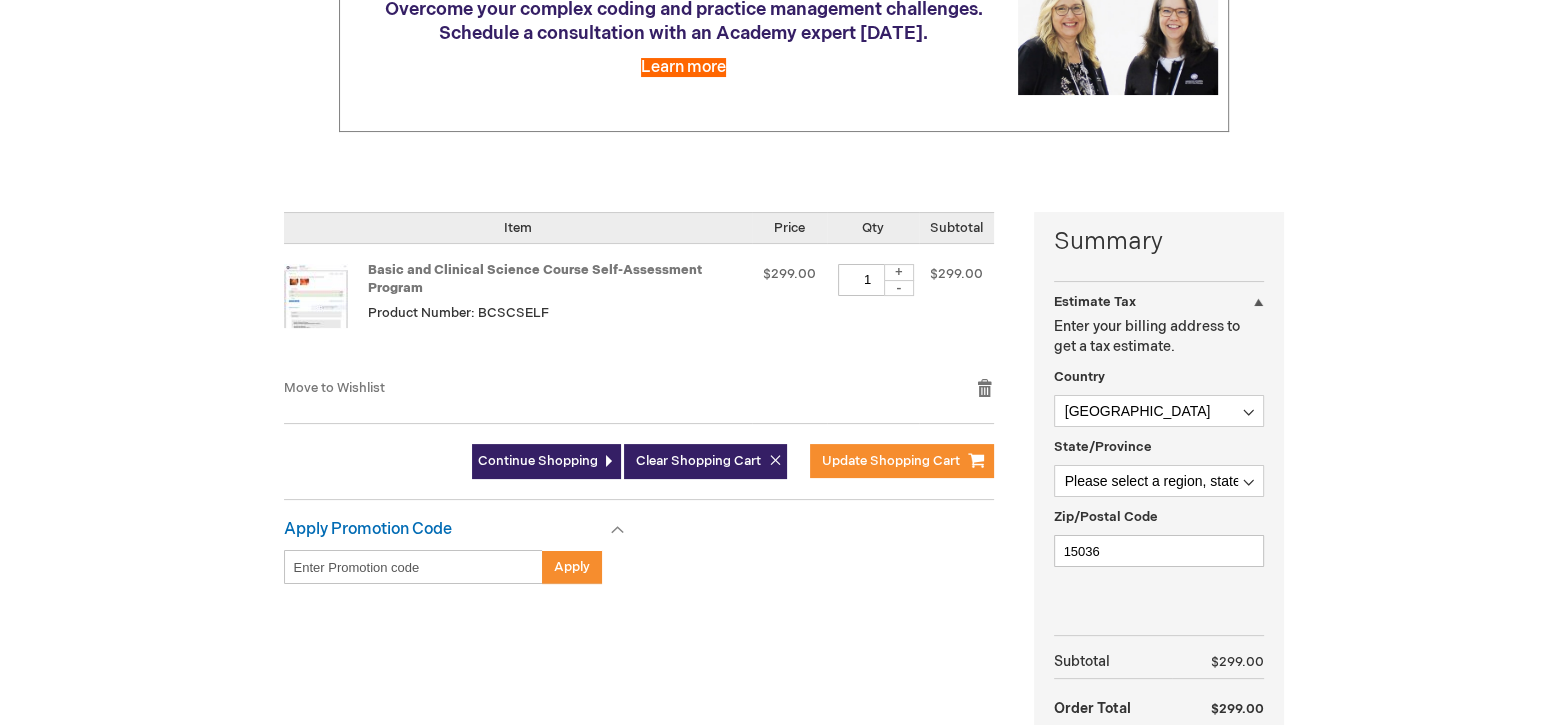 click on "[PERSON_NAME]
Log Out
Search
My Cart
1
1
items
CLOSE RECENTLY ADDED ITEM(S)
Close
Recently added item(s)
Basic and Clinical Science Course Self-Assessment Program
Price" at bounding box center (783, 465) 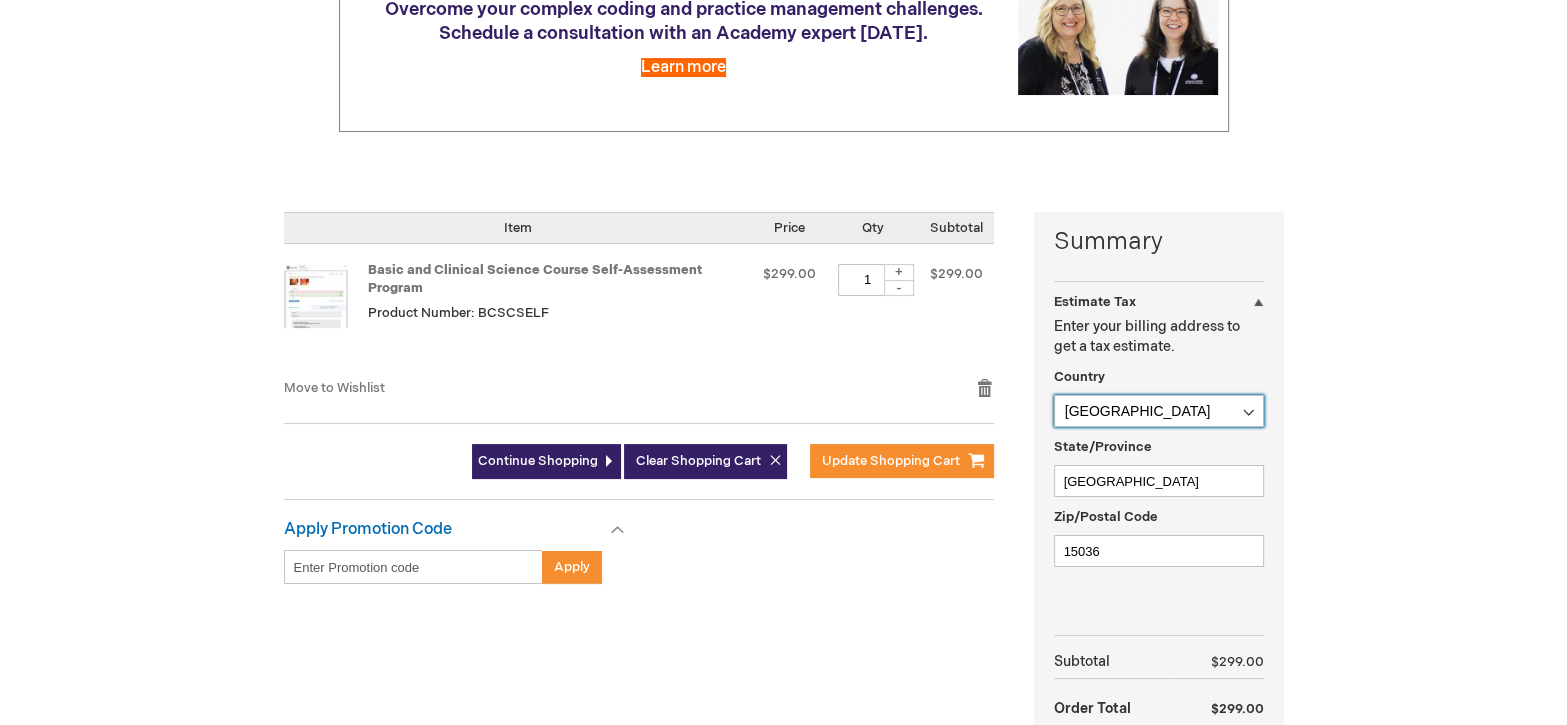click on "[GEOGRAPHIC_DATA] [GEOGRAPHIC_DATA] [GEOGRAPHIC_DATA] [GEOGRAPHIC_DATA] [US_STATE] [GEOGRAPHIC_DATA] [GEOGRAPHIC_DATA] [GEOGRAPHIC_DATA] [GEOGRAPHIC_DATA] [GEOGRAPHIC_DATA] [GEOGRAPHIC_DATA] [GEOGRAPHIC_DATA] [GEOGRAPHIC_DATA] [GEOGRAPHIC_DATA] [GEOGRAPHIC_DATA] [GEOGRAPHIC_DATA] [GEOGRAPHIC_DATA] [GEOGRAPHIC_DATA] [GEOGRAPHIC_DATA] [GEOGRAPHIC_DATA] [GEOGRAPHIC_DATA] [GEOGRAPHIC_DATA] [GEOGRAPHIC_DATA] [GEOGRAPHIC_DATA] [GEOGRAPHIC_DATA] [GEOGRAPHIC_DATA] [GEOGRAPHIC_DATA] [GEOGRAPHIC_DATA] [GEOGRAPHIC_DATA] [GEOGRAPHIC_DATA] [GEOGRAPHIC_DATA] [GEOGRAPHIC_DATA] [GEOGRAPHIC_DATA] [GEOGRAPHIC_DATA] [GEOGRAPHIC_DATA] [GEOGRAPHIC_DATA] [GEOGRAPHIC_DATA] [GEOGRAPHIC_DATA] [GEOGRAPHIC_DATA] [GEOGRAPHIC_DATA] [GEOGRAPHIC_DATA] [GEOGRAPHIC_DATA] [GEOGRAPHIC_DATA] [GEOGRAPHIC_DATA] [GEOGRAPHIC_DATA] [GEOGRAPHIC_DATA] [GEOGRAPHIC_DATA] [GEOGRAPHIC_DATA] [GEOGRAPHIC_DATA] [GEOGRAPHIC_DATA] [GEOGRAPHIC_DATA] [GEOGRAPHIC_DATA] [GEOGRAPHIC_DATA] - [GEOGRAPHIC_DATA] [GEOGRAPHIC_DATA] - [GEOGRAPHIC_DATA] [GEOGRAPHIC_DATA] [GEOGRAPHIC_DATA] [GEOGRAPHIC_DATA] [GEOGRAPHIC_DATA] [GEOGRAPHIC_DATA] [GEOGRAPHIC_DATA] [GEOGRAPHIC_DATA] [GEOGRAPHIC_DATA] [GEOGRAPHIC_DATA] [GEOGRAPHIC_DATA] [GEOGRAPHIC_DATA] [GEOGRAPHIC_DATA] [GEOGRAPHIC_DATA] [GEOGRAPHIC_DATA] [GEOGRAPHIC_DATA] [GEOGRAPHIC_DATA] [GEOGRAPHIC_DATA] [GEOGRAPHIC_DATA] [GEOGRAPHIC_DATA] [GEOGRAPHIC_DATA] [GEOGRAPHIC_DATA] [GEOGRAPHIC_DATA] [GEOGRAPHIC_DATA] [GEOGRAPHIC_DATA] [GEOGRAPHIC_DATA] [GEOGRAPHIC_DATA] [GEOGRAPHIC_DATA] [GEOGRAPHIC_DATA] [GEOGRAPHIC_DATA] [GEOGRAPHIC_DATA] [US_STATE] [GEOGRAPHIC_DATA] [GEOGRAPHIC_DATA] [GEOGRAPHIC_DATA] [GEOGRAPHIC_DATA] [GEOGRAPHIC_DATA] [GEOGRAPHIC_DATA] [GEOGRAPHIC_DATA] [US_STATE] [GEOGRAPHIC_DATA] [GEOGRAPHIC_DATA]" at bounding box center [1159, 411] 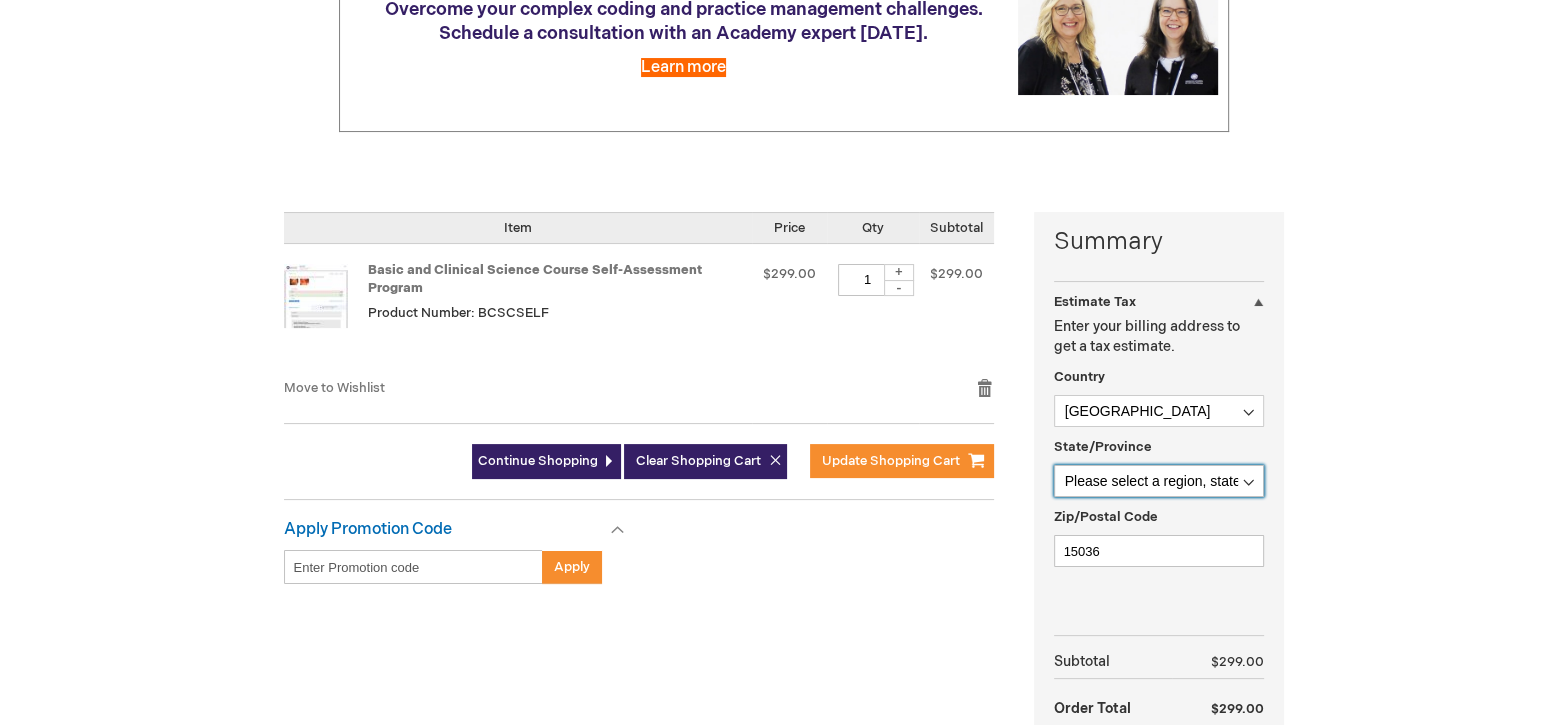 click on "Please select a region, state or province. Alabama Alaska American Samoa Arizona Arkansas Armed Forces Africa Armed Forces Americas Armed Forces Canada Armed Forces Europe Armed Forces Middle East Armed Forces Pacific California Colorado Connecticut Delaware District of Columbia Federated States Of Micronesia Florida Georgia Guam Hawaii Idaho Illinois Indiana Iowa Kansas Kentucky Louisiana Maine Marshall Islands Maryland Massachusetts Michigan Minnesota Mississippi Missouri Montana Nebraska Nevada New Hampshire New Jersey New Mexico New York North Carolina North Dakota Northern Mariana Islands Ohio Oklahoma Oregon Palau Pennsylvania Puerto Rico Rhode Island South Carolina South Dakota Tennessee Texas Utah Vermont Virgin Islands Virginia Washington West Virginia Wisconsin Wyoming" at bounding box center (1159, 481) 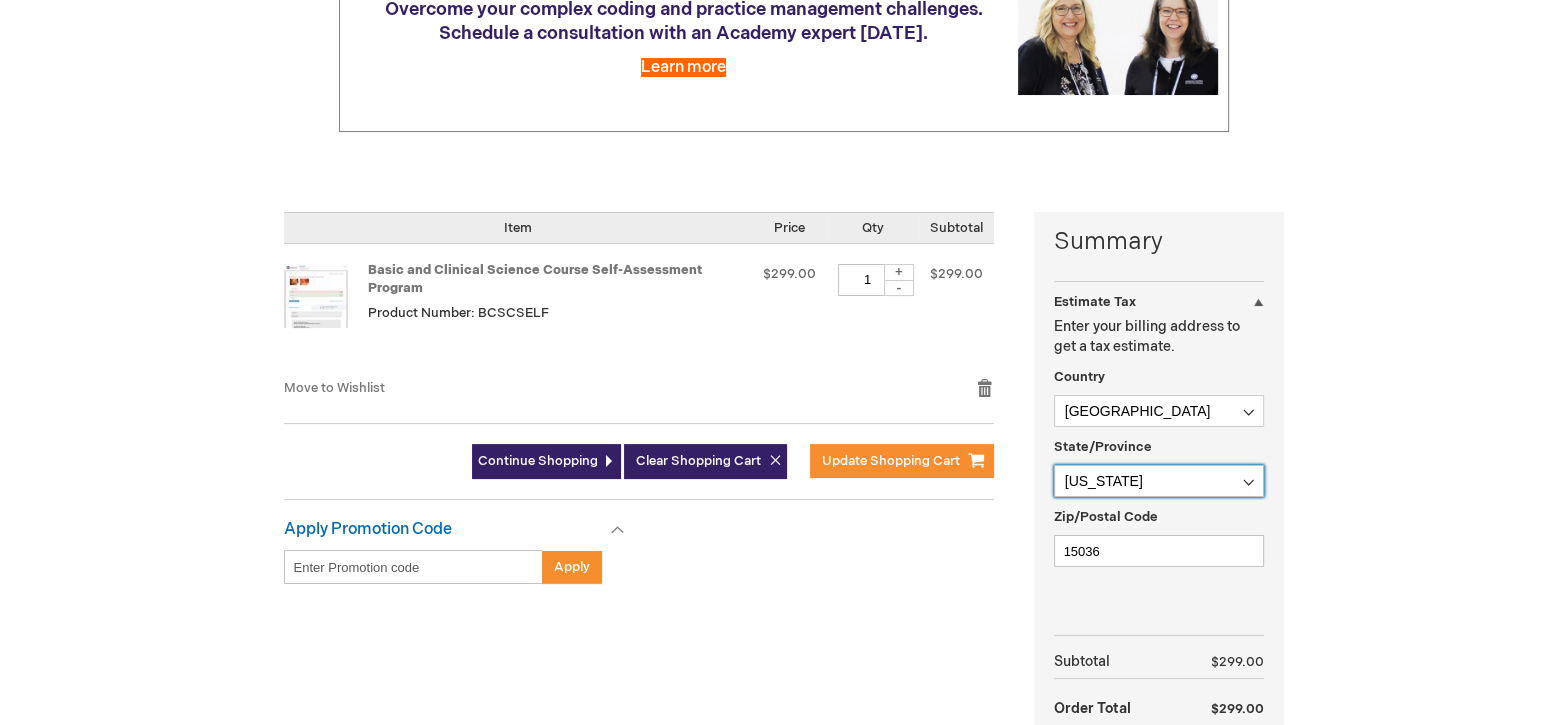 click on "Please select a region, state or province. Alabama Alaska American Samoa Arizona Arkansas Armed Forces Africa Armed Forces Americas Armed Forces Canada Armed Forces Europe Armed Forces Middle East Armed Forces Pacific California Colorado Connecticut Delaware District of Columbia Federated States Of Micronesia Florida Georgia Guam Hawaii Idaho Illinois Indiana Iowa Kansas Kentucky Louisiana Maine Marshall Islands Maryland Massachusetts Michigan Minnesota Mississippi Missouri Montana Nebraska Nevada New Hampshire New Jersey New Mexico New York North Carolina North Dakota Northern Mariana Islands Ohio Oklahoma Oregon Palau Pennsylvania Puerto Rico Rhode Island South Carolina South Dakota Tennessee Texas Utah Vermont Virgin Islands Virginia Washington West Virginia Wisconsin Wyoming" at bounding box center (1159, 481) 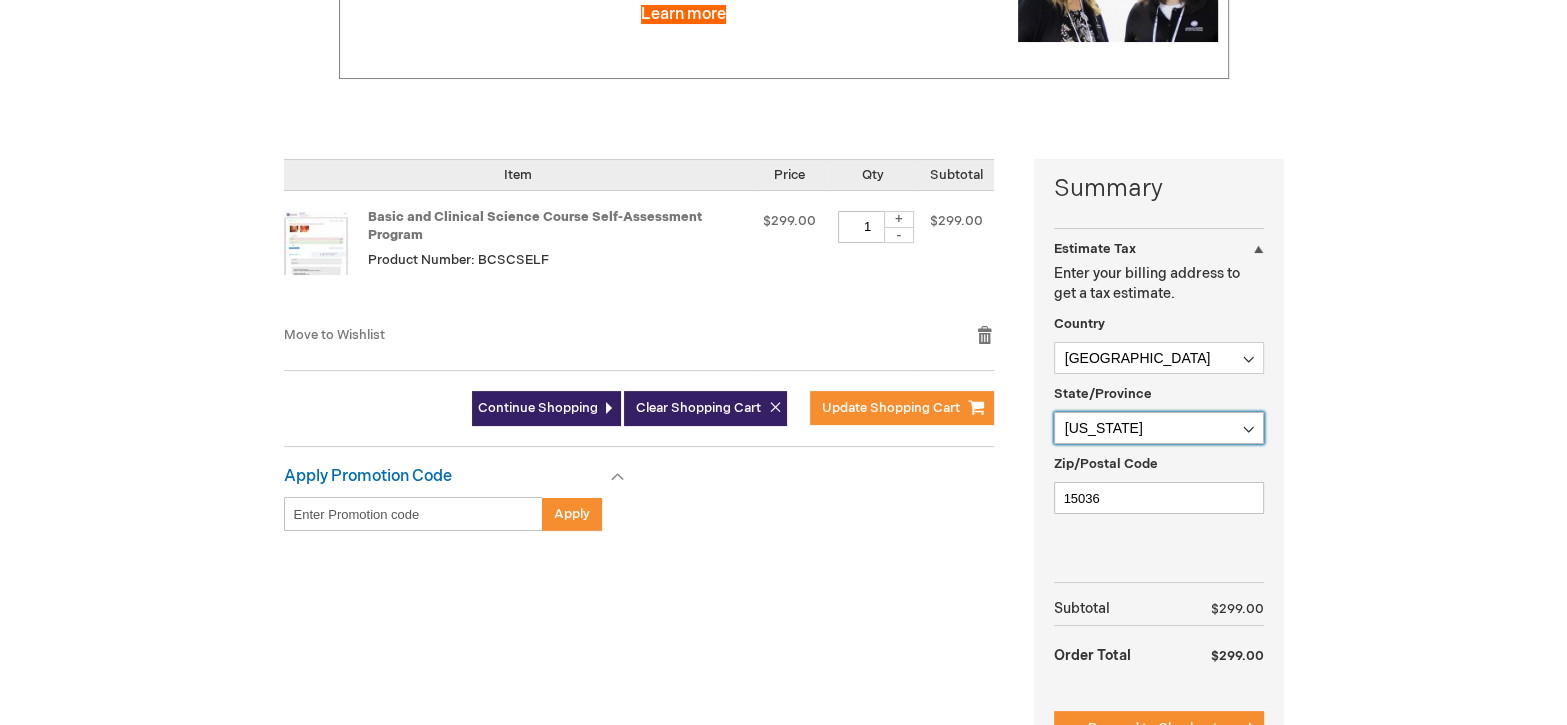scroll, scrollTop: 499, scrollLeft: 0, axis: vertical 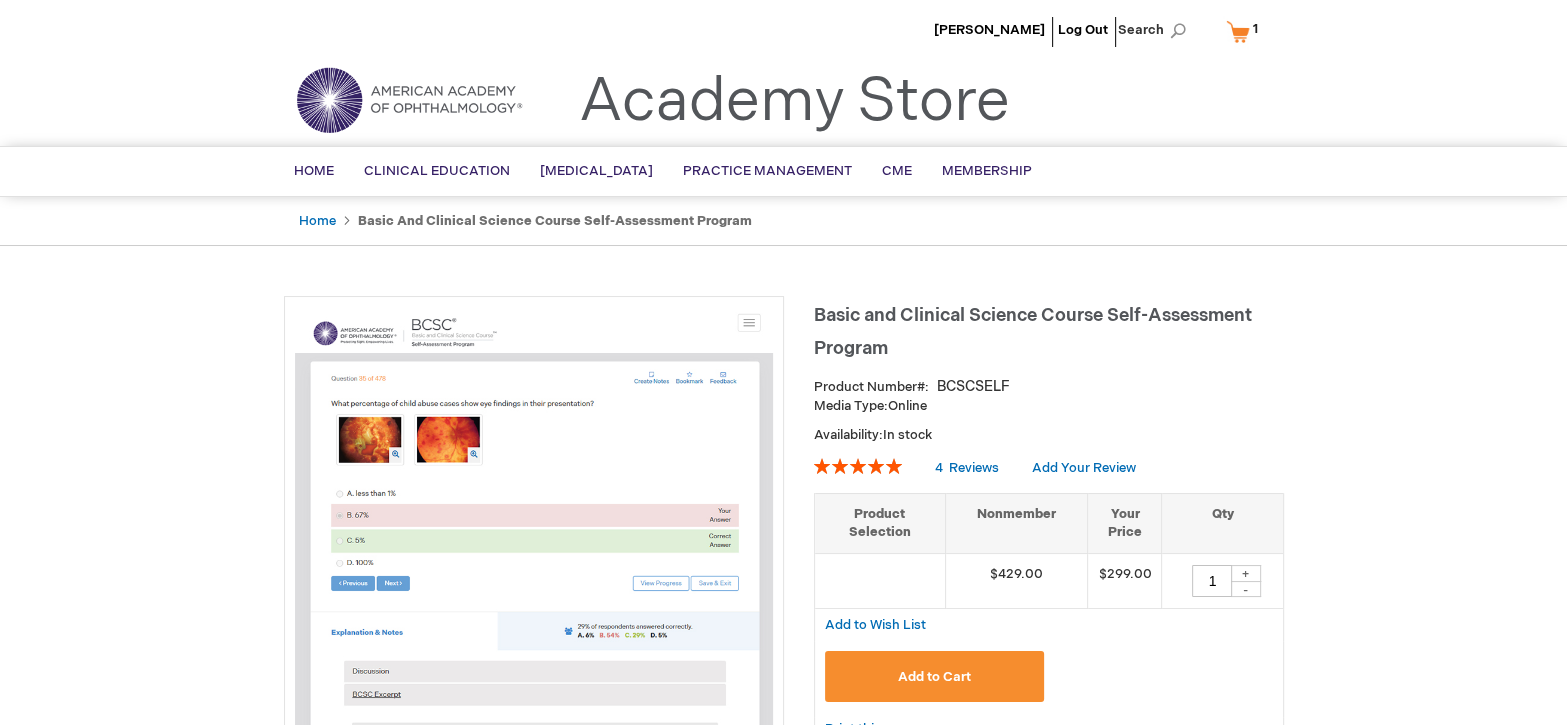 click on "[PERSON_NAME]
Log Out
Search
My Cart
1
1
items
CLOSE RECENTLY ADDED ITEM(S)
Close
Recently added item(s)
Basic and Clinical Science Course Self-Assessment Program
Price" at bounding box center (783, 1307) 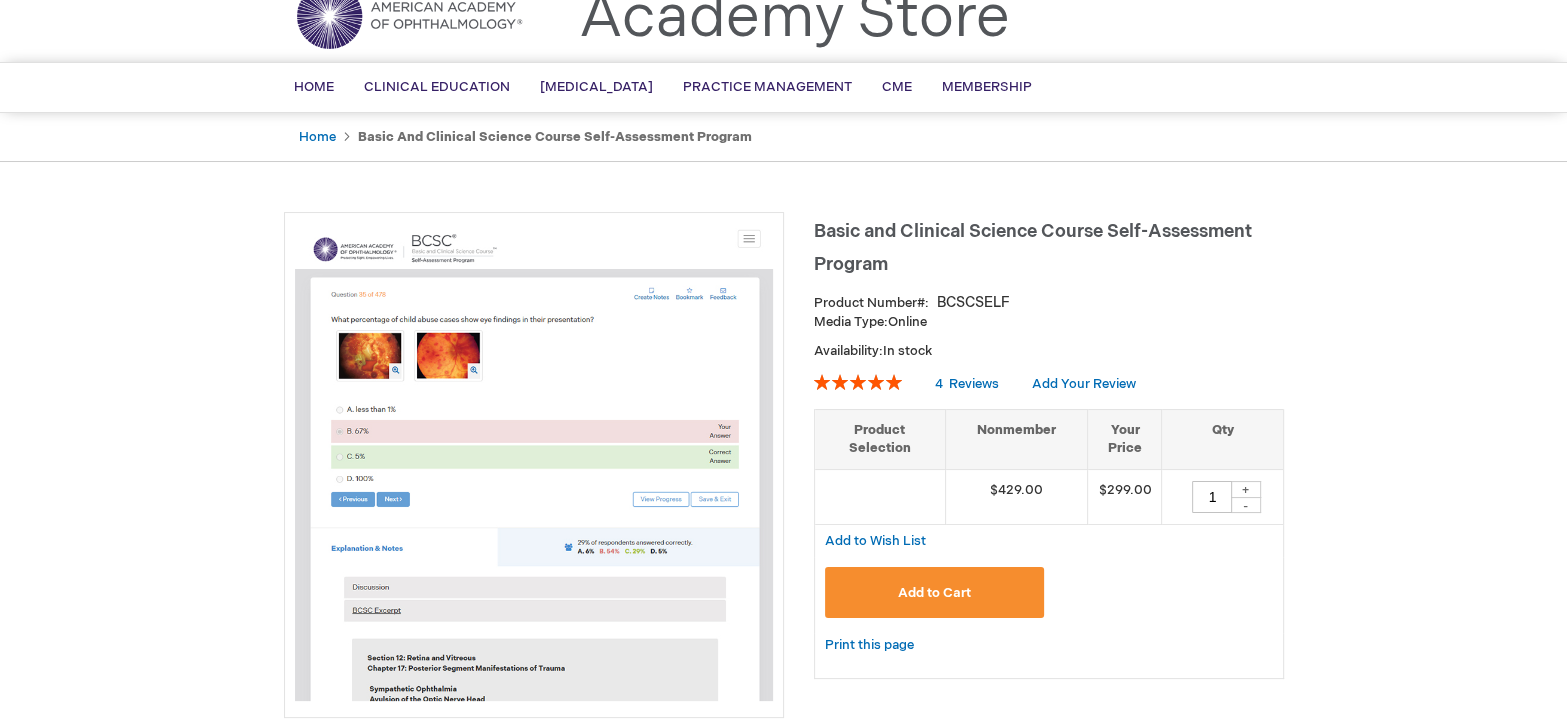 scroll, scrollTop: 0, scrollLeft: 0, axis: both 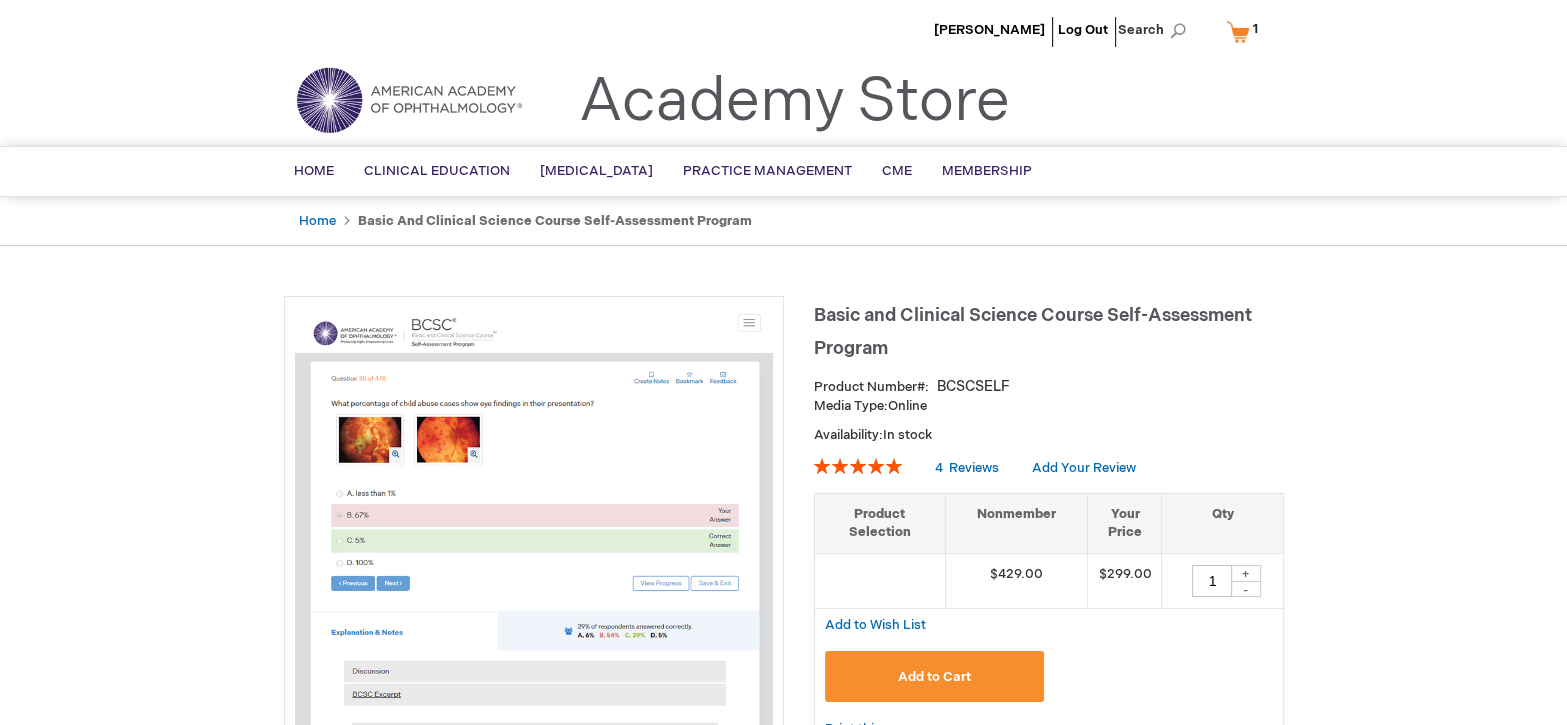 click on "My Cart
1
1
items" at bounding box center (1246, 31) 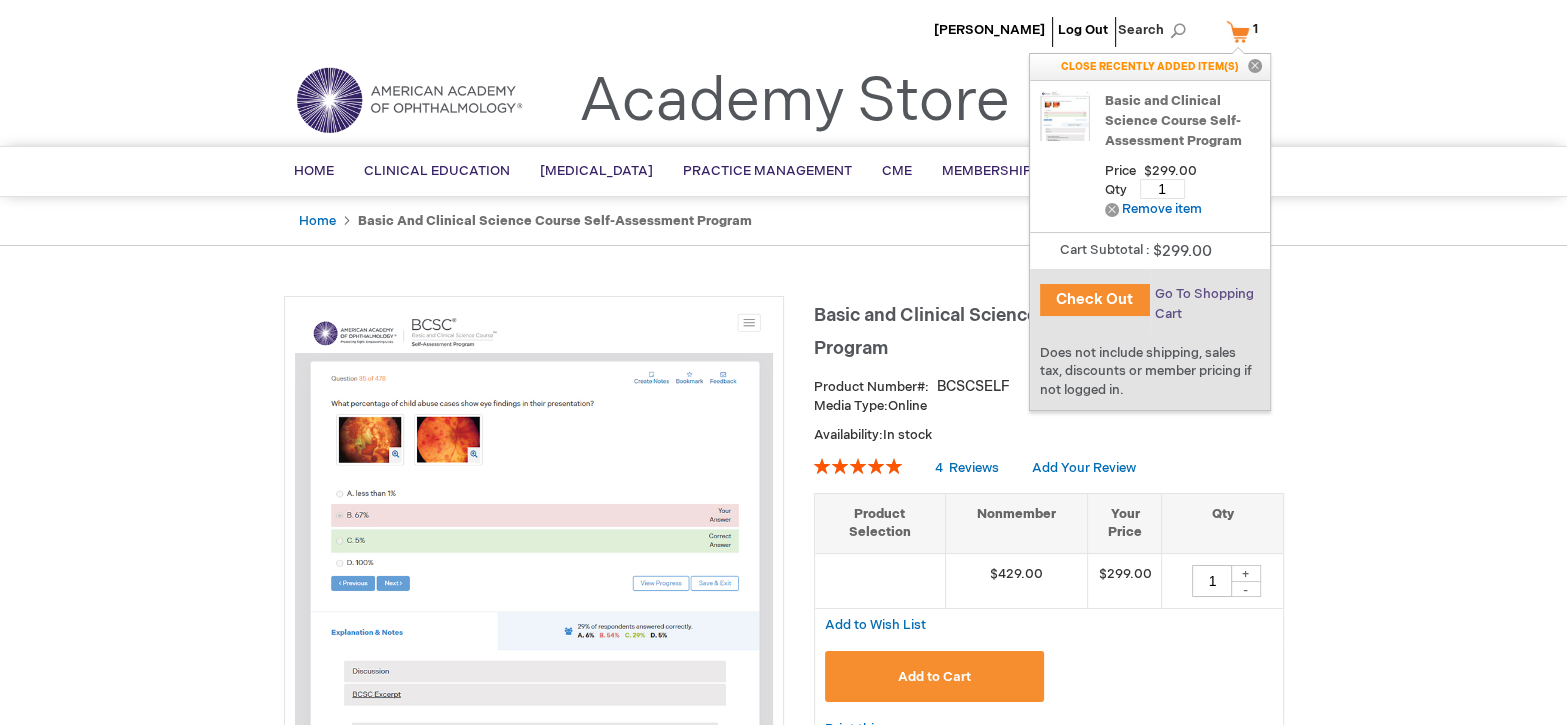 click on "Go To Shopping Cart" at bounding box center (1204, 304) 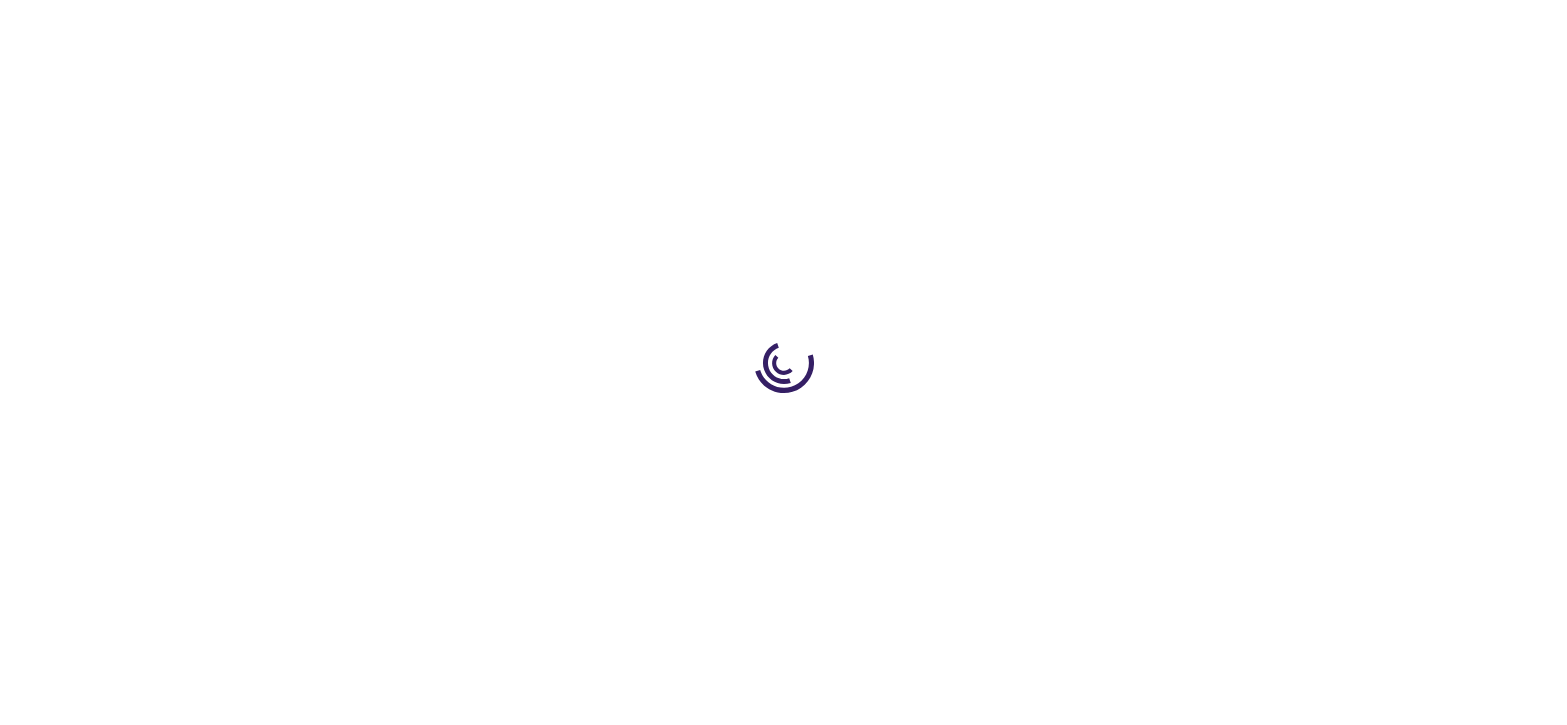 scroll, scrollTop: 0, scrollLeft: 0, axis: both 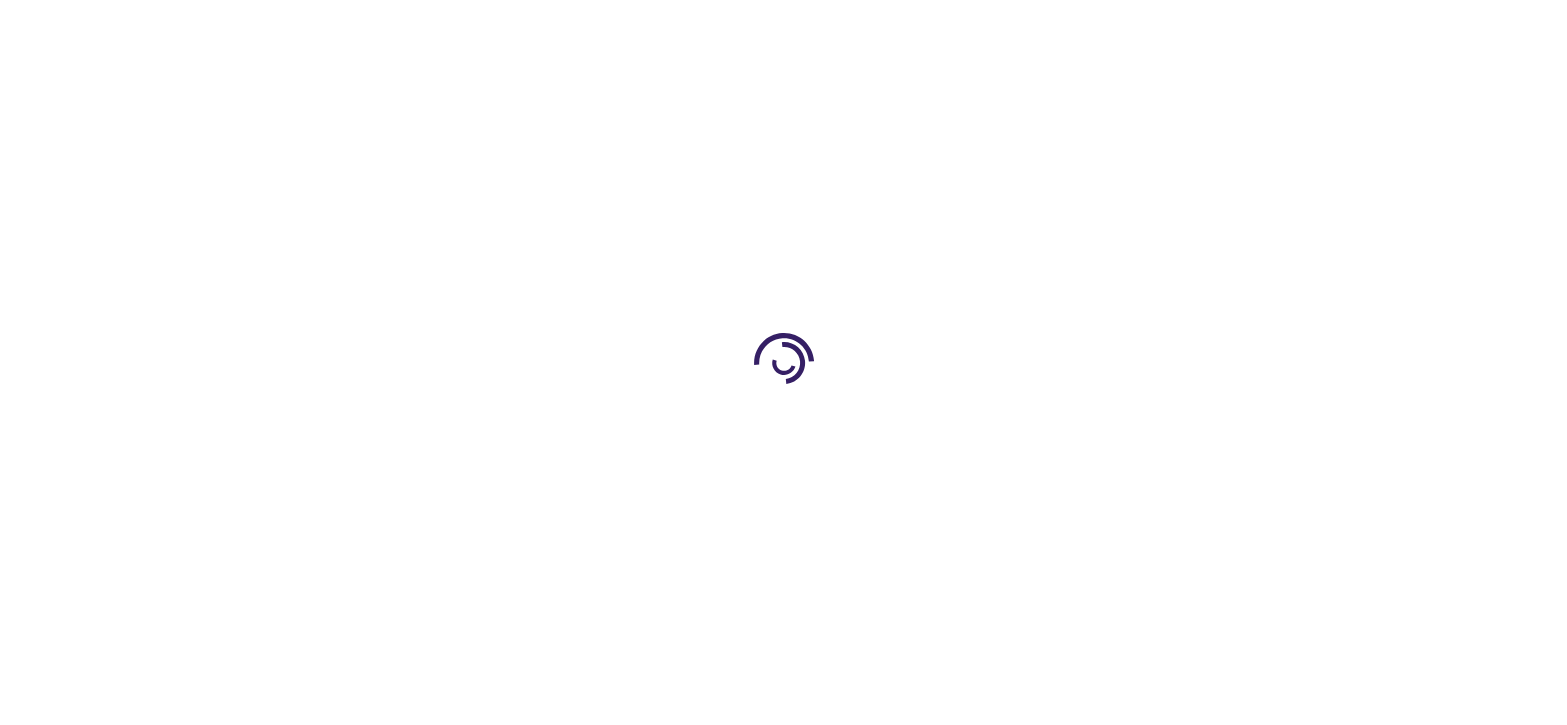 select on "US" 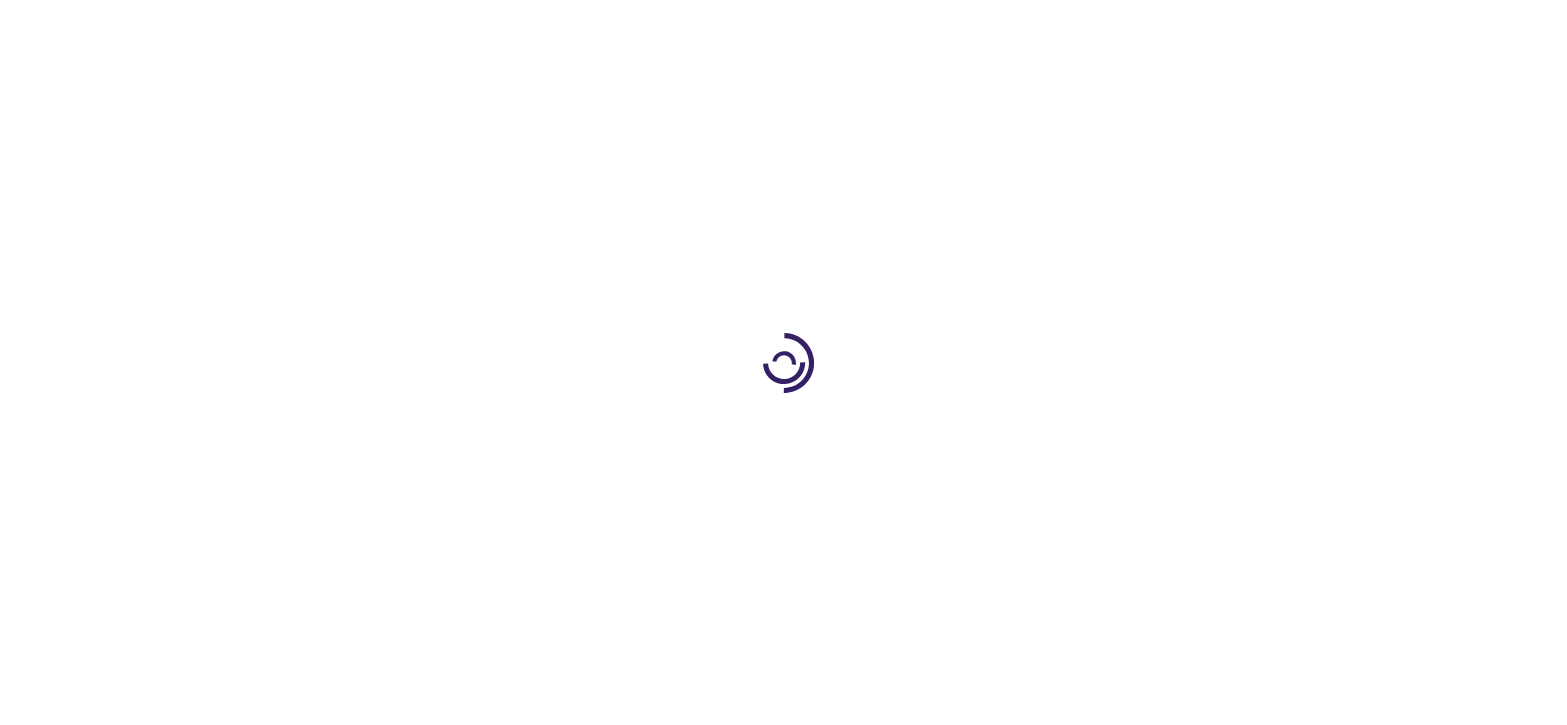 select on "18" 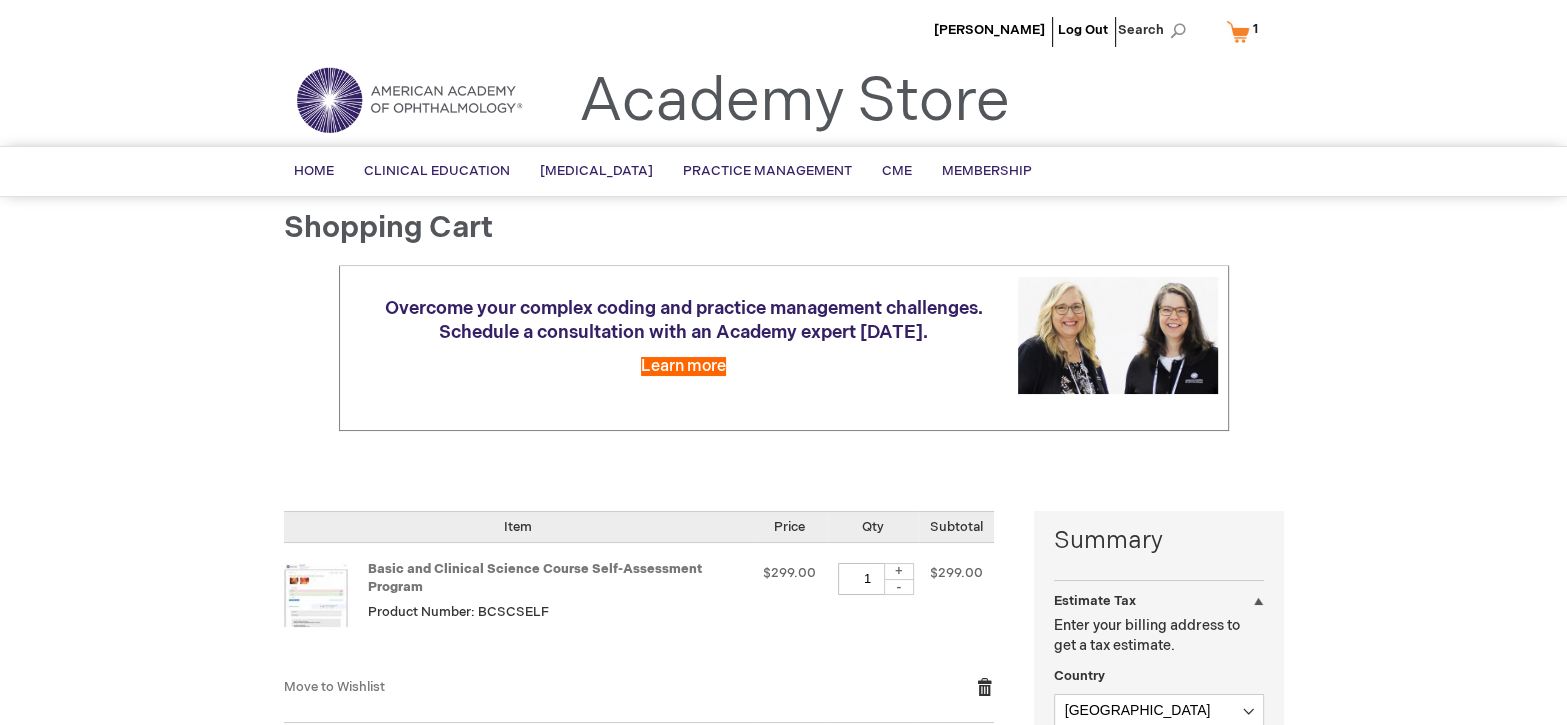 click on "Remove item" at bounding box center [985, 687] 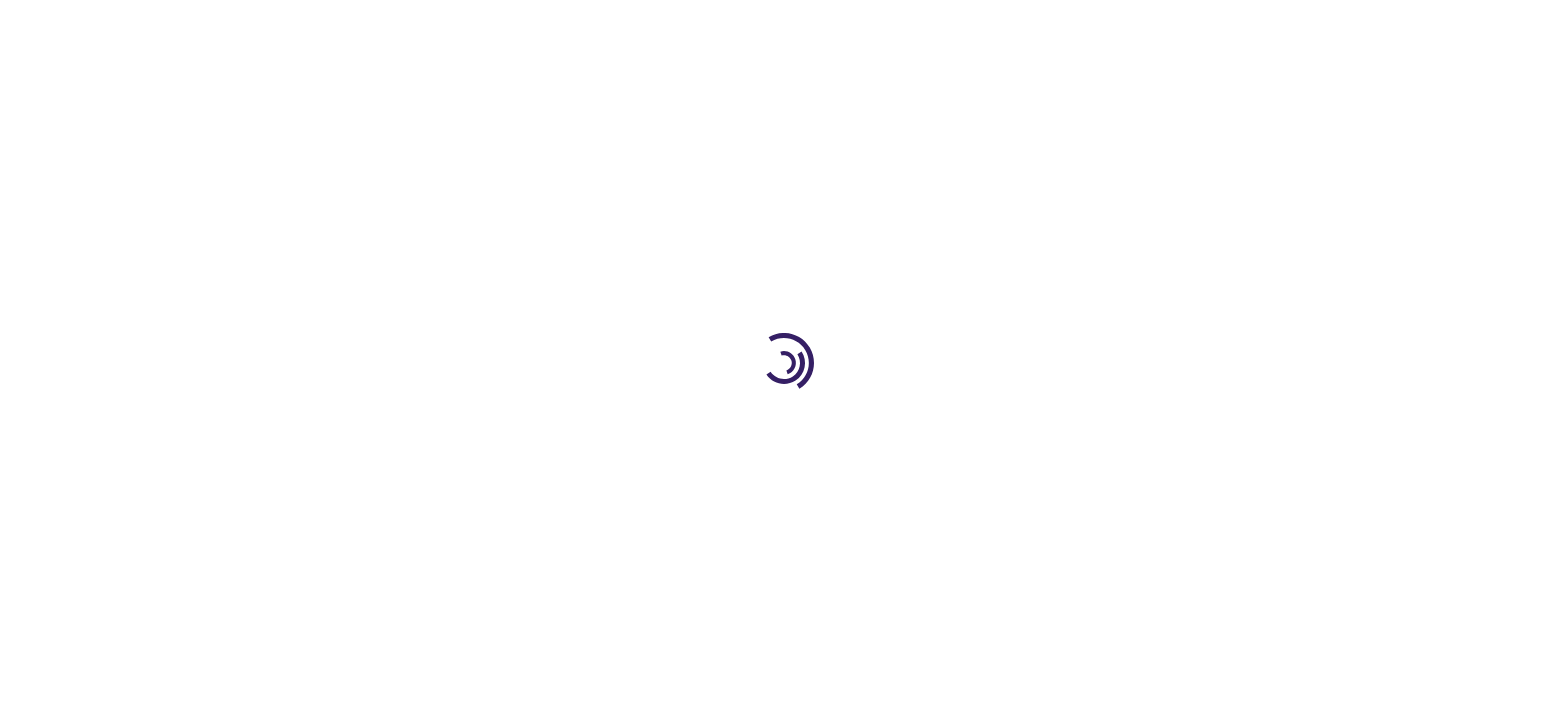 scroll, scrollTop: 0, scrollLeft: 0, axis: both 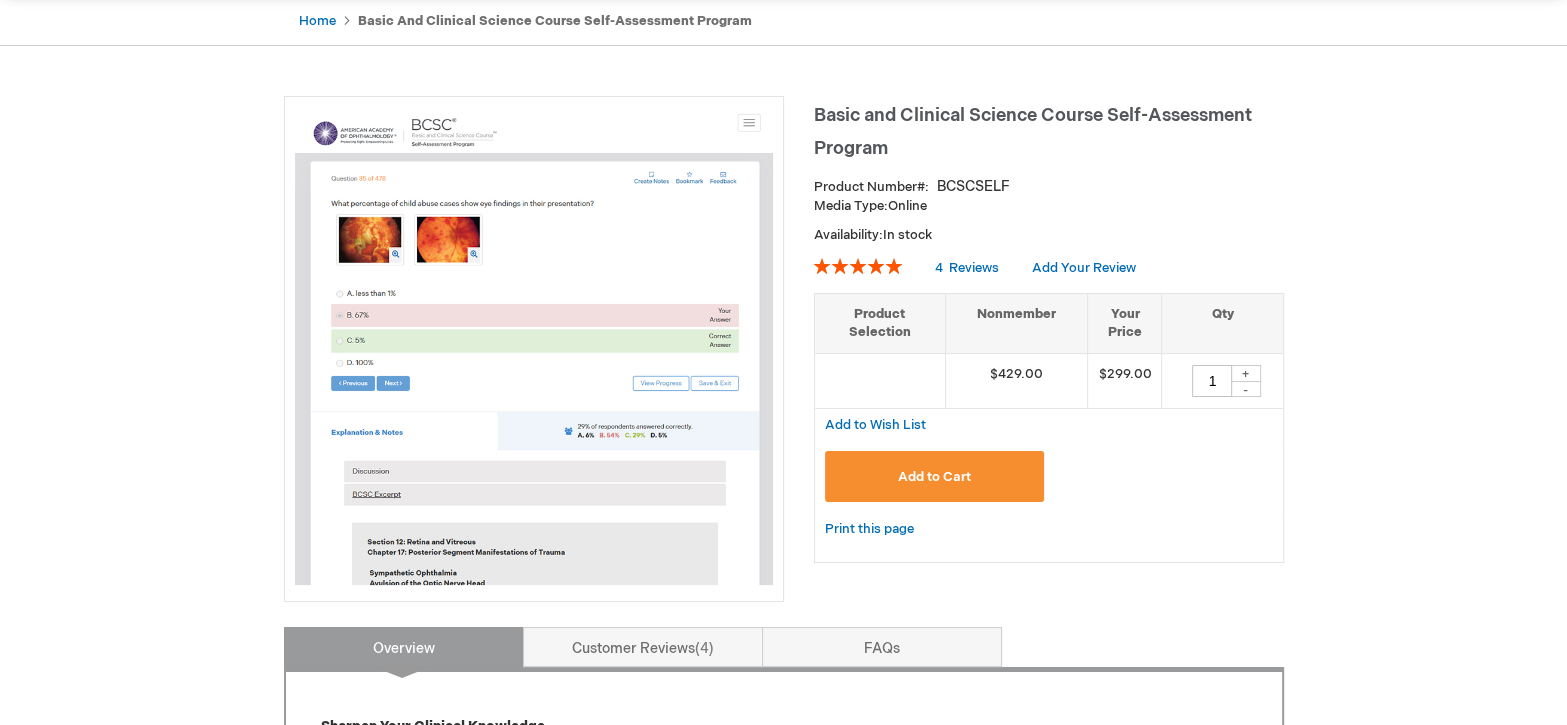 click on "Add to Cart" at bounding box center (935, 476) 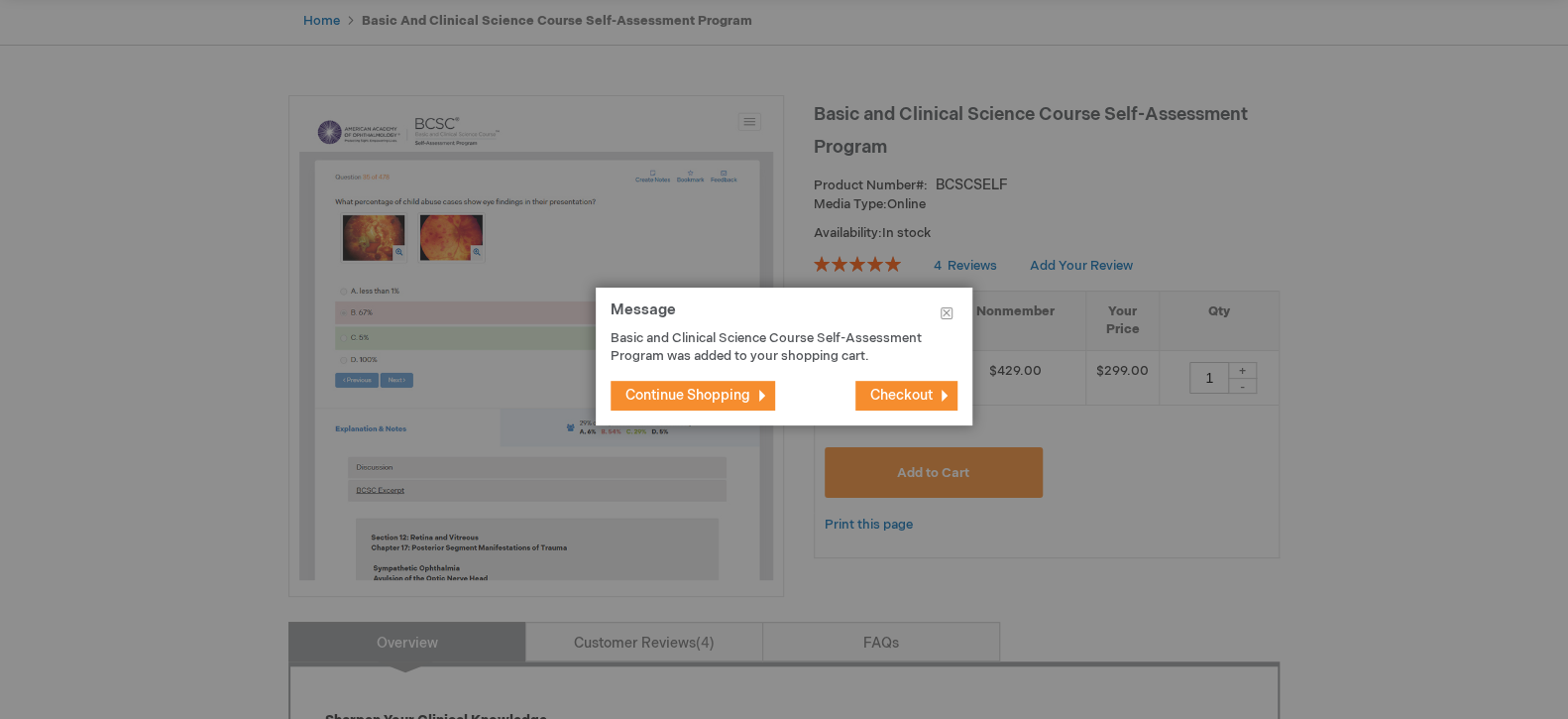 click on "Checkout" at bounding box center (901, 395) 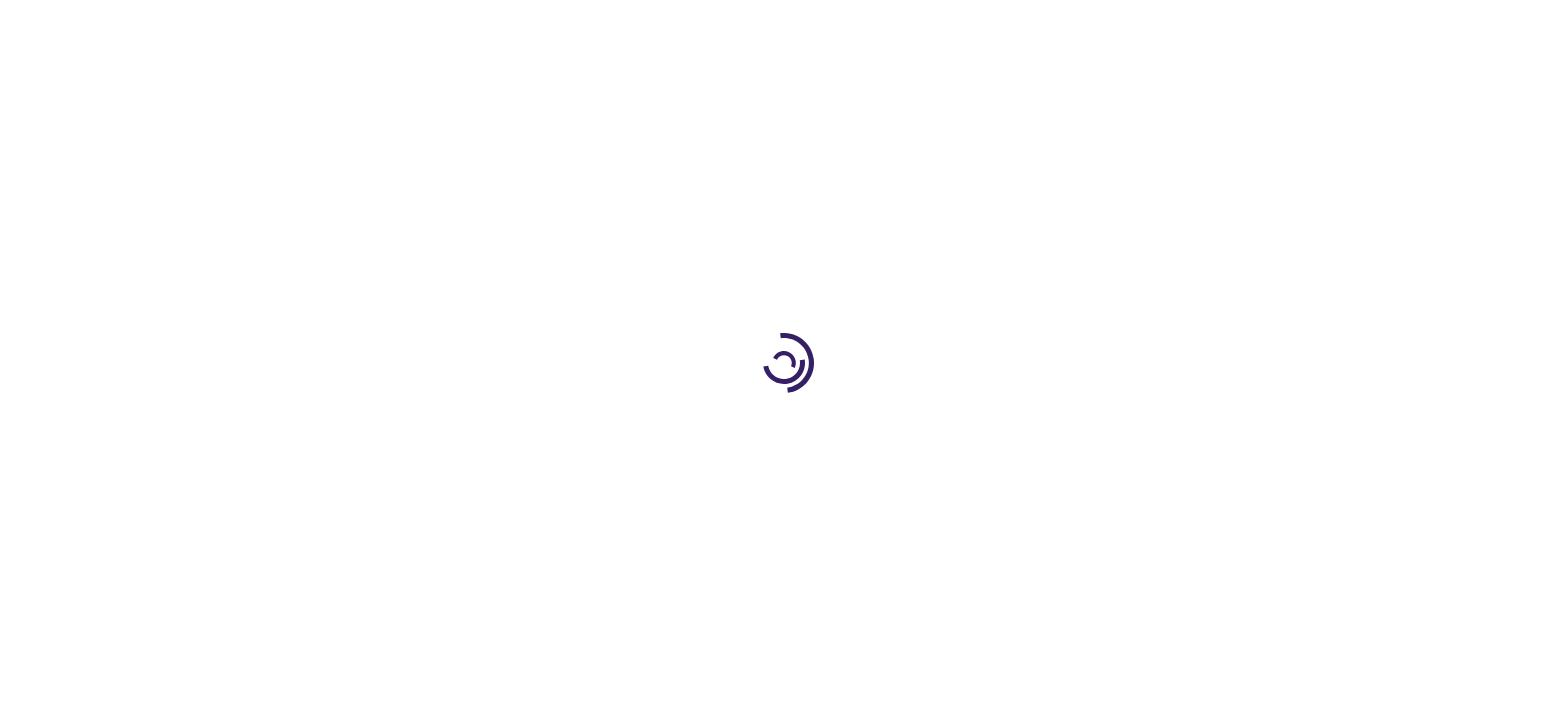 scroll, scrollTop: 0, scrollLeft: 0, axis: both 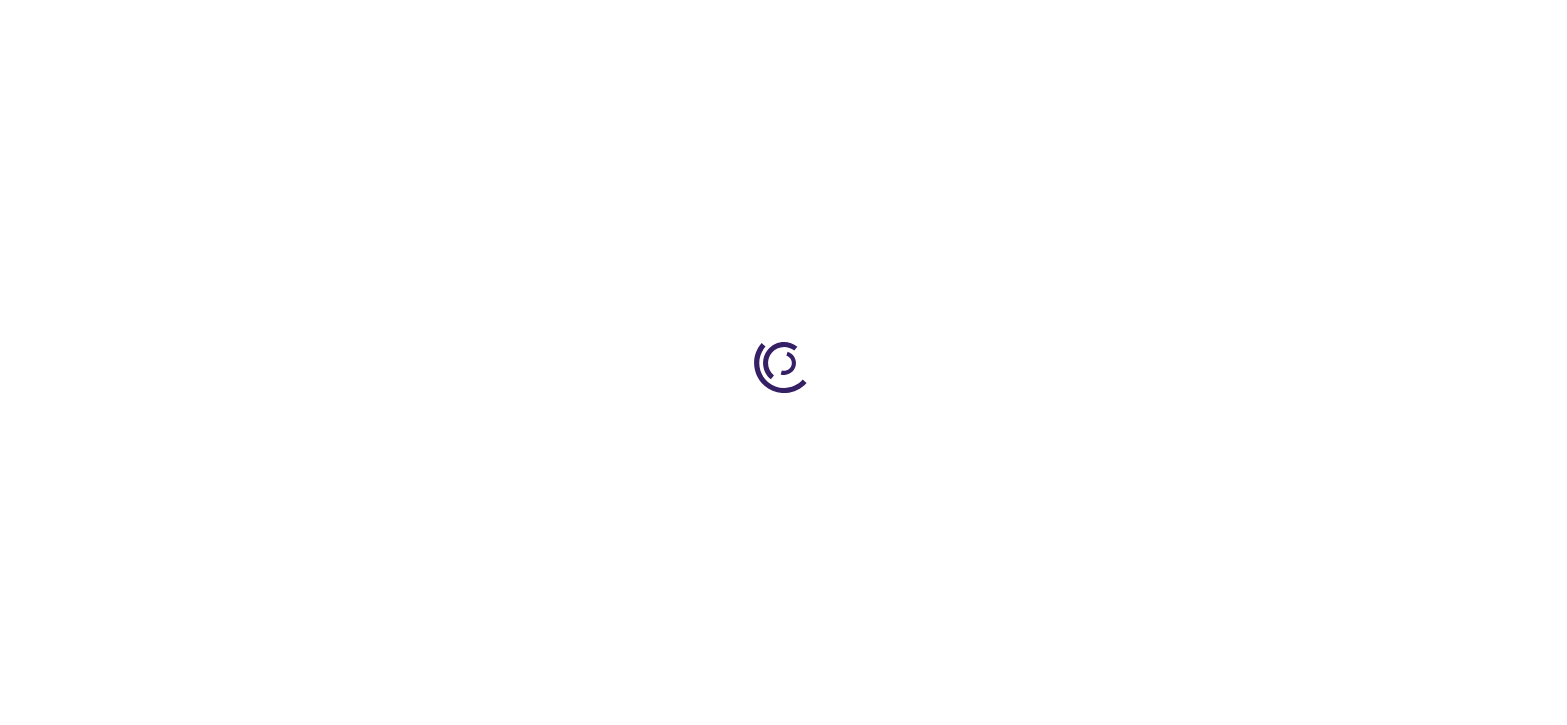 select on "US" 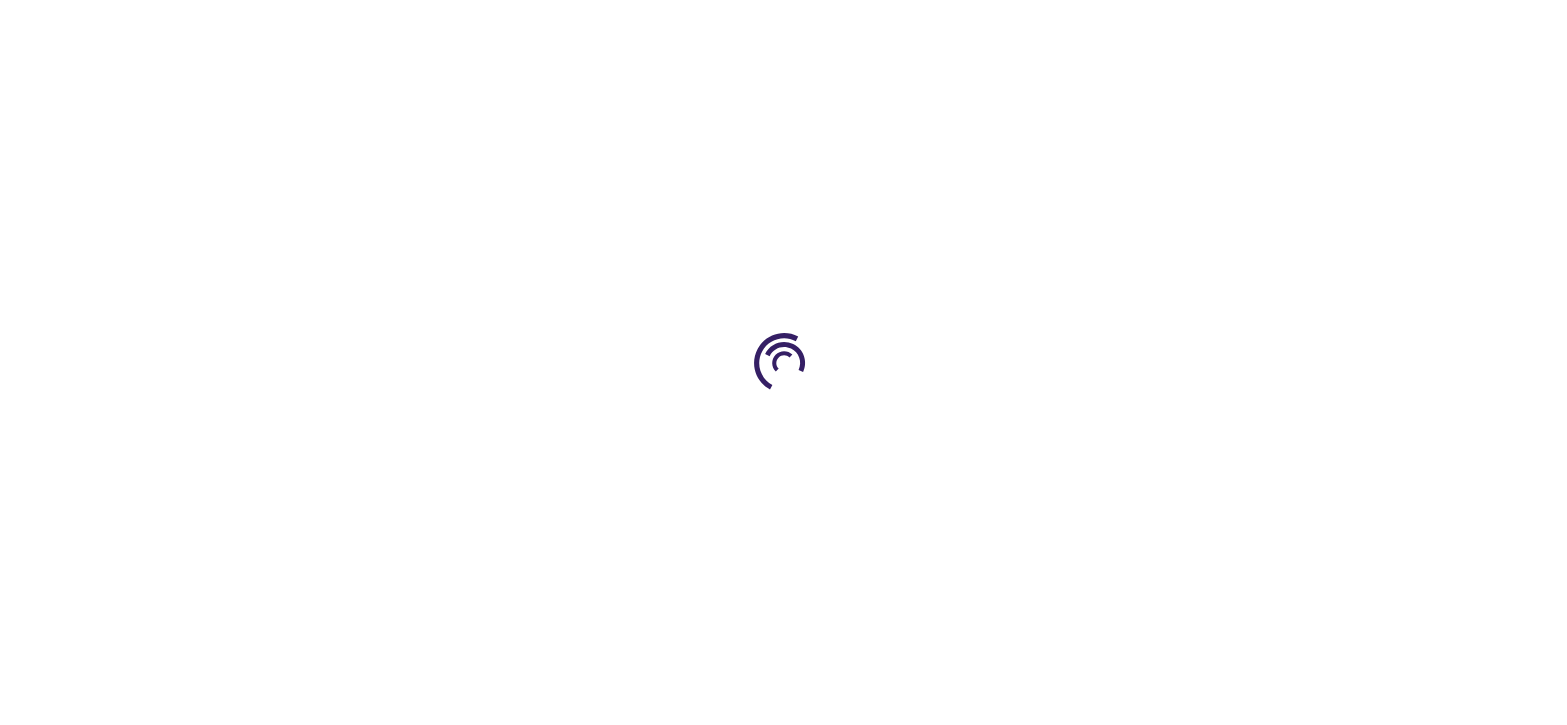 select on "18" 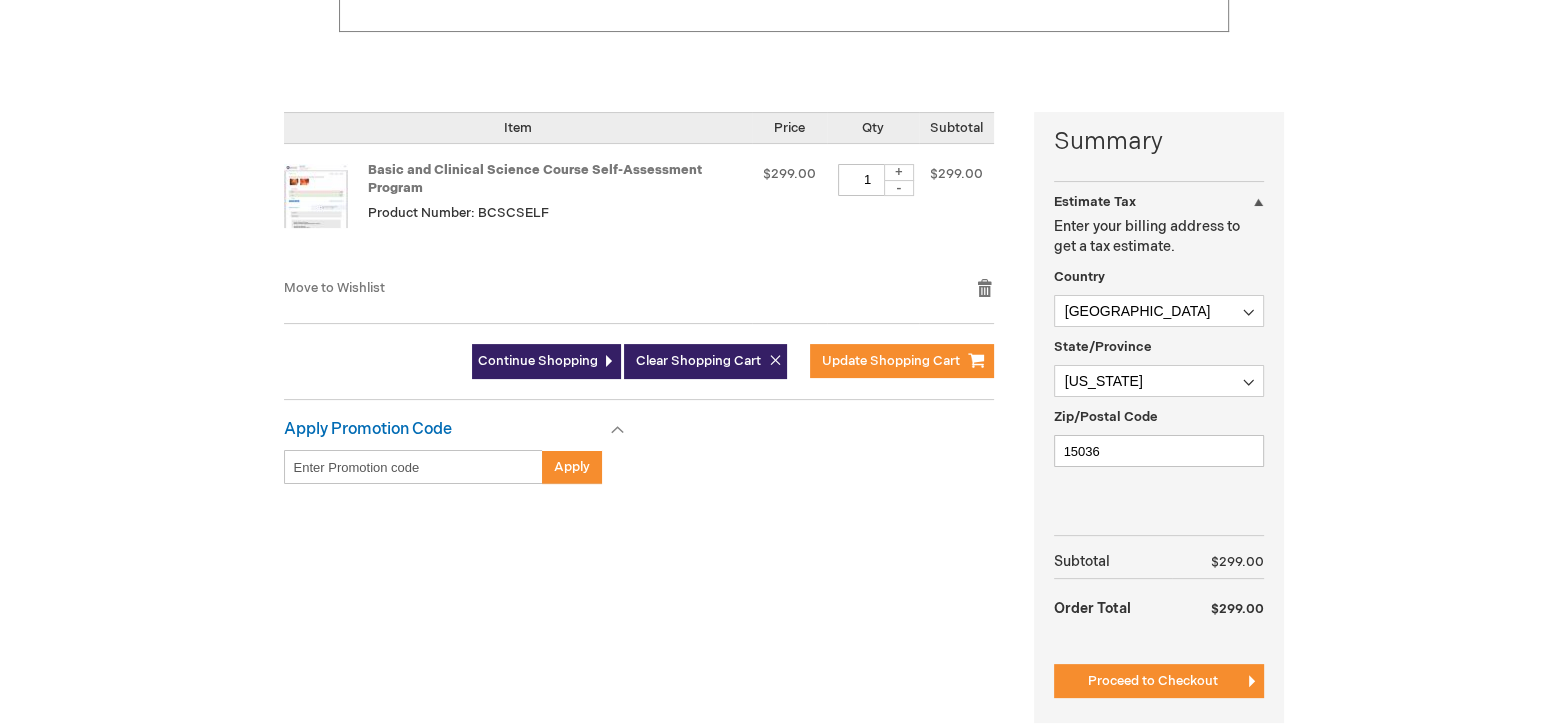 scroll, scrollTop: 499, scrollLeft: 0, axis: vertical 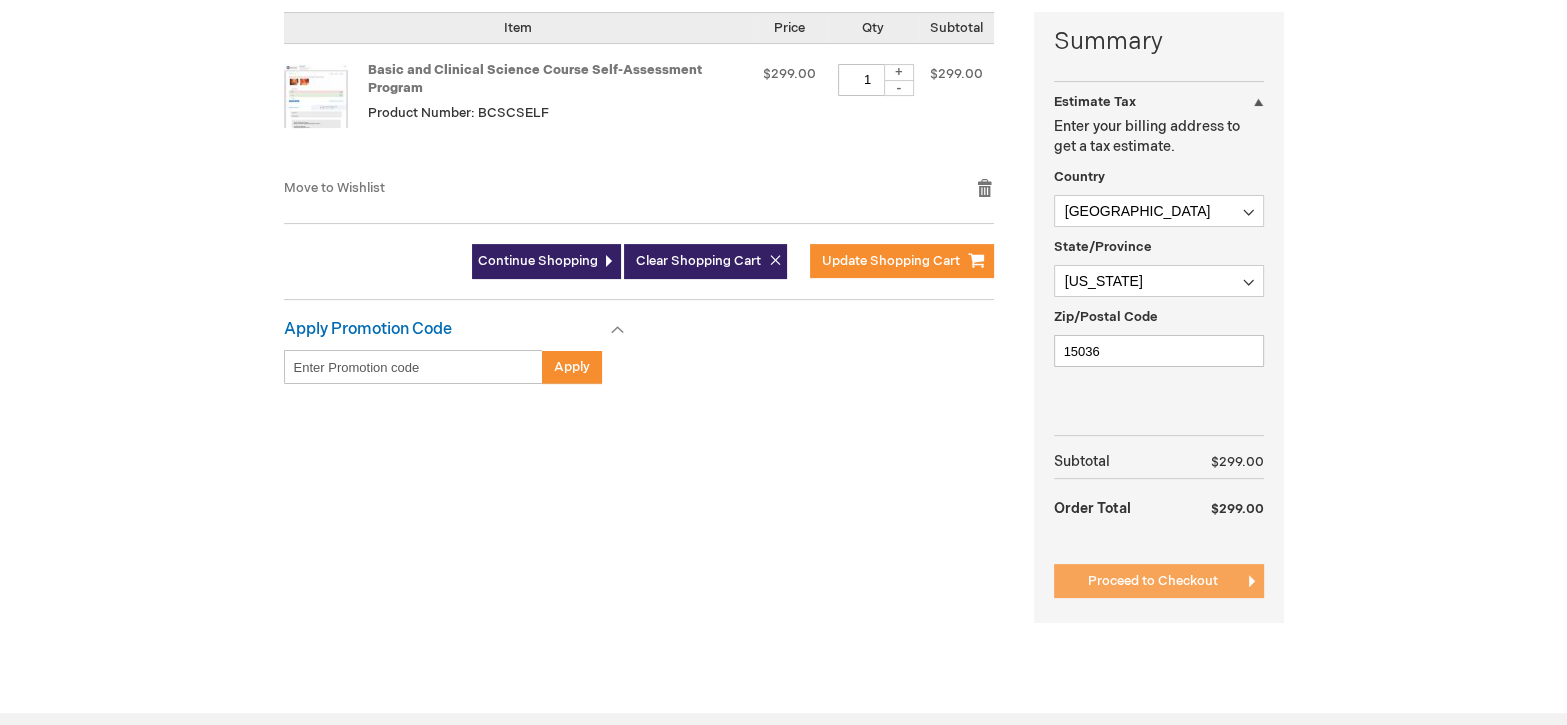click on "Proceed to Checkout" at bounding box center [1153, 581] 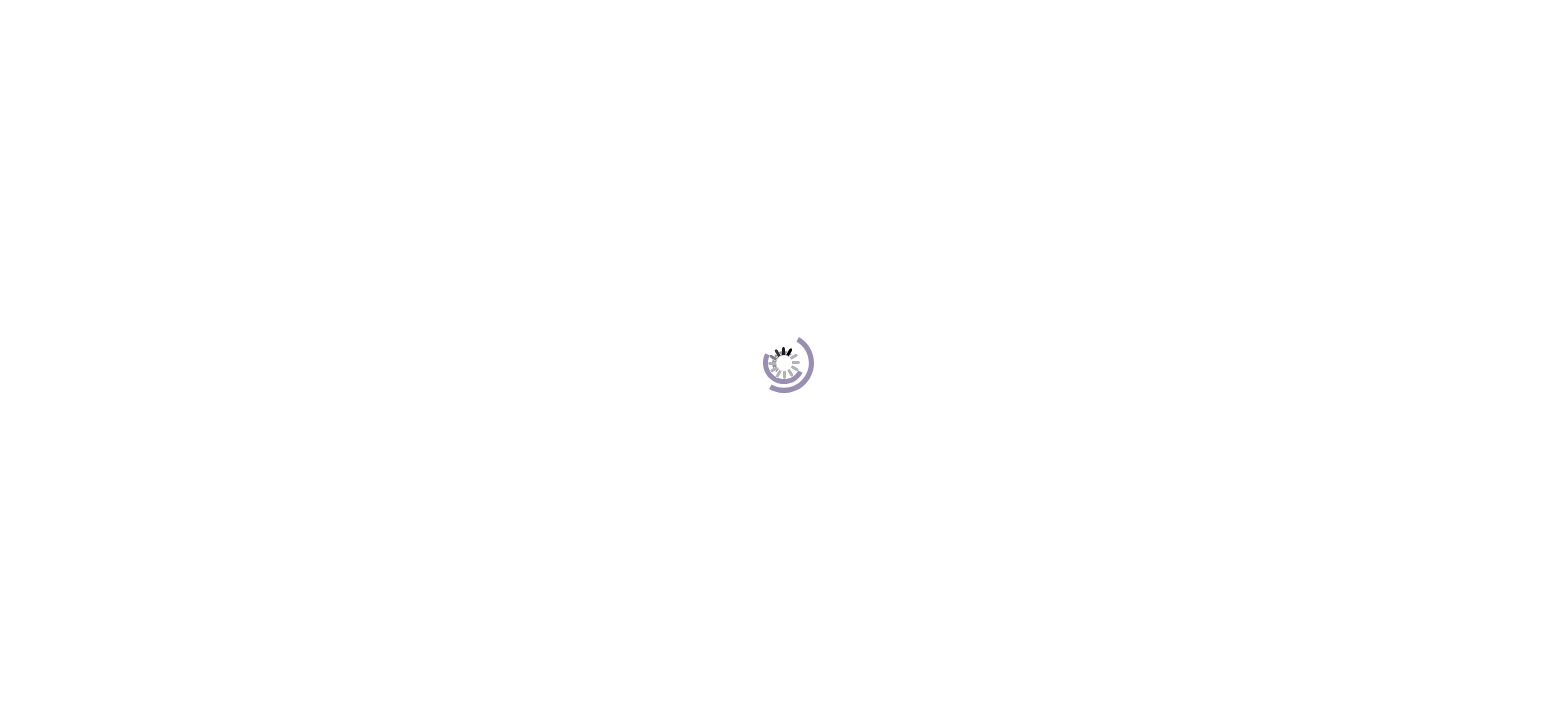 scroll, scrollTop: 0, scrollLeft: 0, axis: both 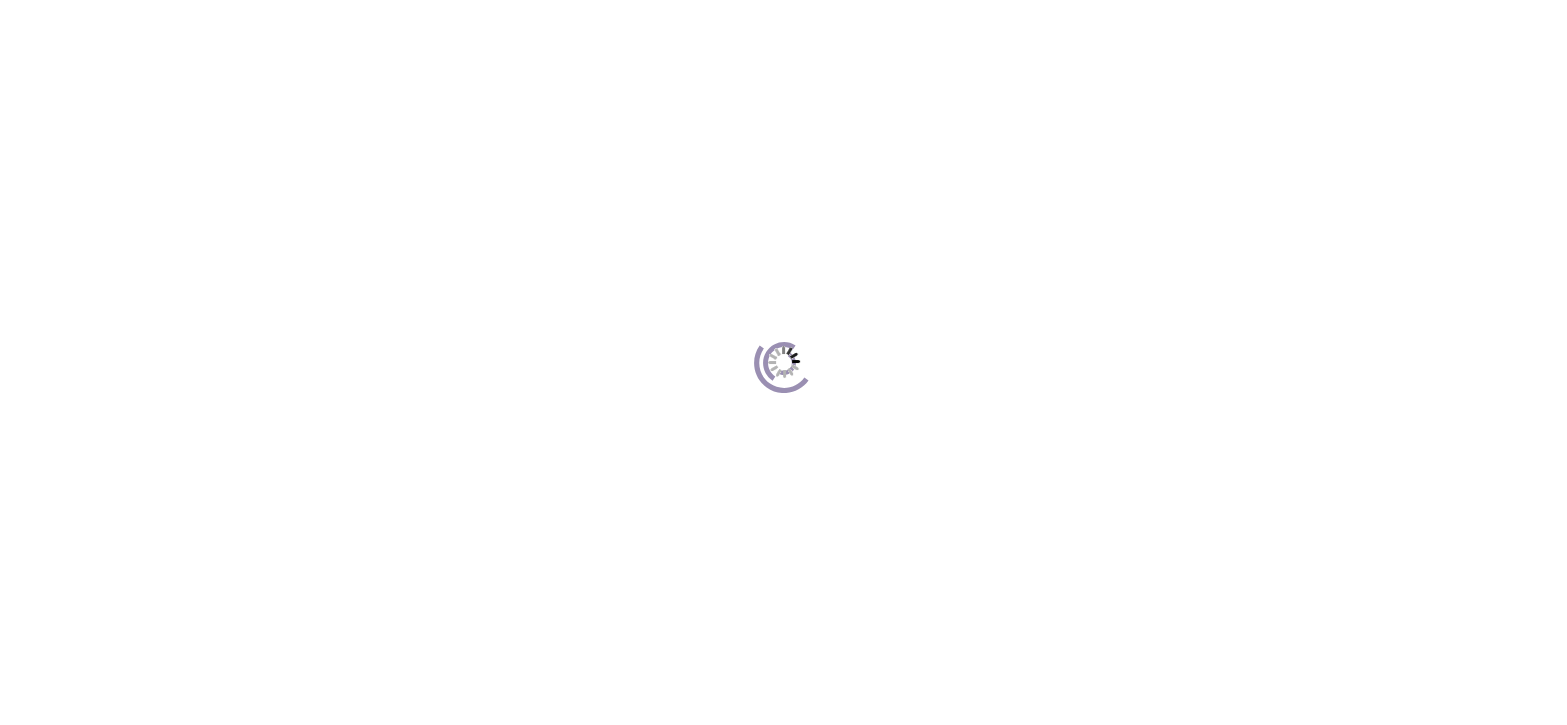 select on "US" 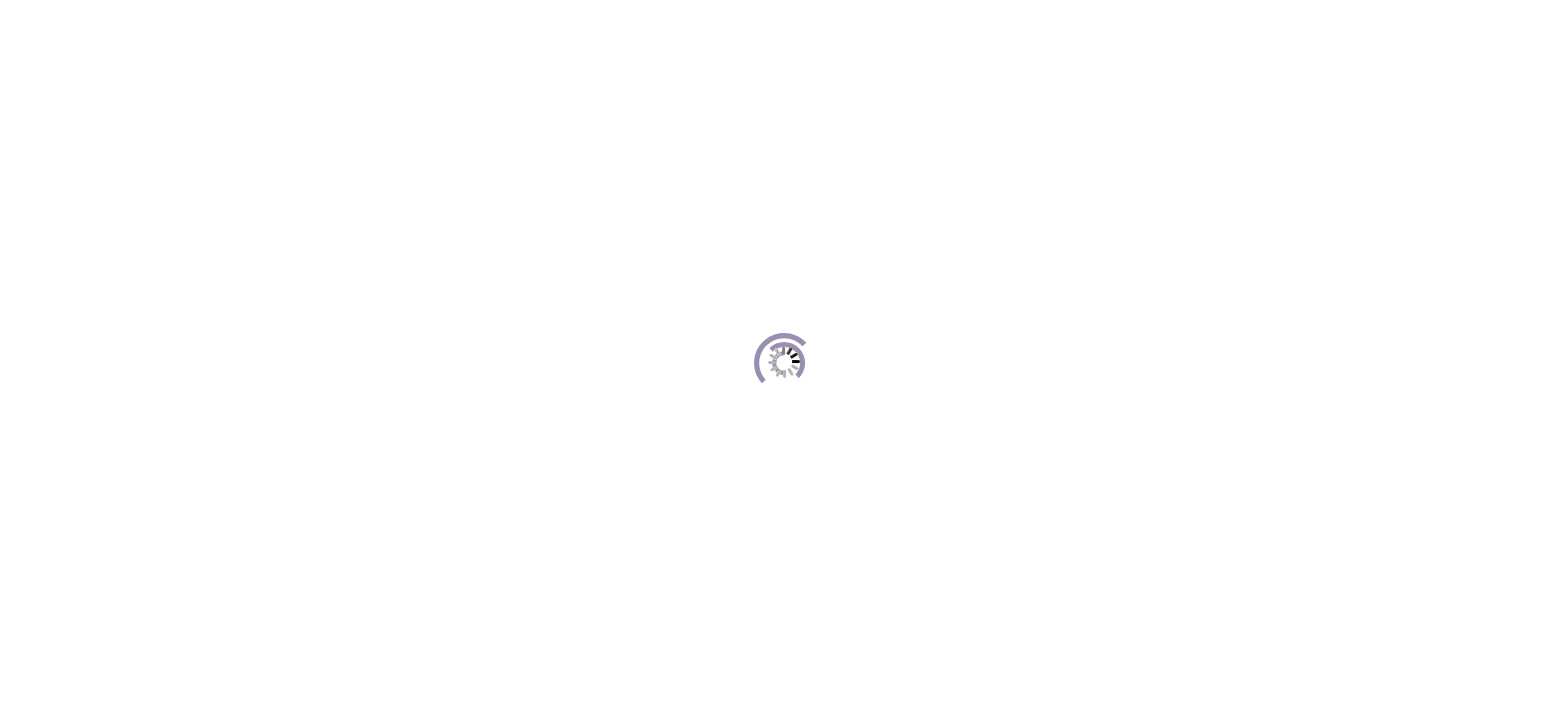 select on "18" 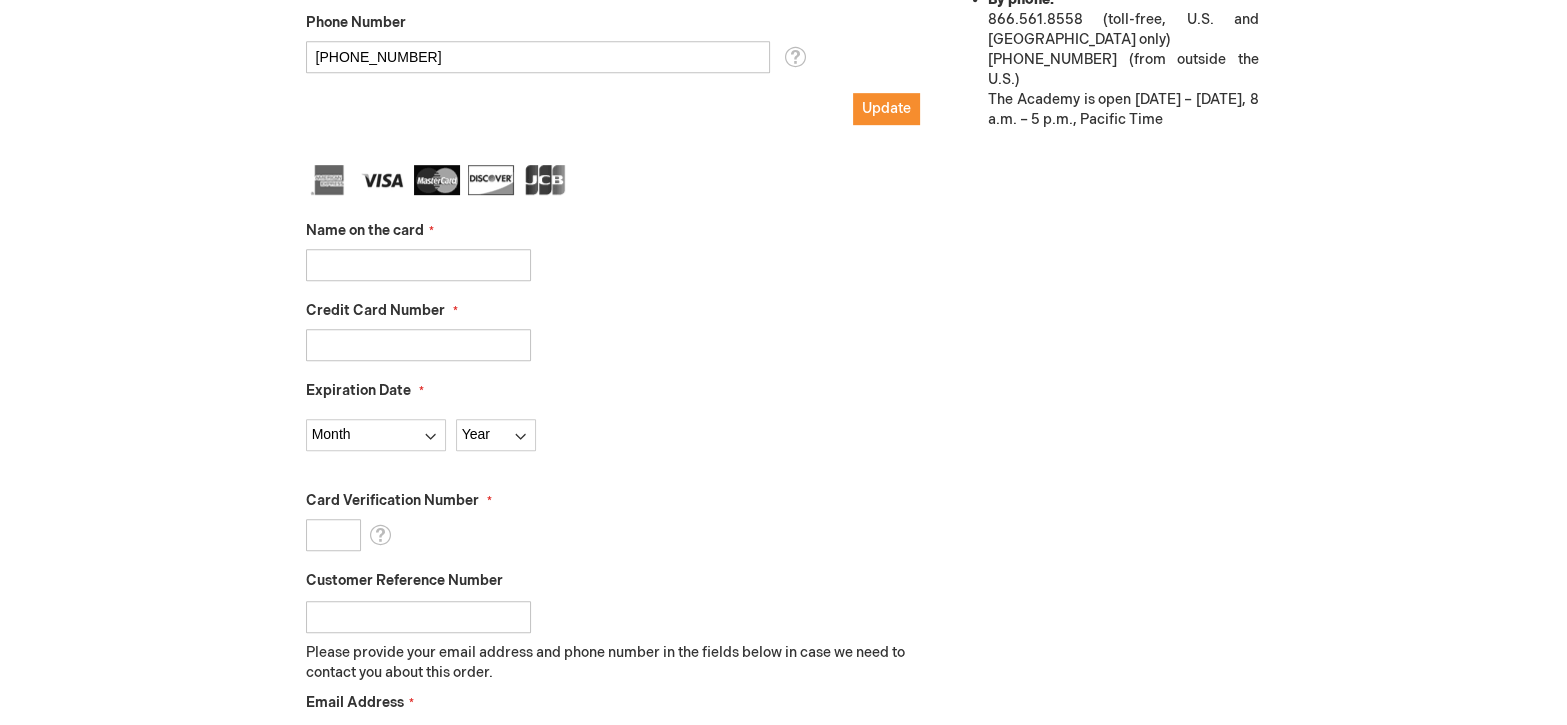 scroll, scrollTop: 1073, scrollLeft: 0, axis: vertical 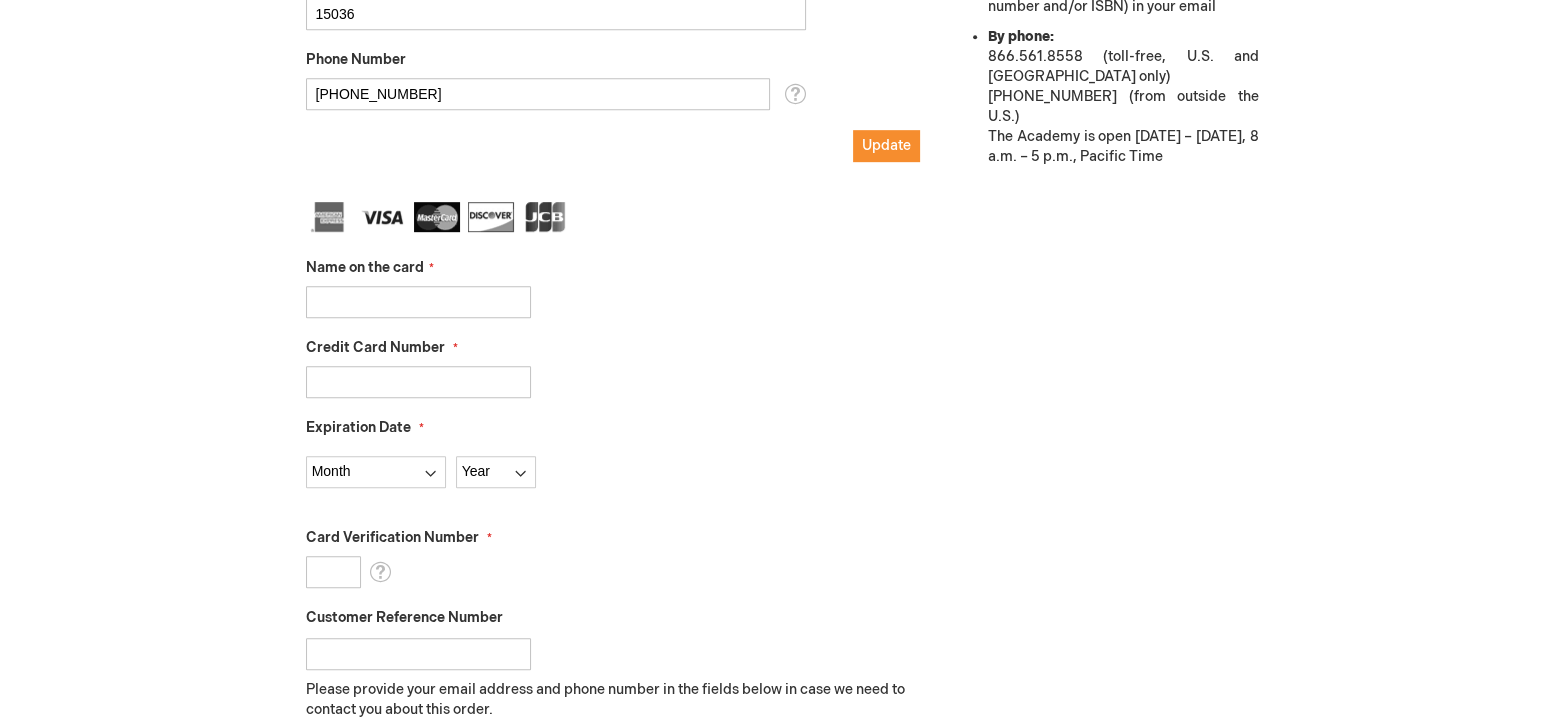 click on "Name on the card" at bounding box center (418, 302) 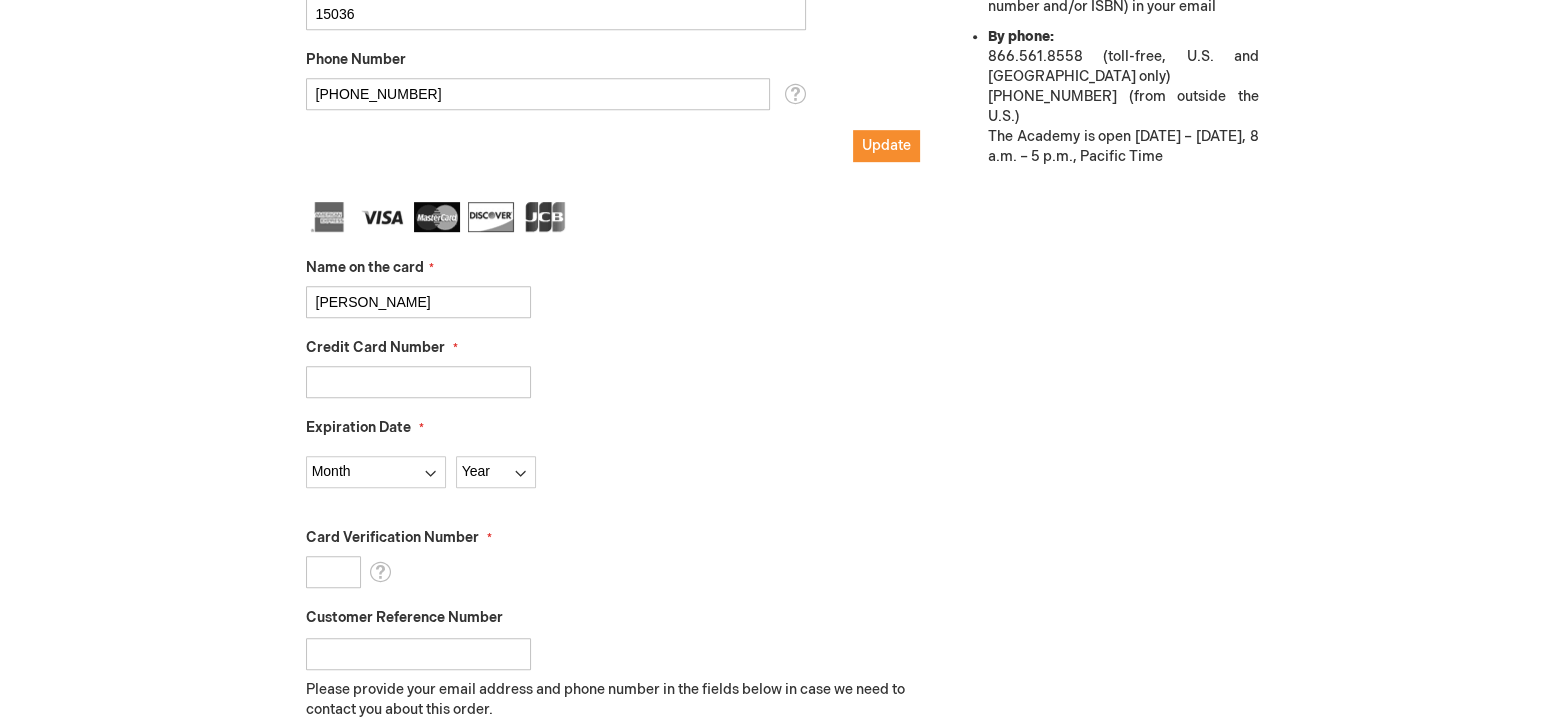 type on "[CREDIT_CARD_NUMBER]" 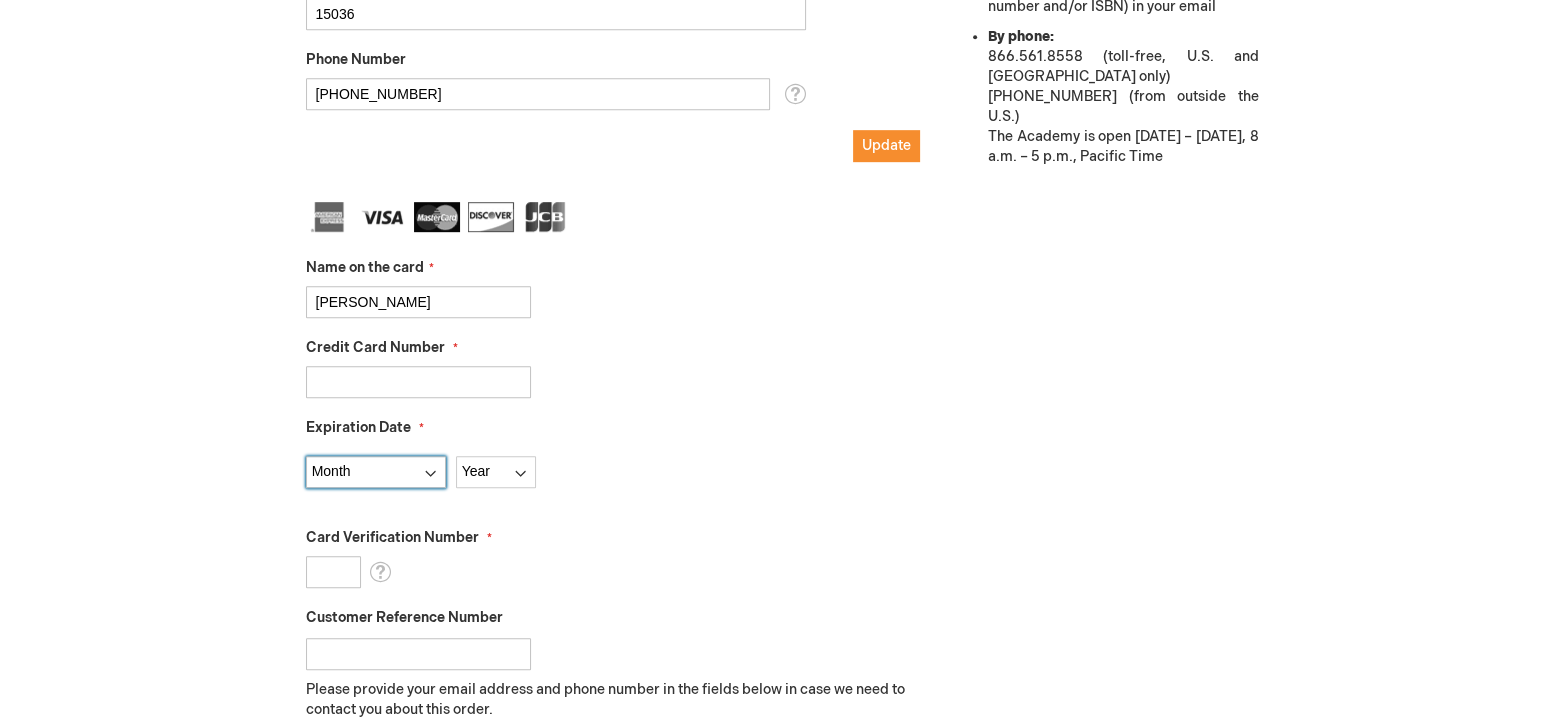 select on "10" 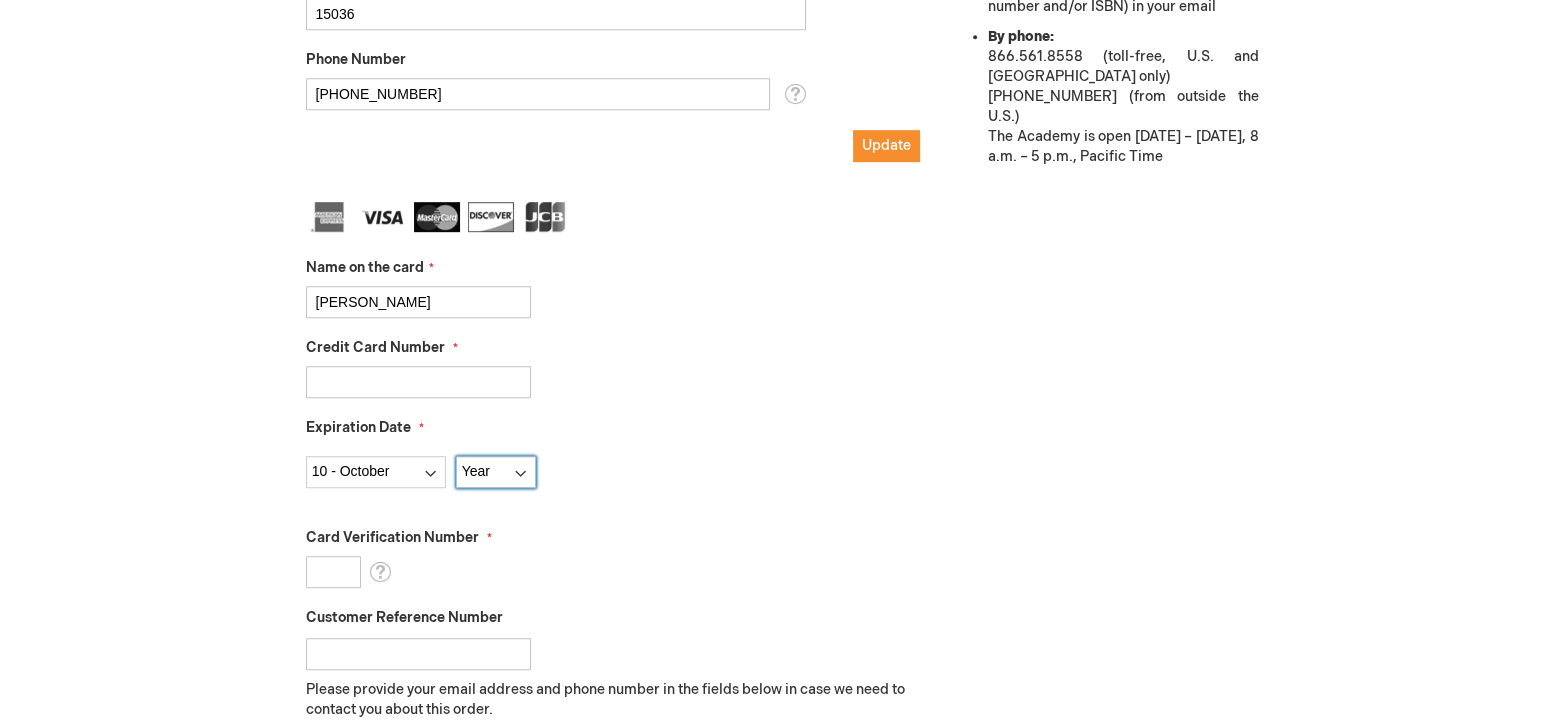 select on "2029" 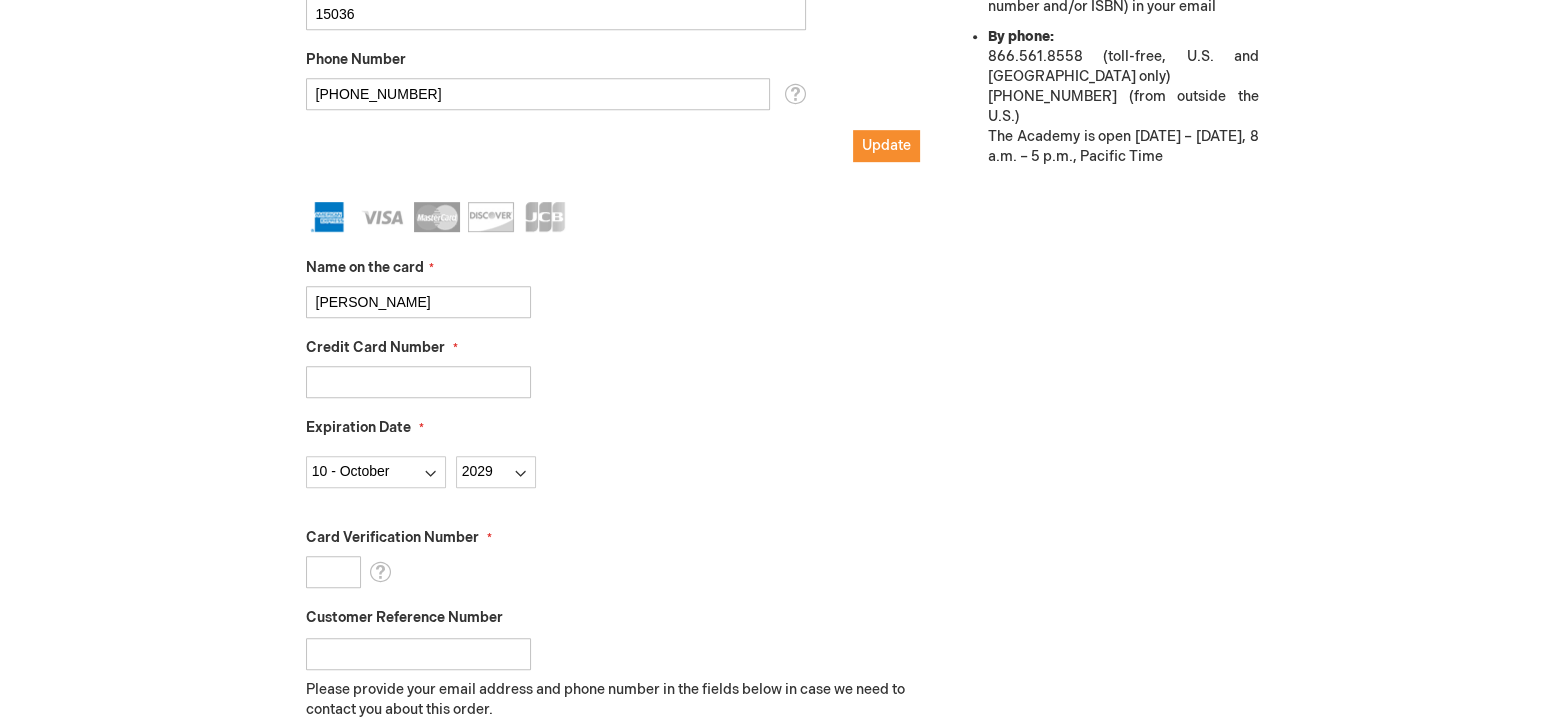 click on "Card Verification Number" at bounding box center [333, 572] 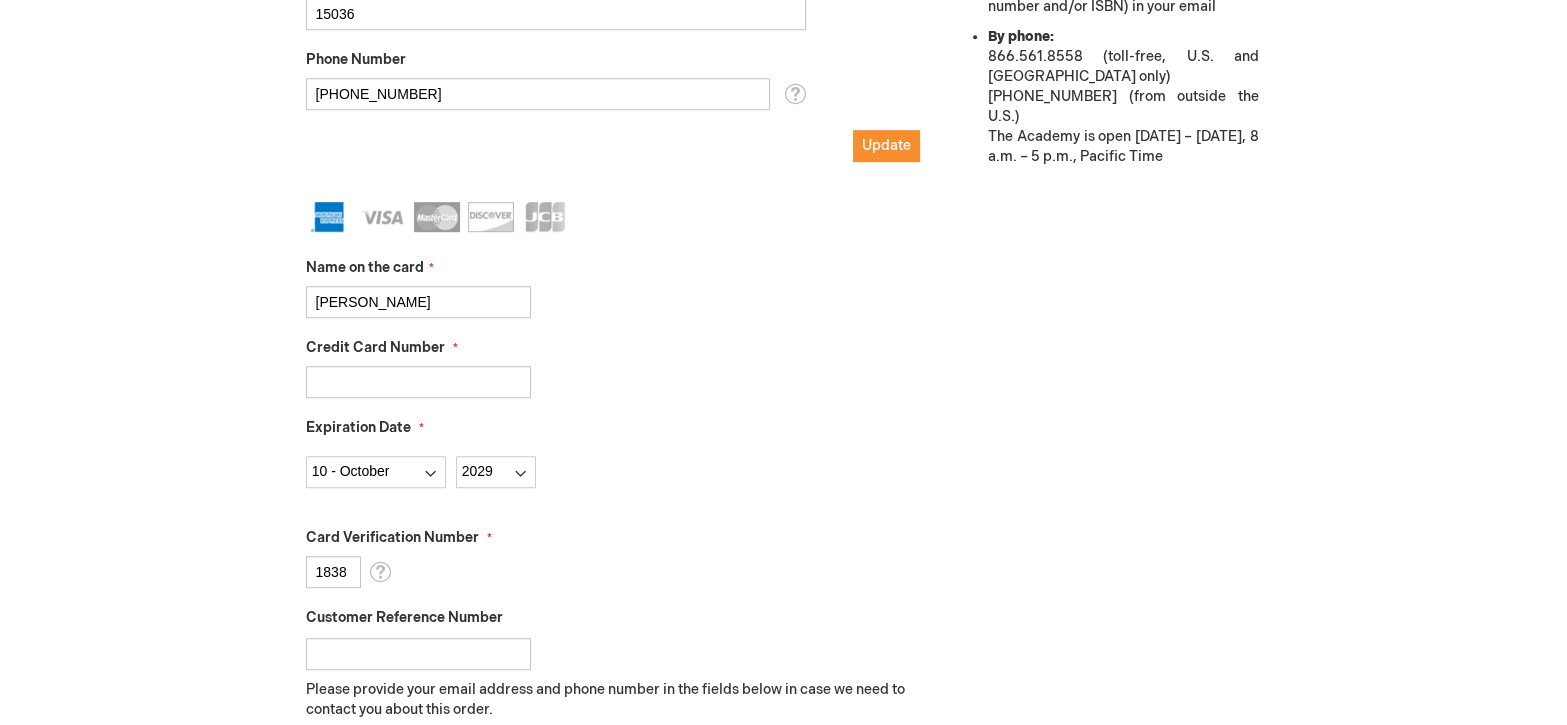 type on "1838" 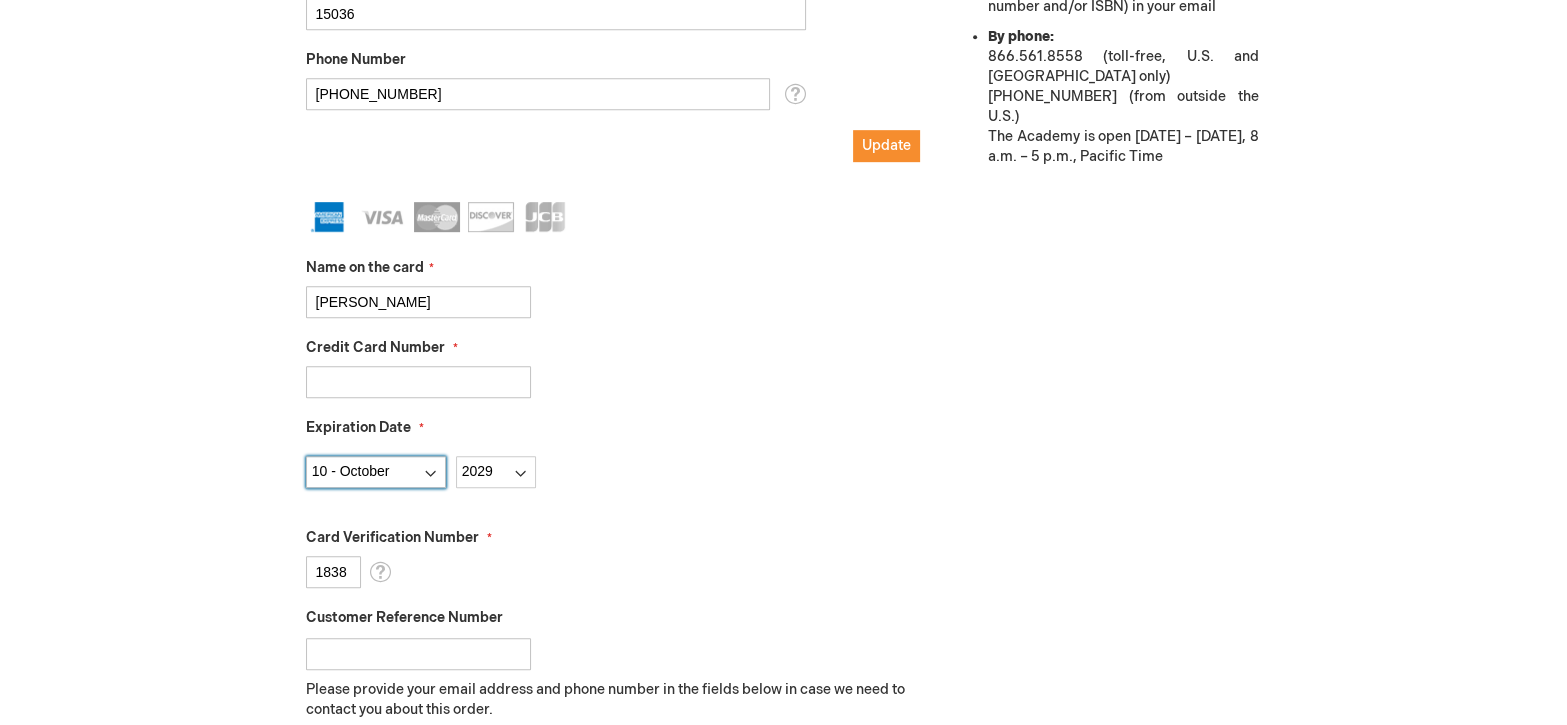 click on "Month [DATE] - [DATE] - [DATE] - [DATE] - [DATE] - [DATE] - [DATE] - [DATE] - [DATE] - [DATE] - [DATE] - December" at bounding box center (376, 472) 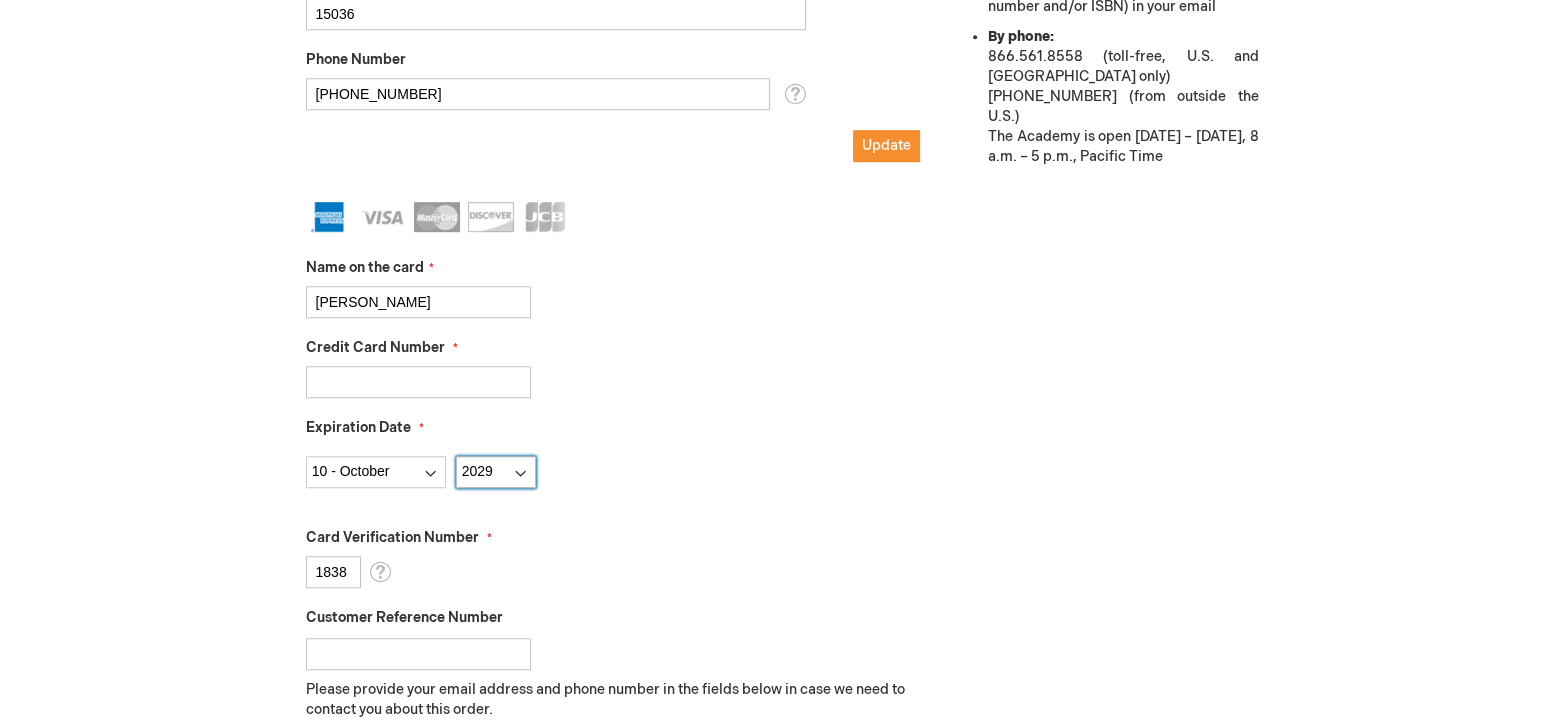 drag, startPoint x: 526, startPoint y: 475, endPoint x: 401, endPoint y: 461, distance: 125.781555 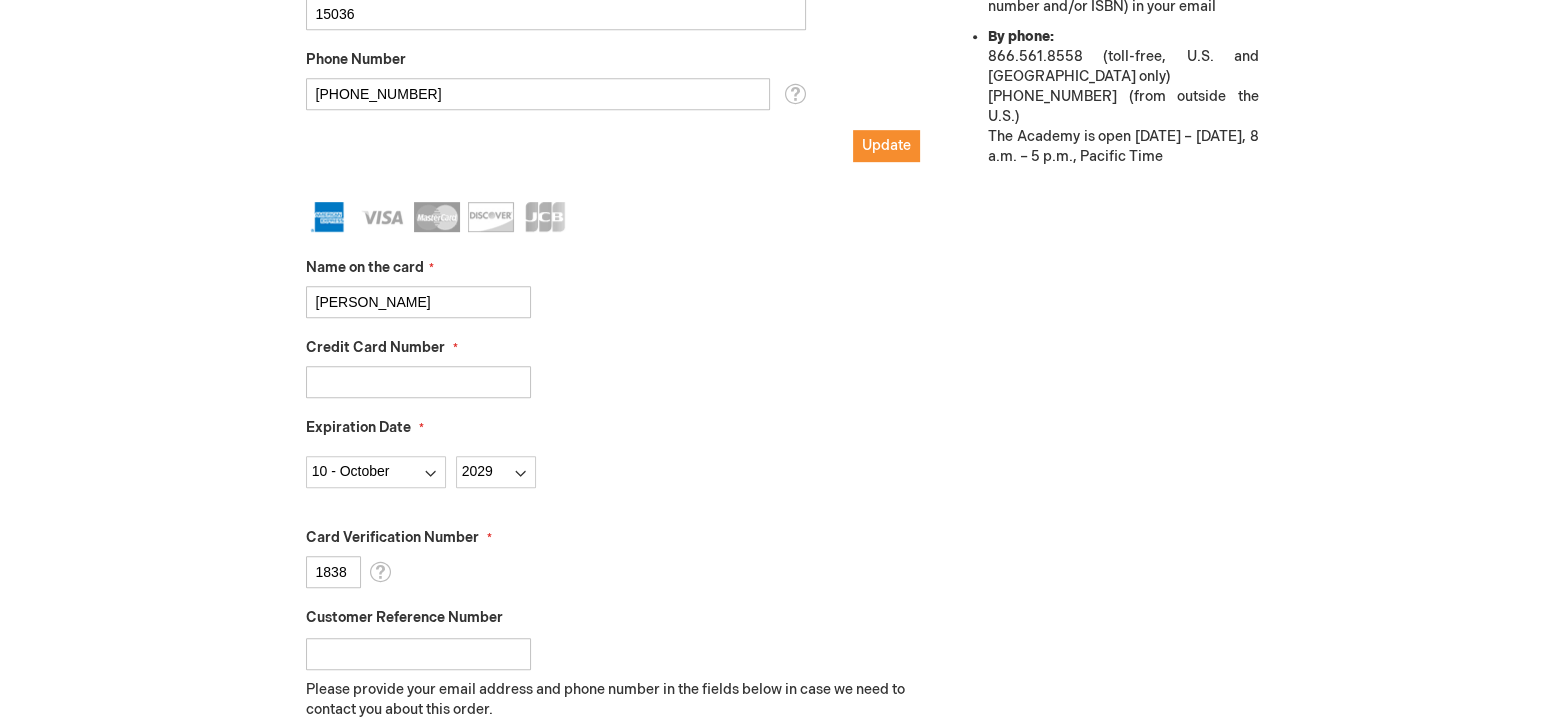 drag, startPoint x: 462, startPoint y: 379, endPoint x: 74, endPoint y: 304, distance: 395.18225 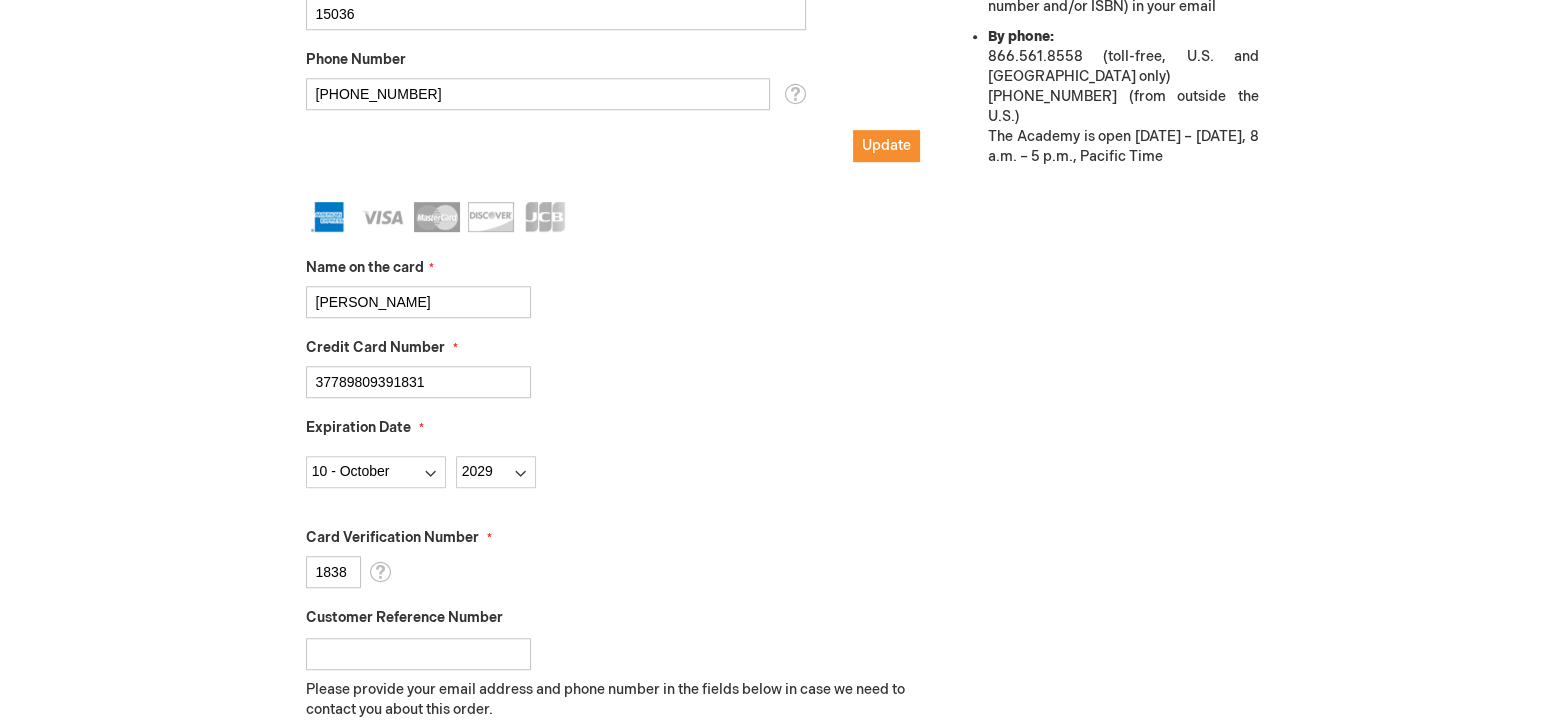 type on "[CREDIT_CARD_NUMBER]" 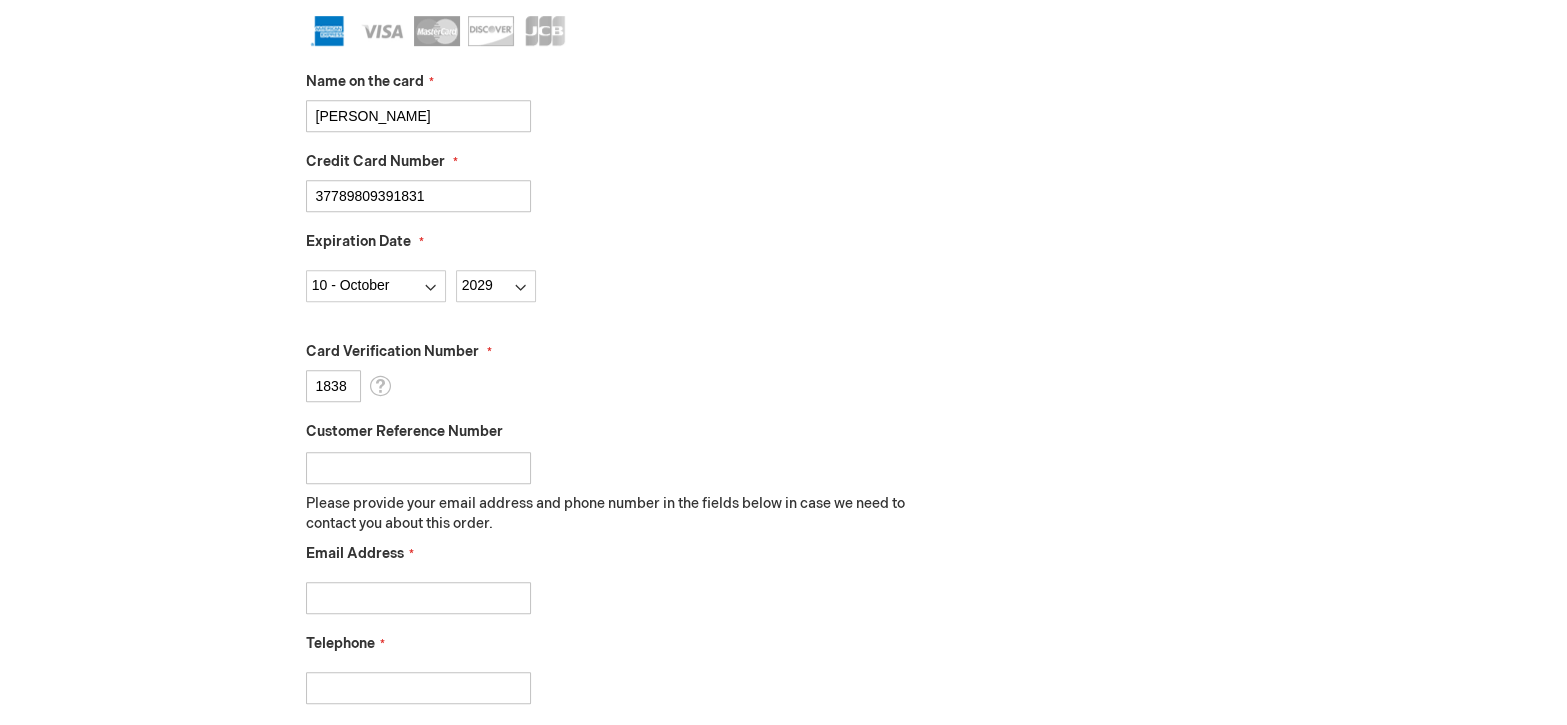scroll, scrollTop: 1273, scrollLeft: 0, axis: vertical 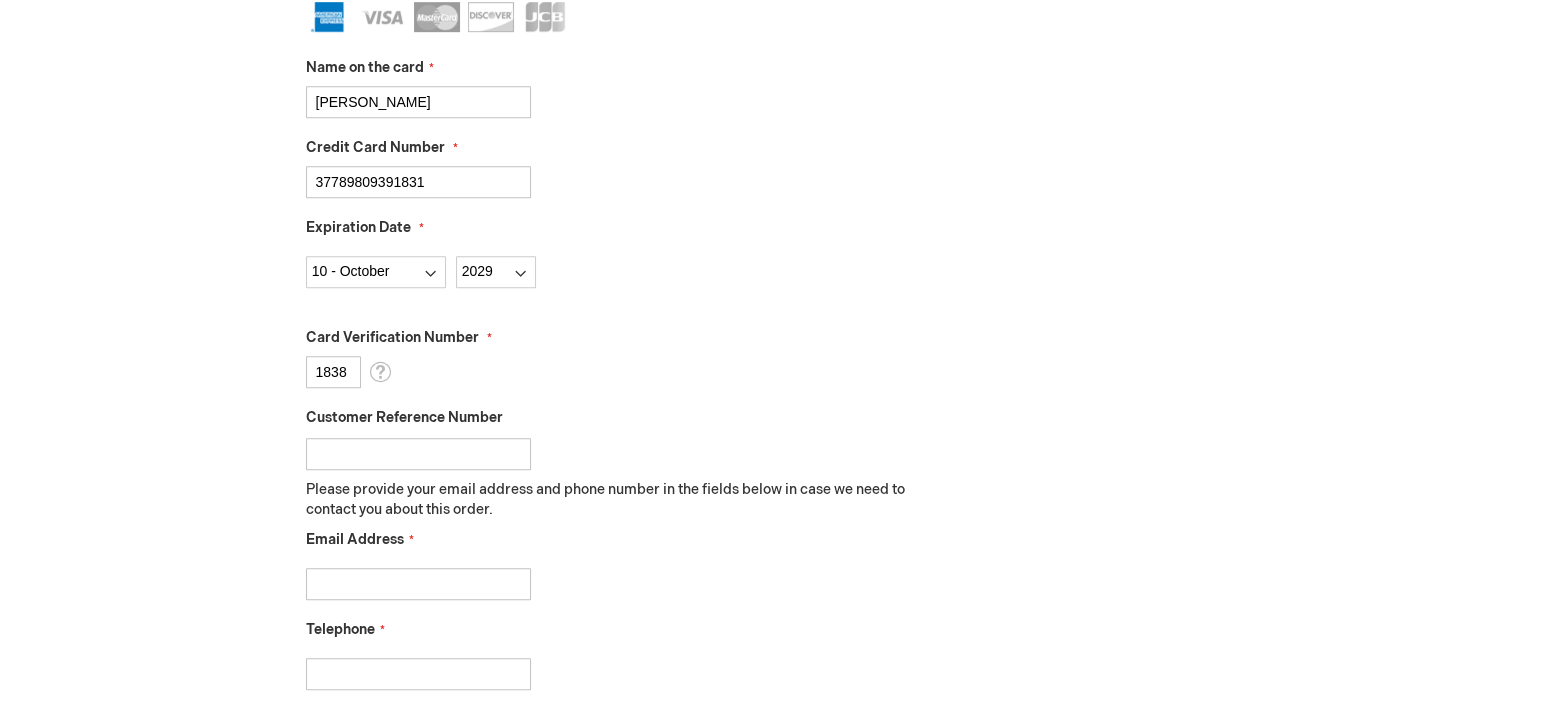 click on "Customer Reference Number" at bounding box center [418, 454] 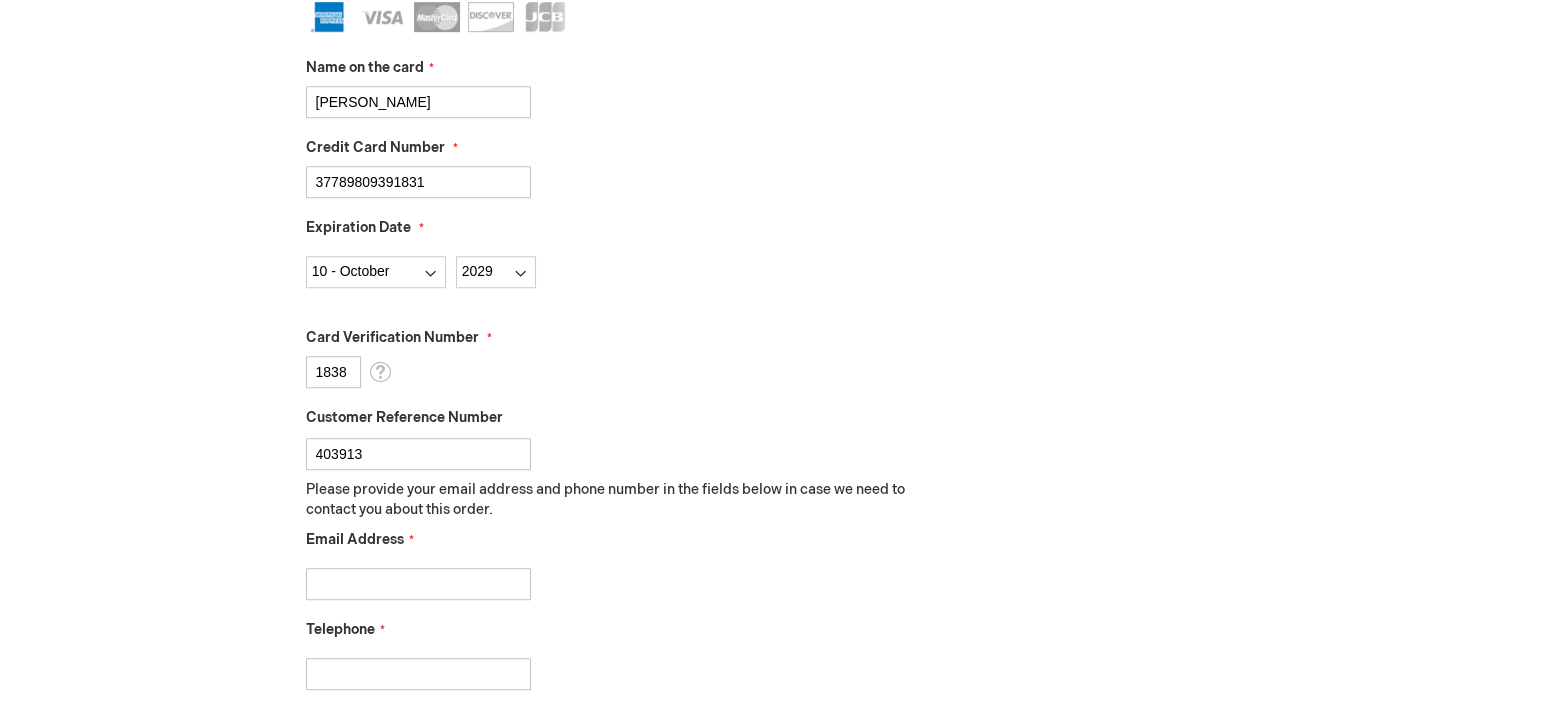 type on "403913" 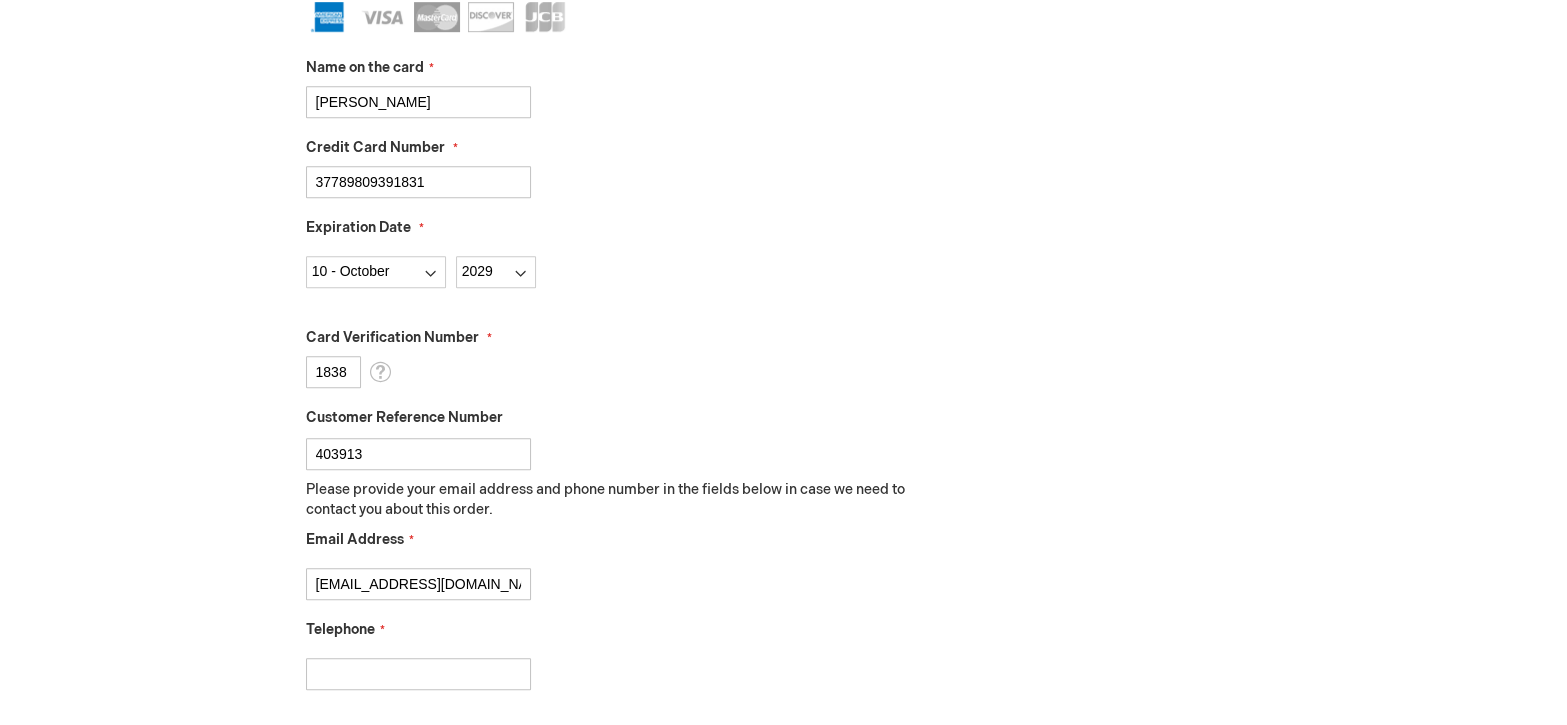 type on "[EMAIL_ADDRESS][DOMAIN_NAME]" 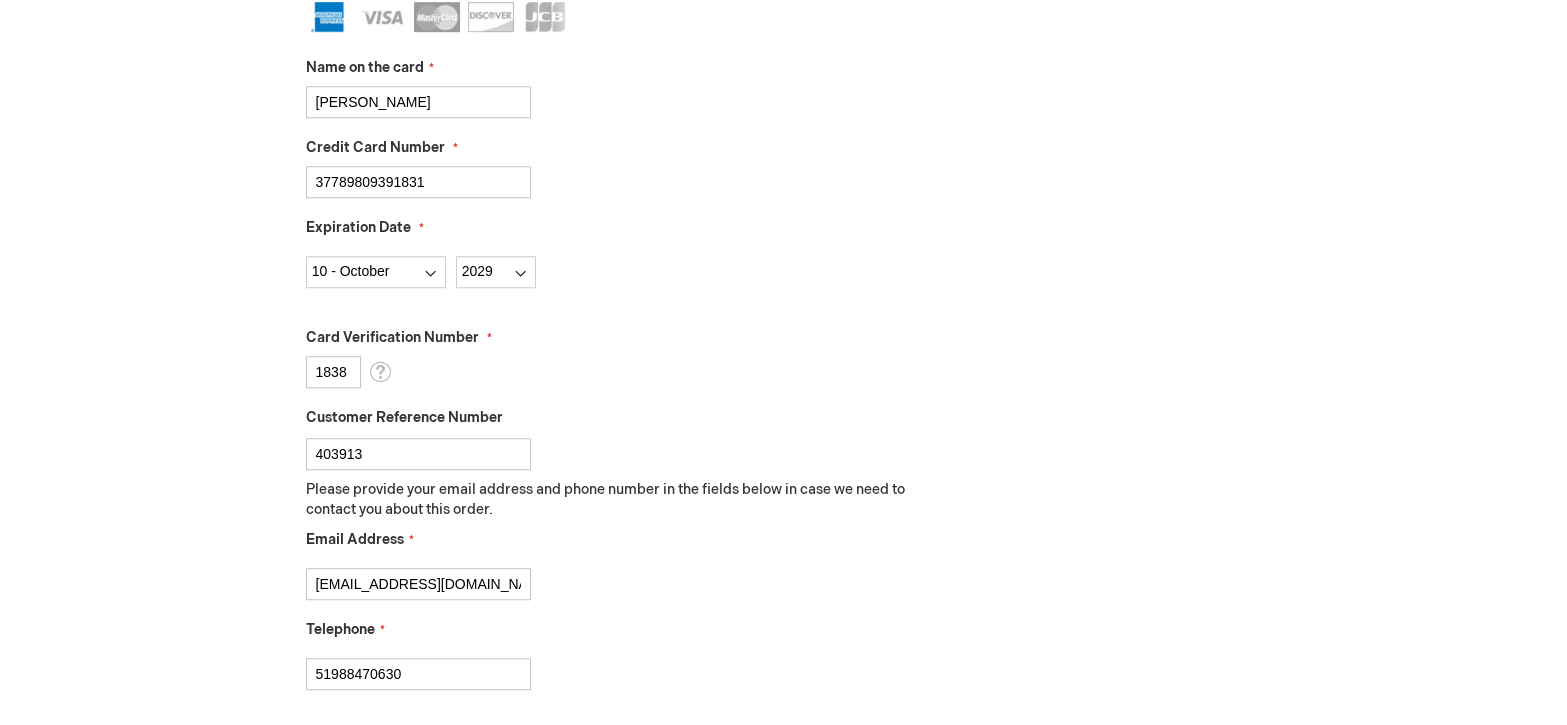 type on "51988470630" 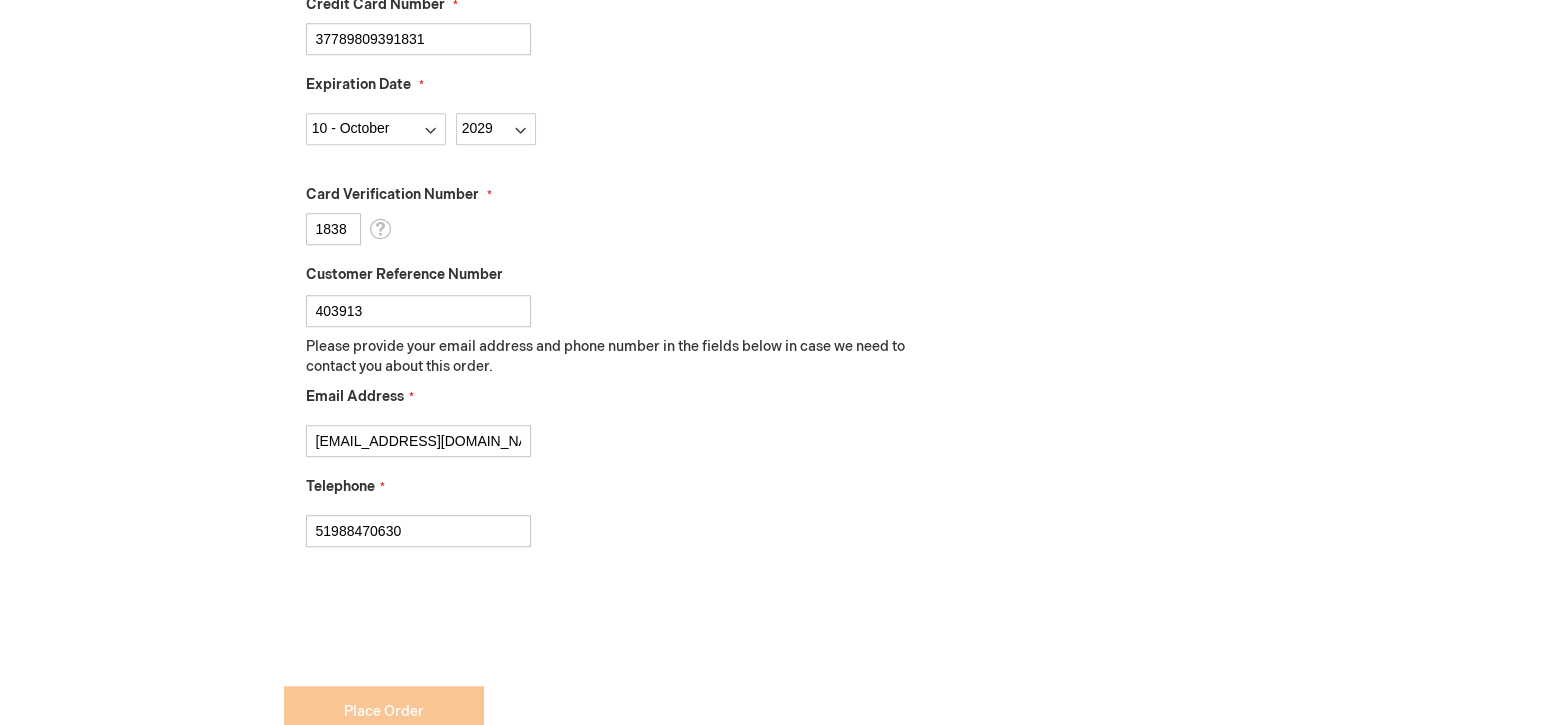 scroll, scrollTop: 1573, scrollLeft: 0, axis: vertical 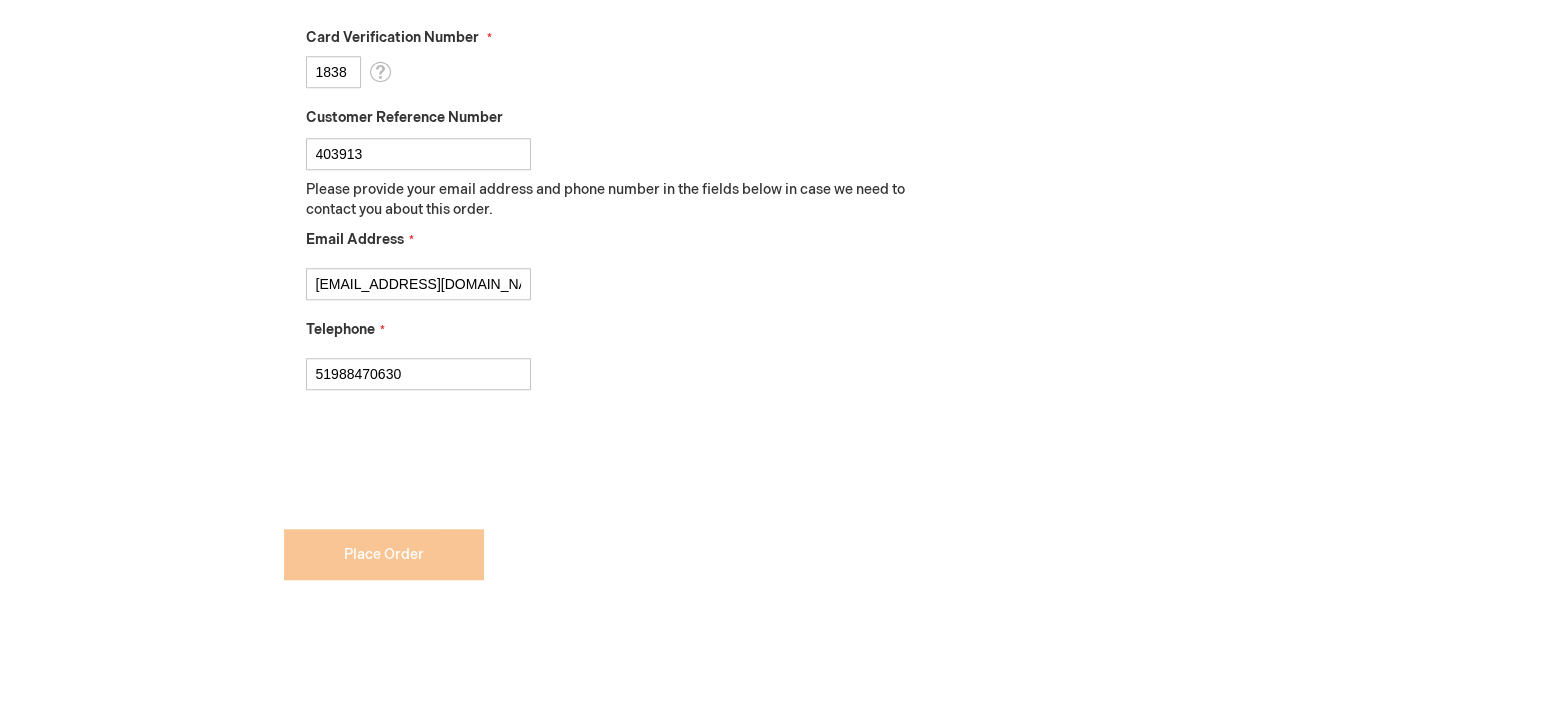 click on "Payment Information
Payment Method
Payorder
My billing and shipping address are the same
Billing Address
First Name
[PERSON_NAME]
Last Name
[PERSON_NAME]" at bounding box center [602, -330] 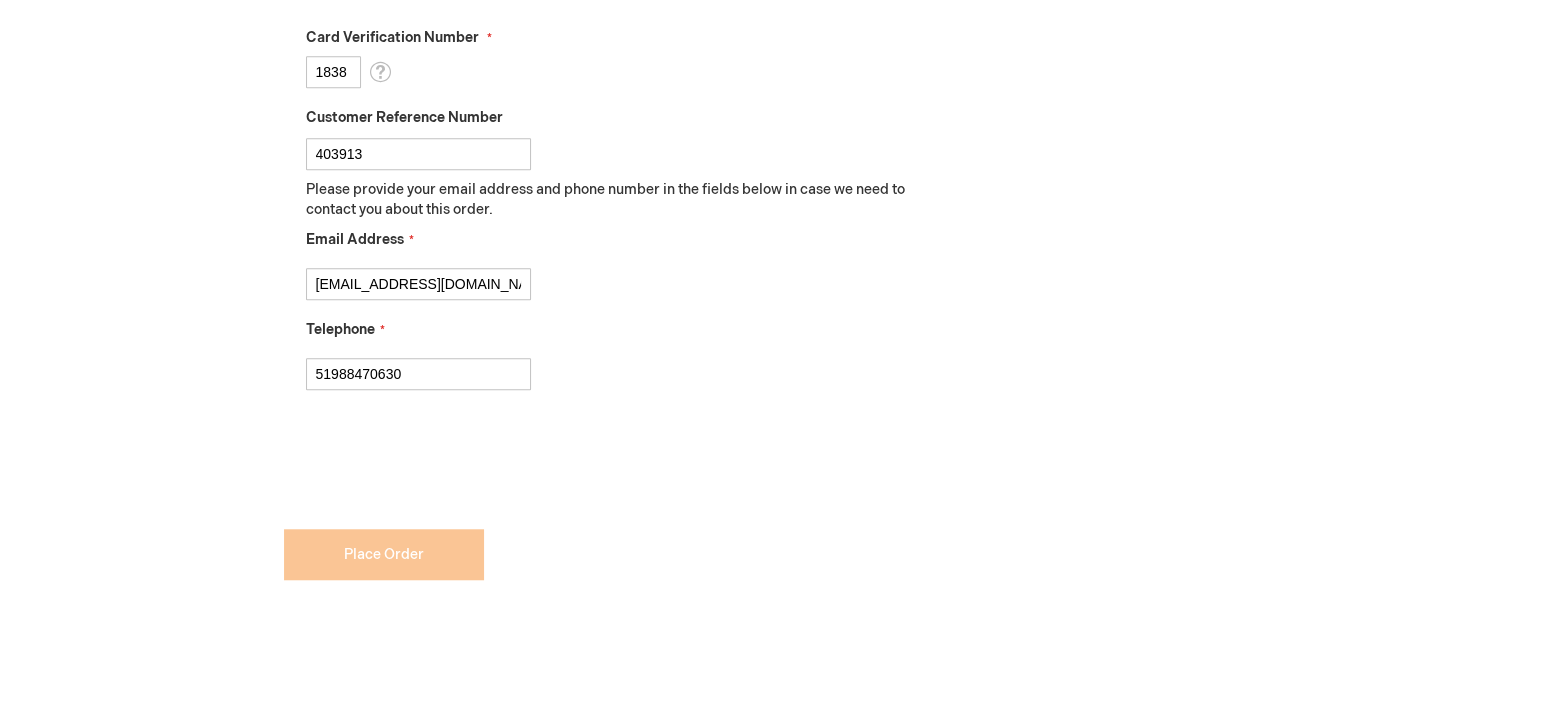 checkbox on "false" 